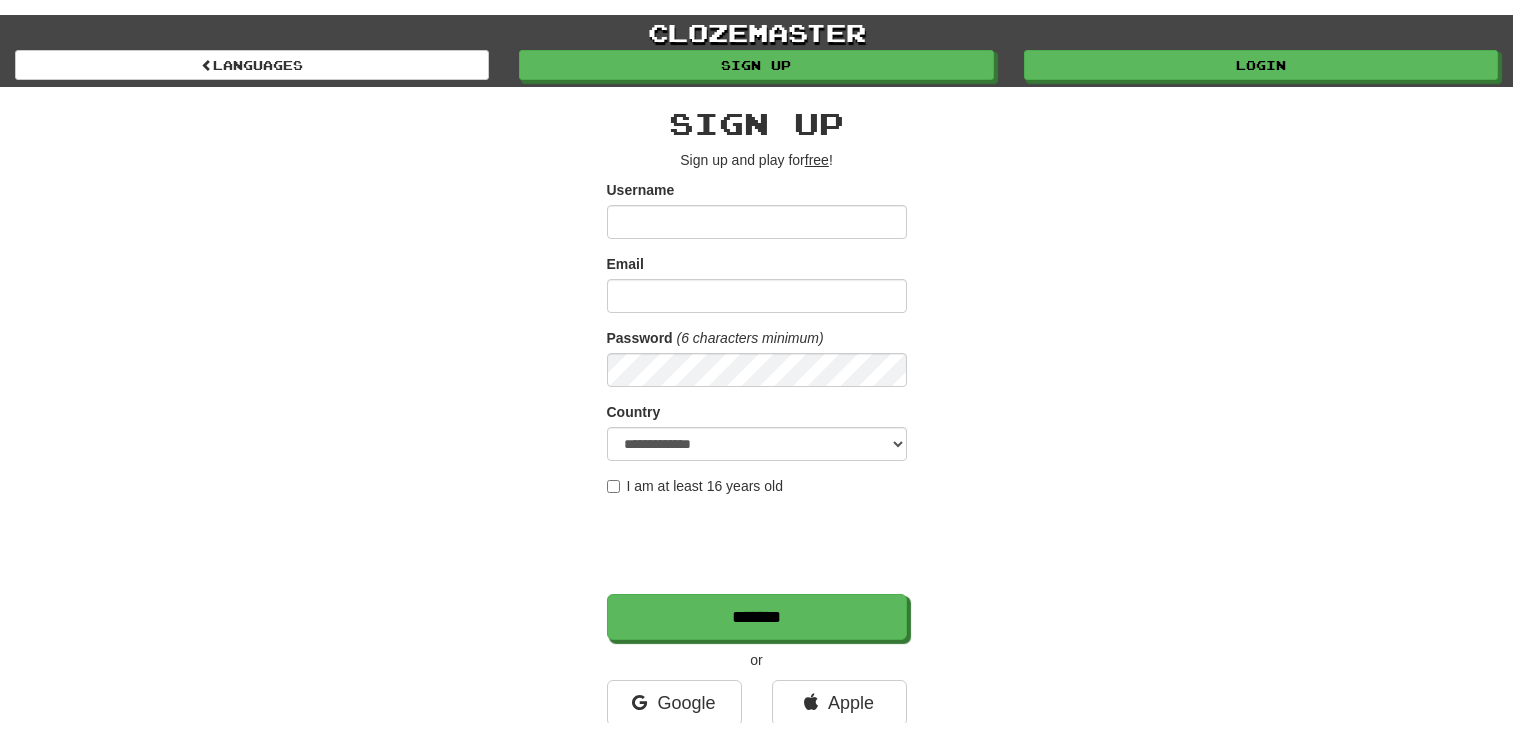 scroll, scrollTop: 0, scrollLeft: 0, axis: both 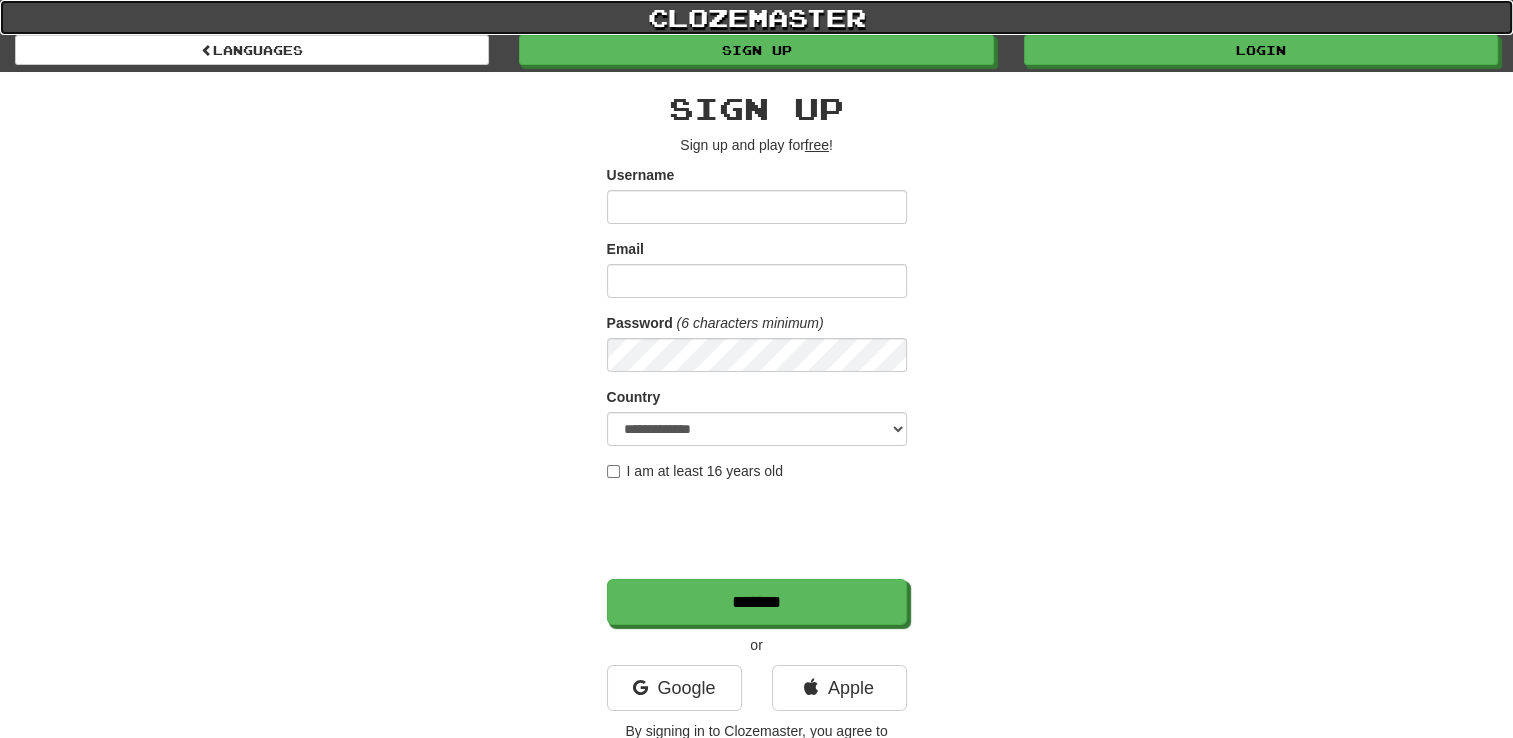 click on "clozemaster" at bounding box center (756, 17) 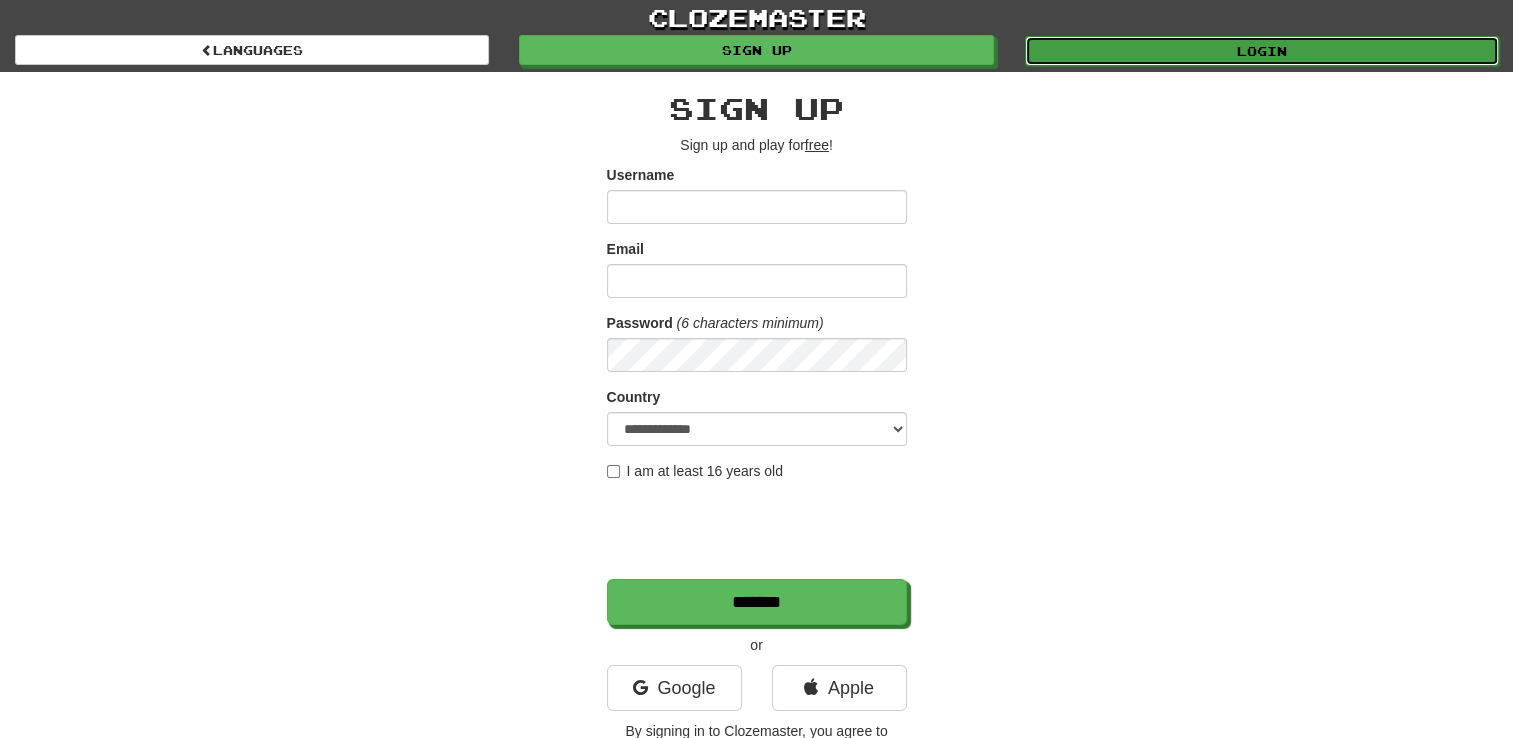 click on "Login" at bounding box center [1262, 51] 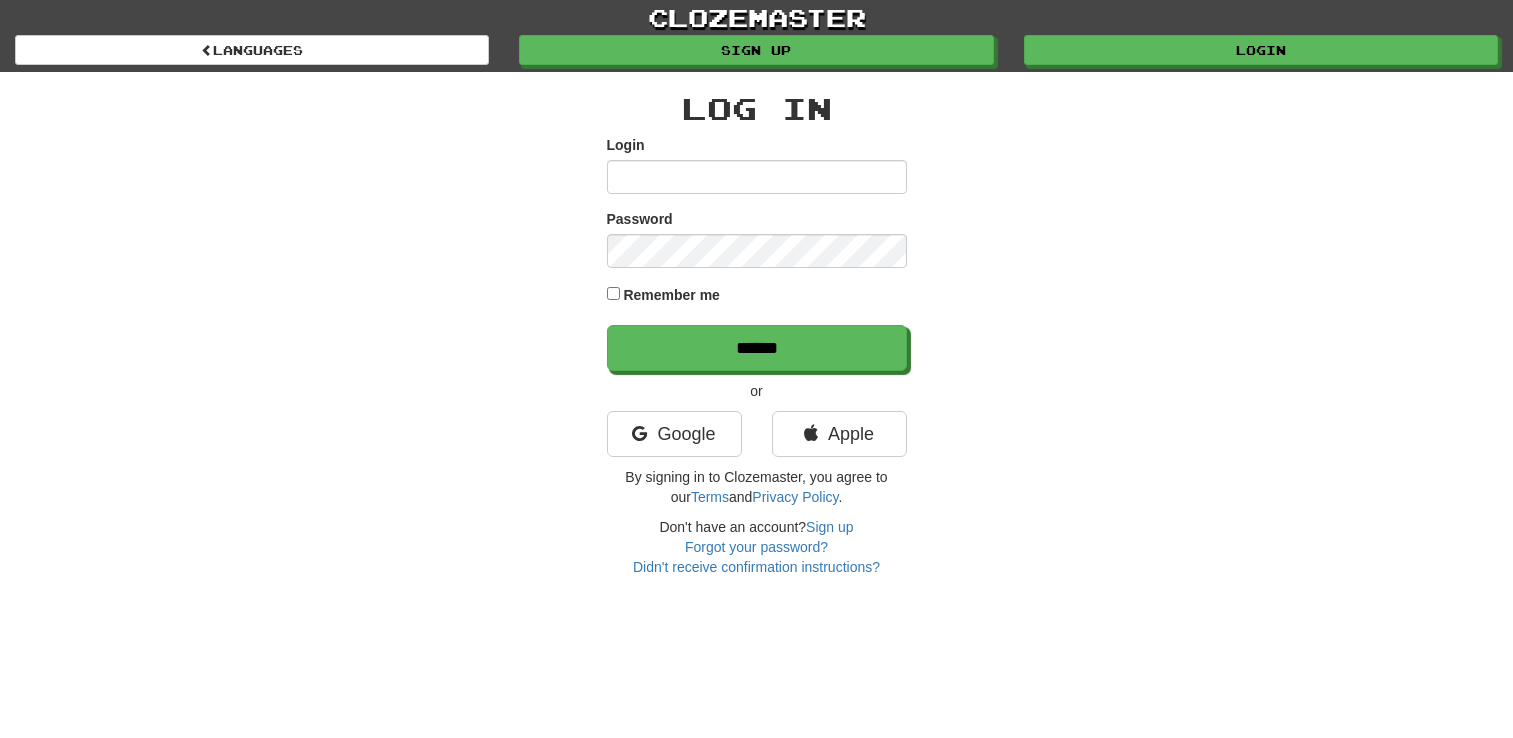 scroll, scrollTop: 0, scrollLeft: 0, axis: both 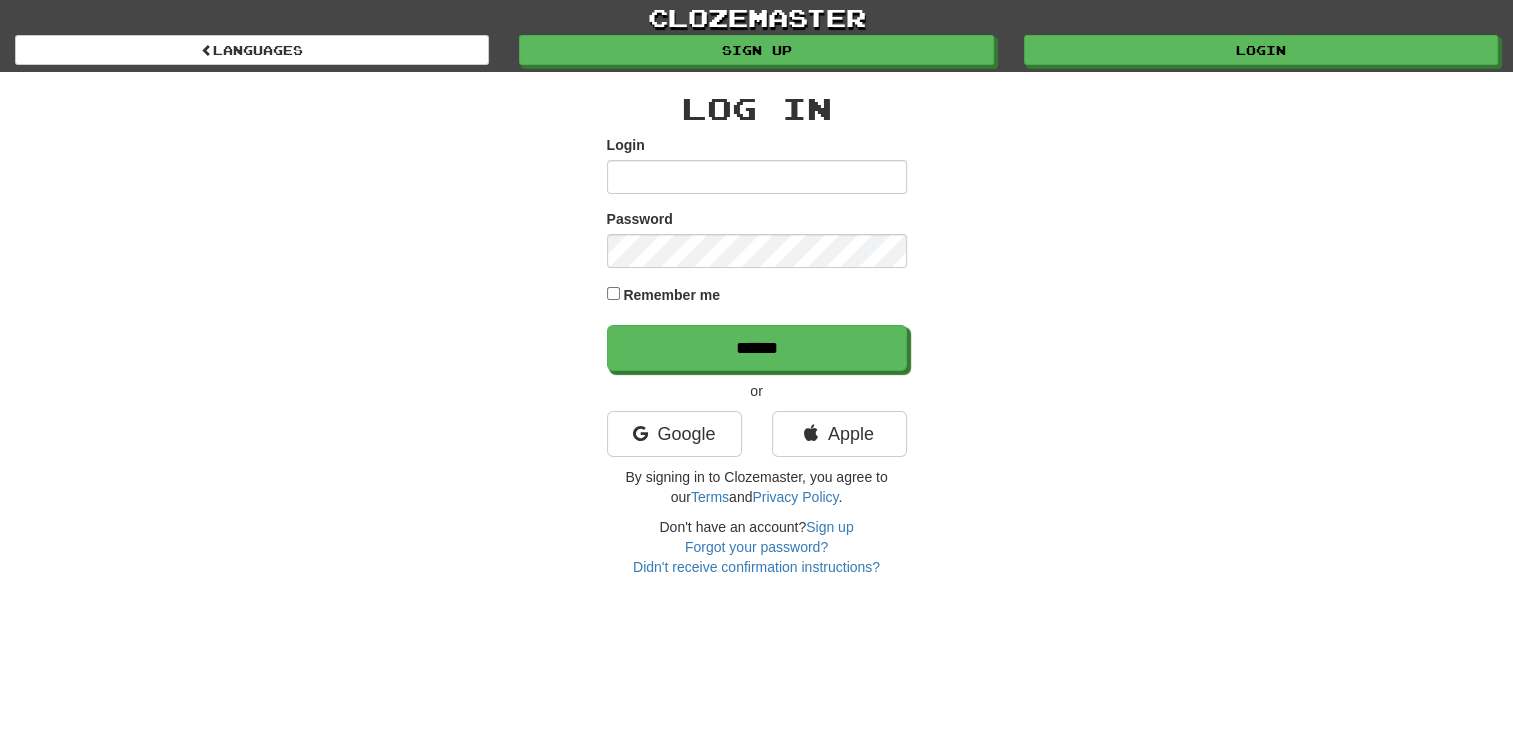 click on "Login" at bounding box center (757, 177) 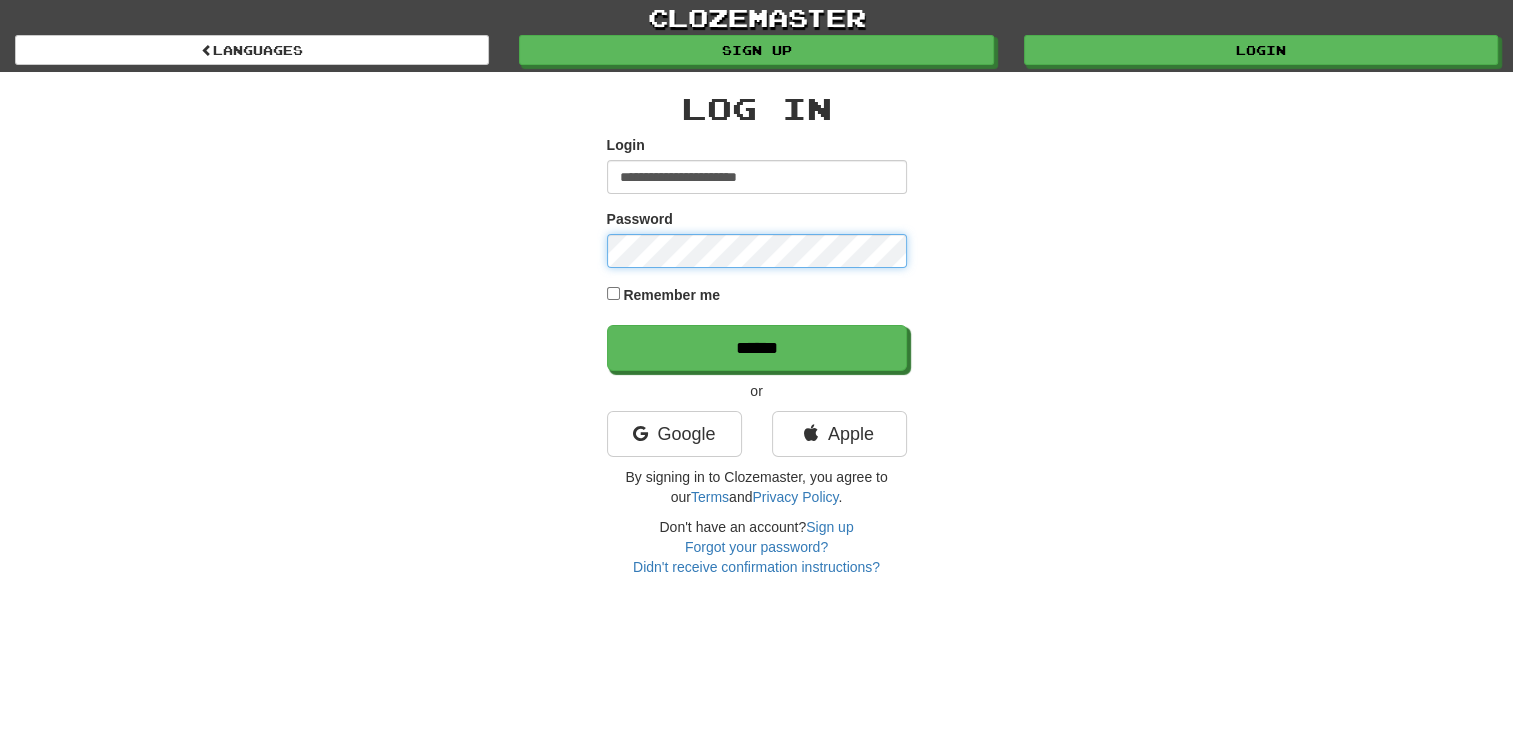 click on "******" at bounding box center [757, 348] 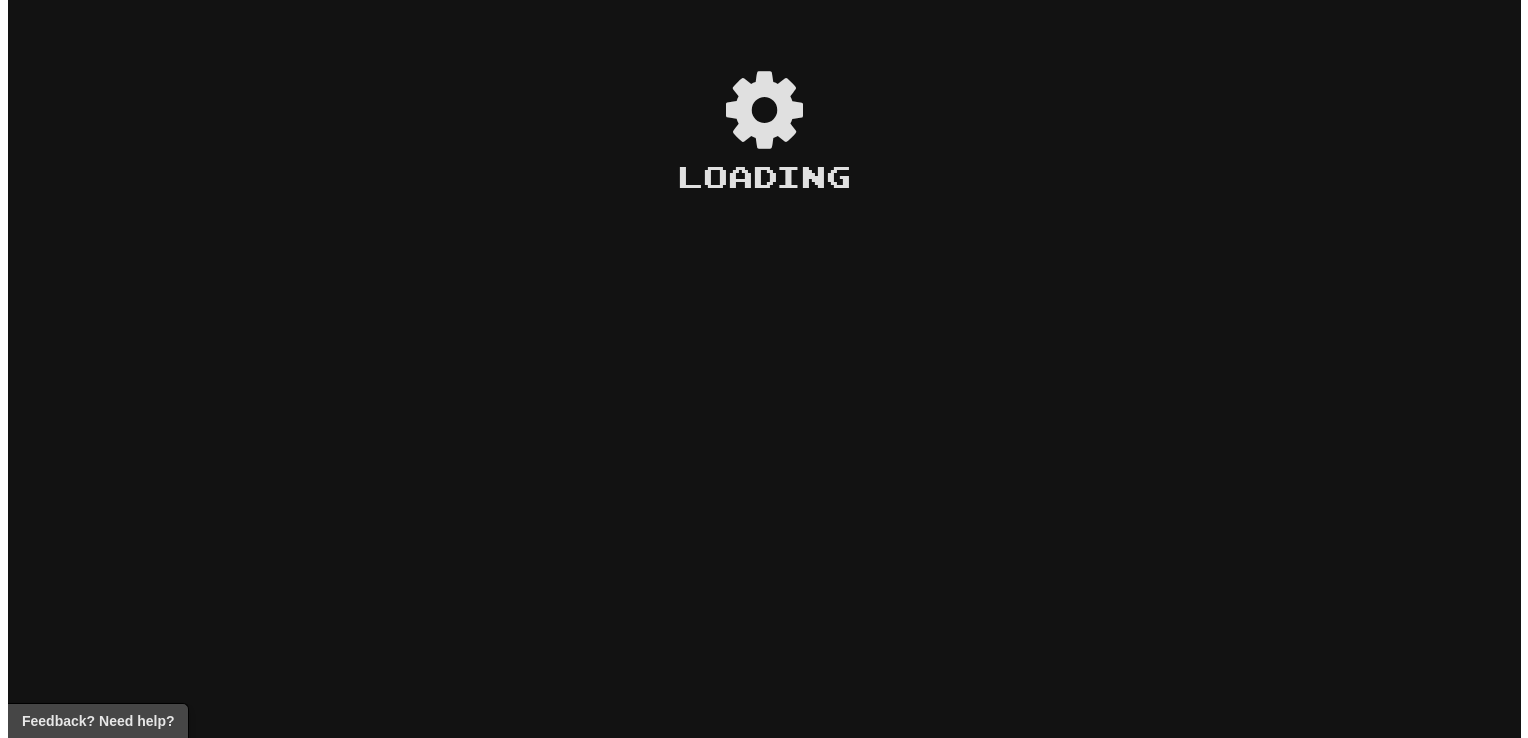 scroll, scrollTop: 0, scrollLeft: 0, axis: both 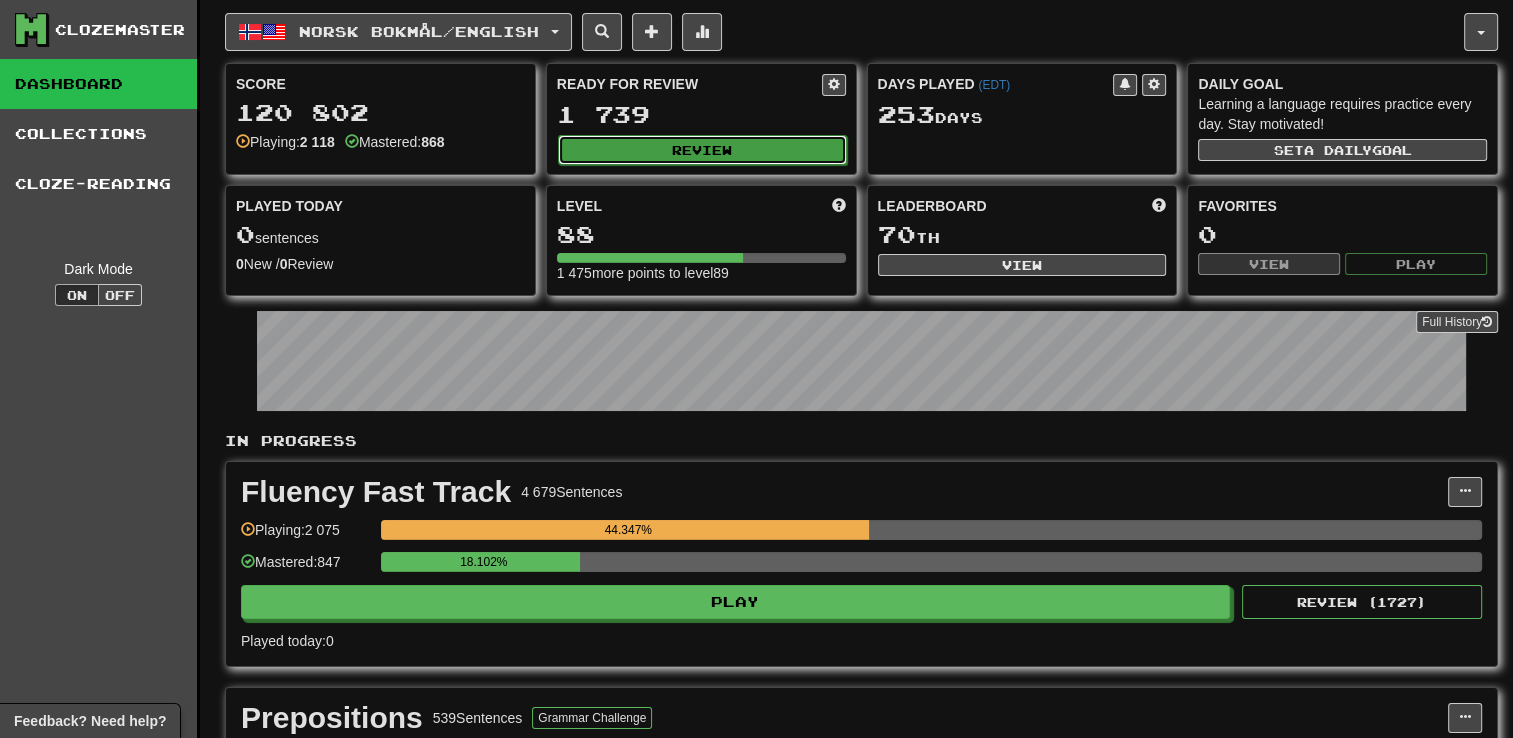 click on "Review" at bounding box center (702, 150) 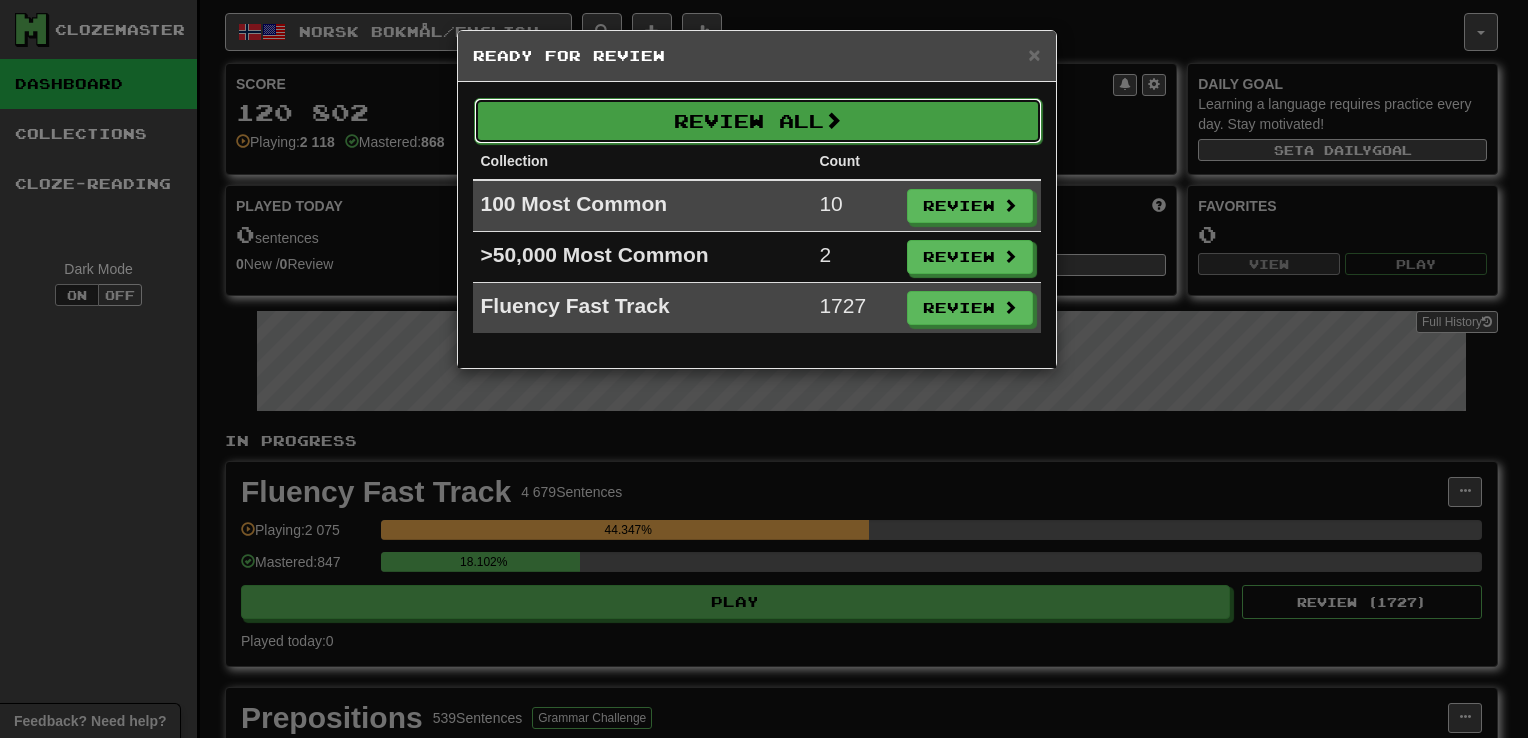 click on "Review All" at bounding box center (758, 121) 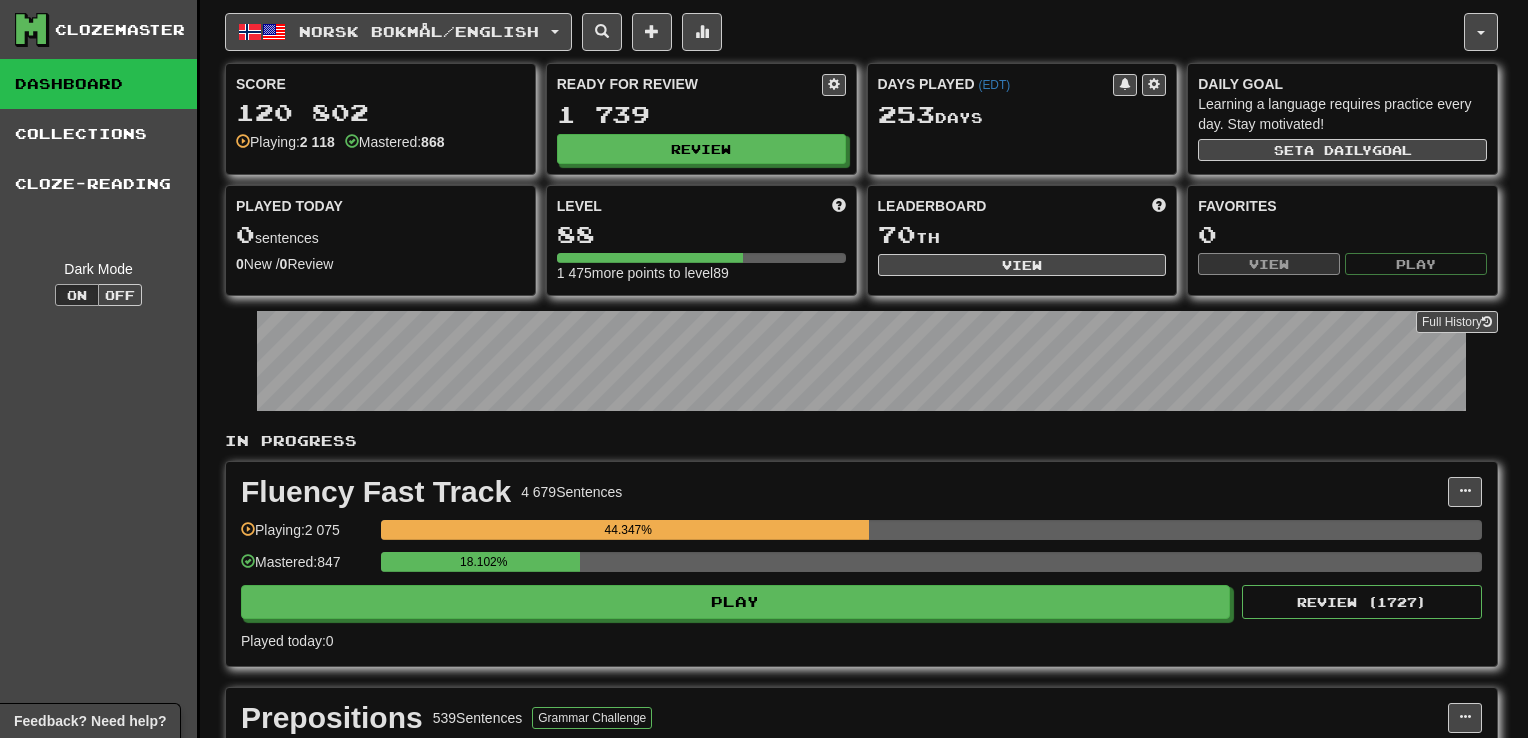 select on "**" 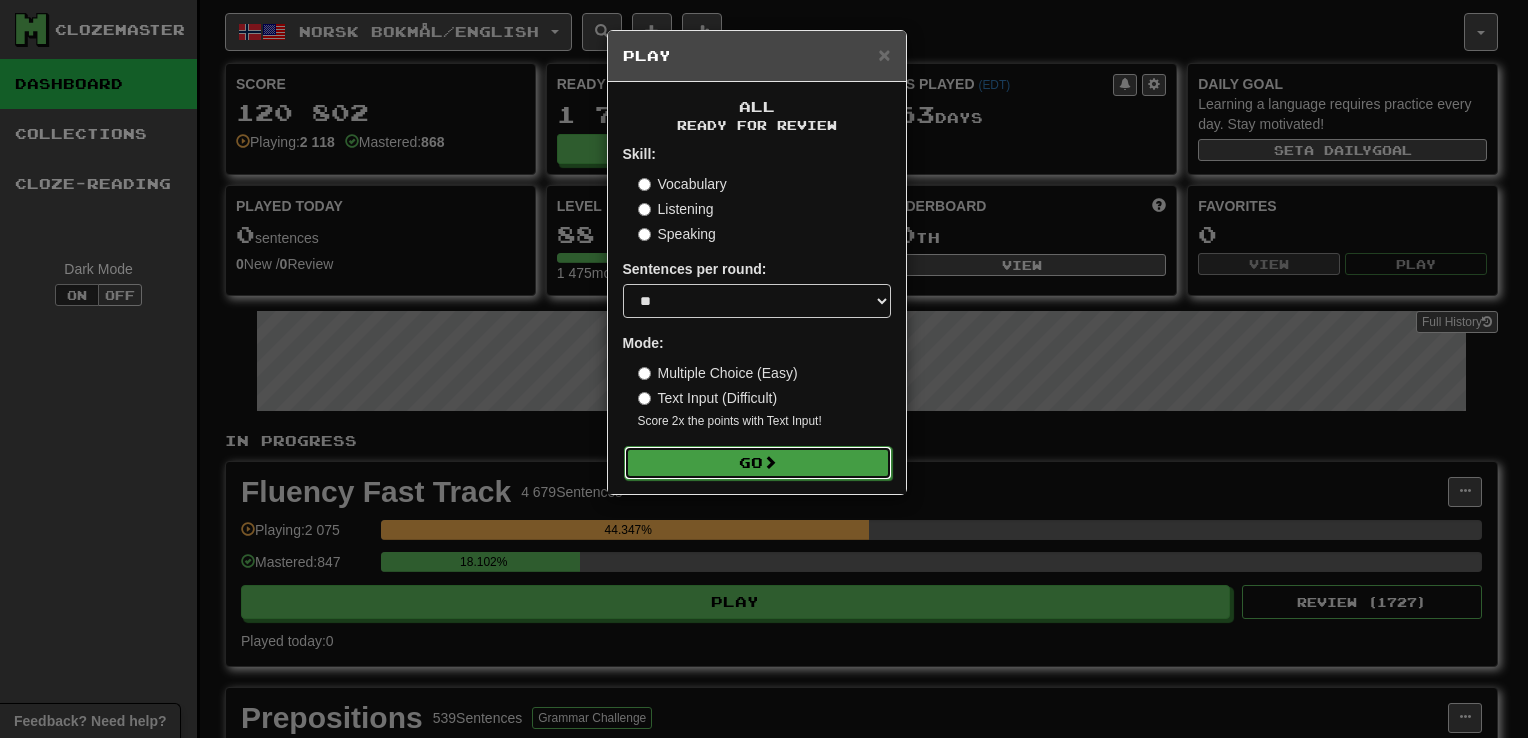 click on "Go" at bounding box center (758, 463) 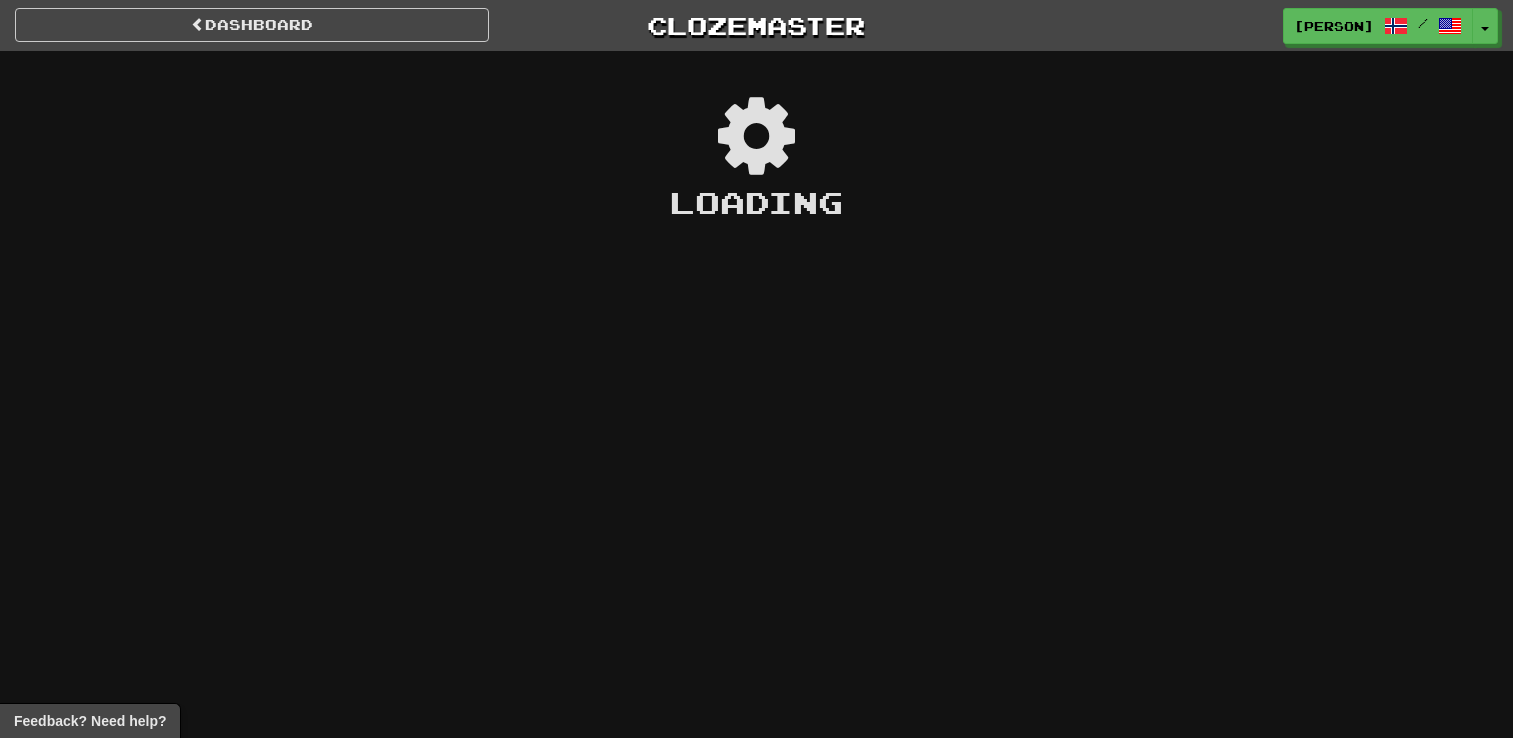 scroll, scrollTop: 0, scrollLeft: 0, axis: both 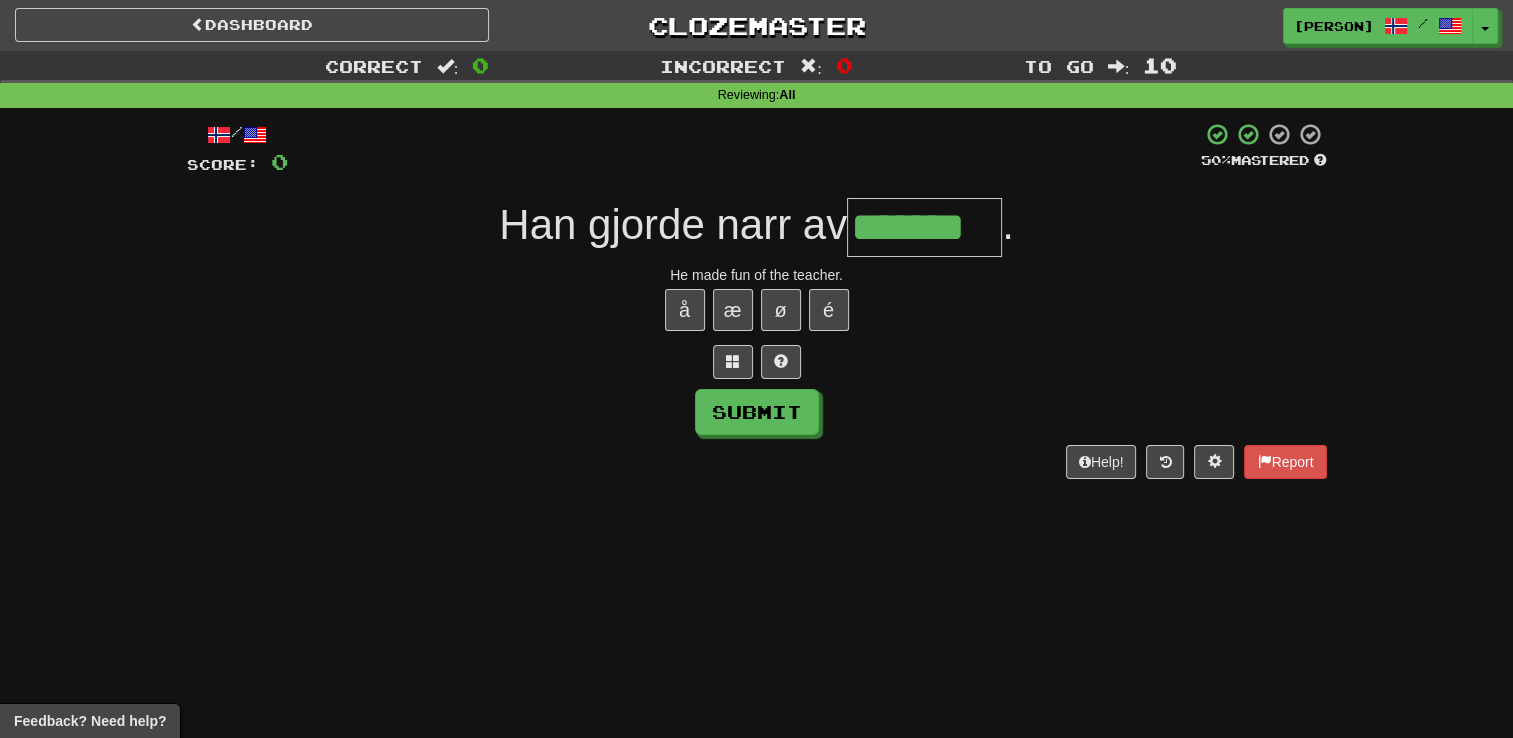 type on "*******" 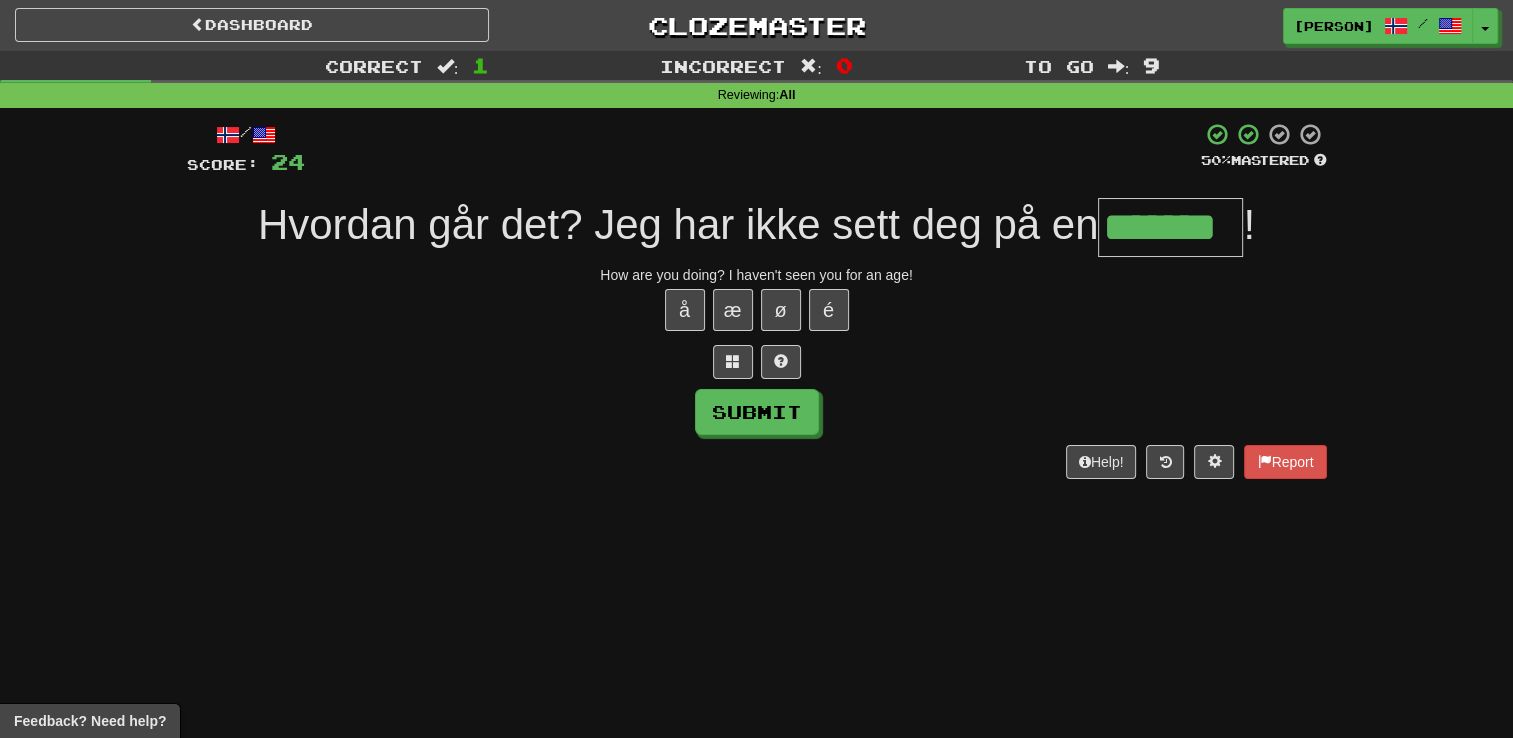 type on "*******" 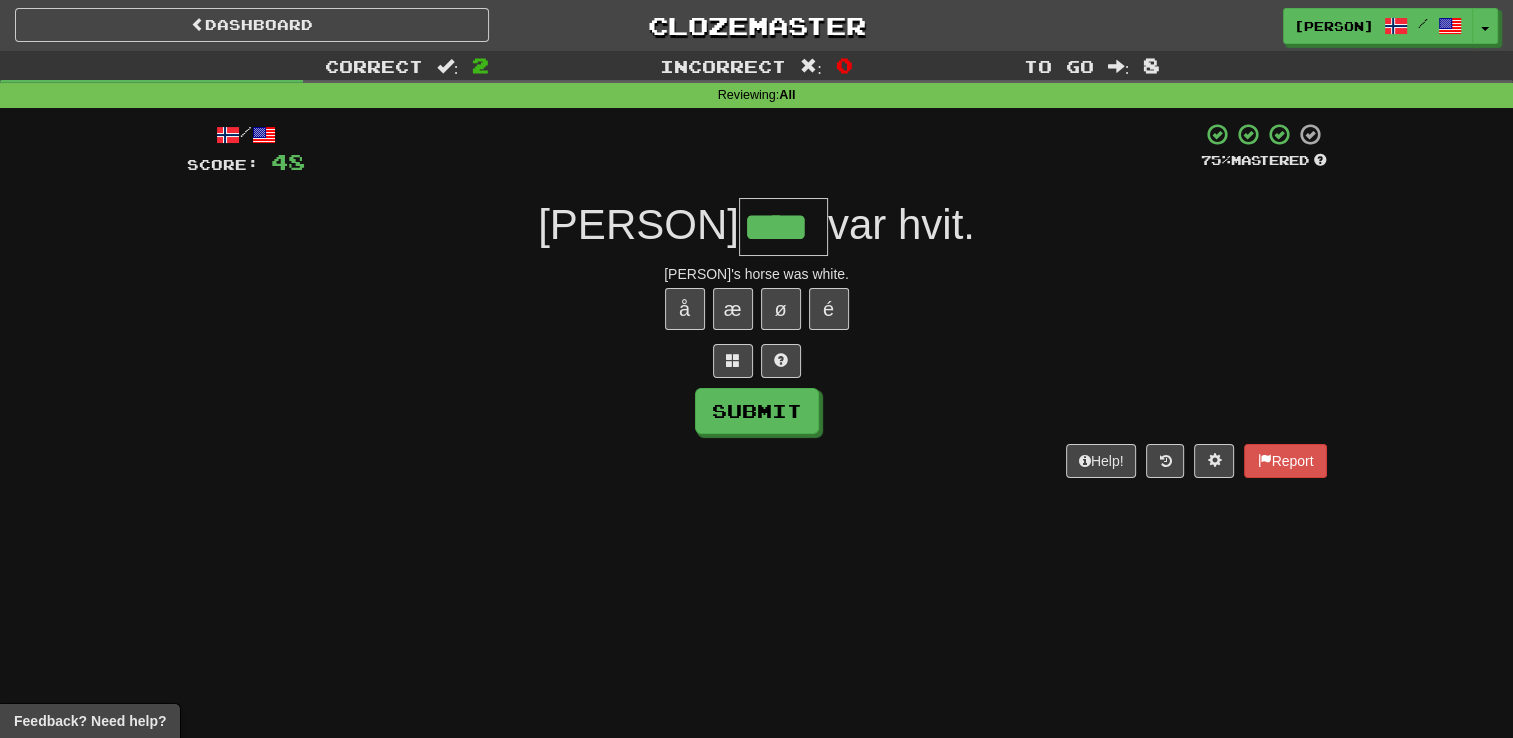 scroll, scrollTop: 0, scrollLeft: 0, axis: both 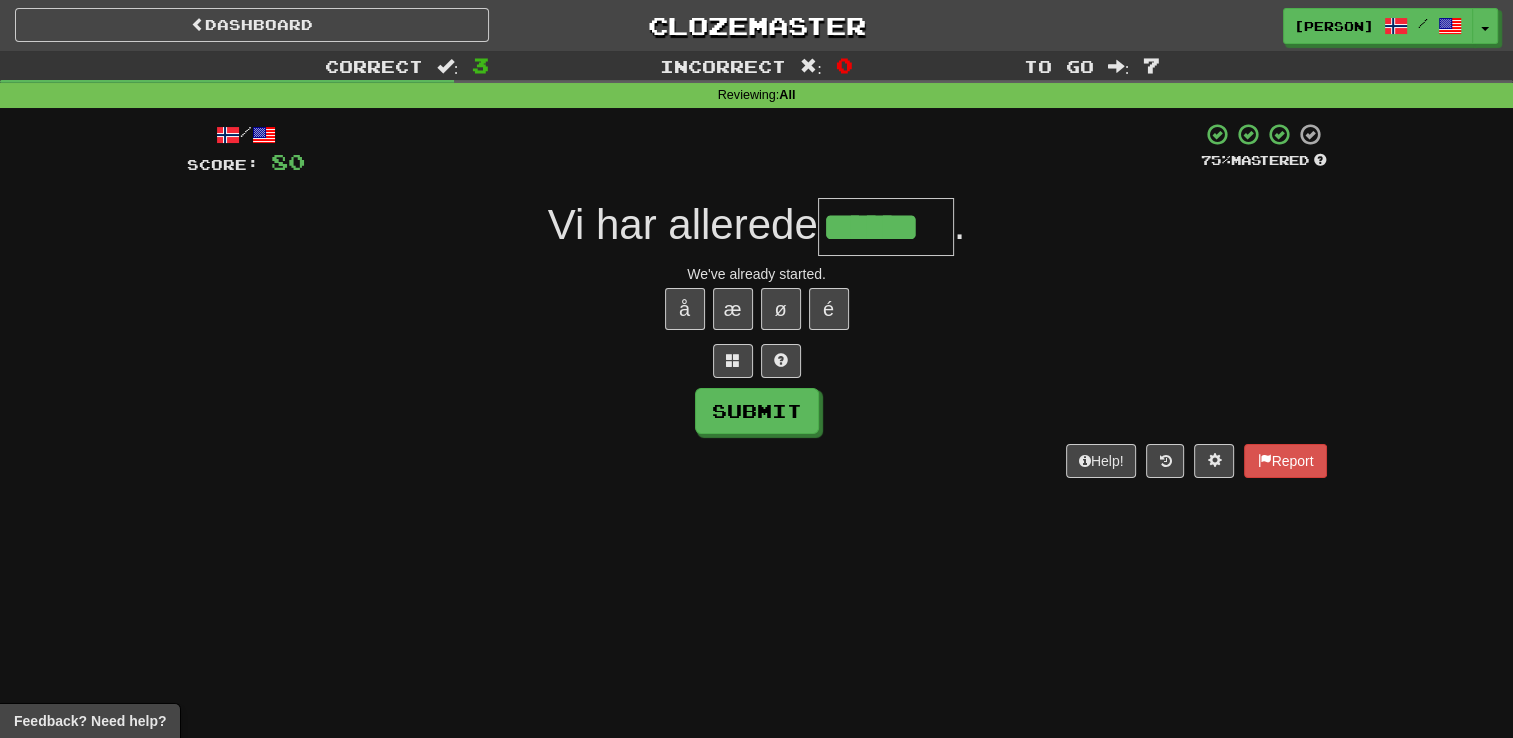 type on "******" 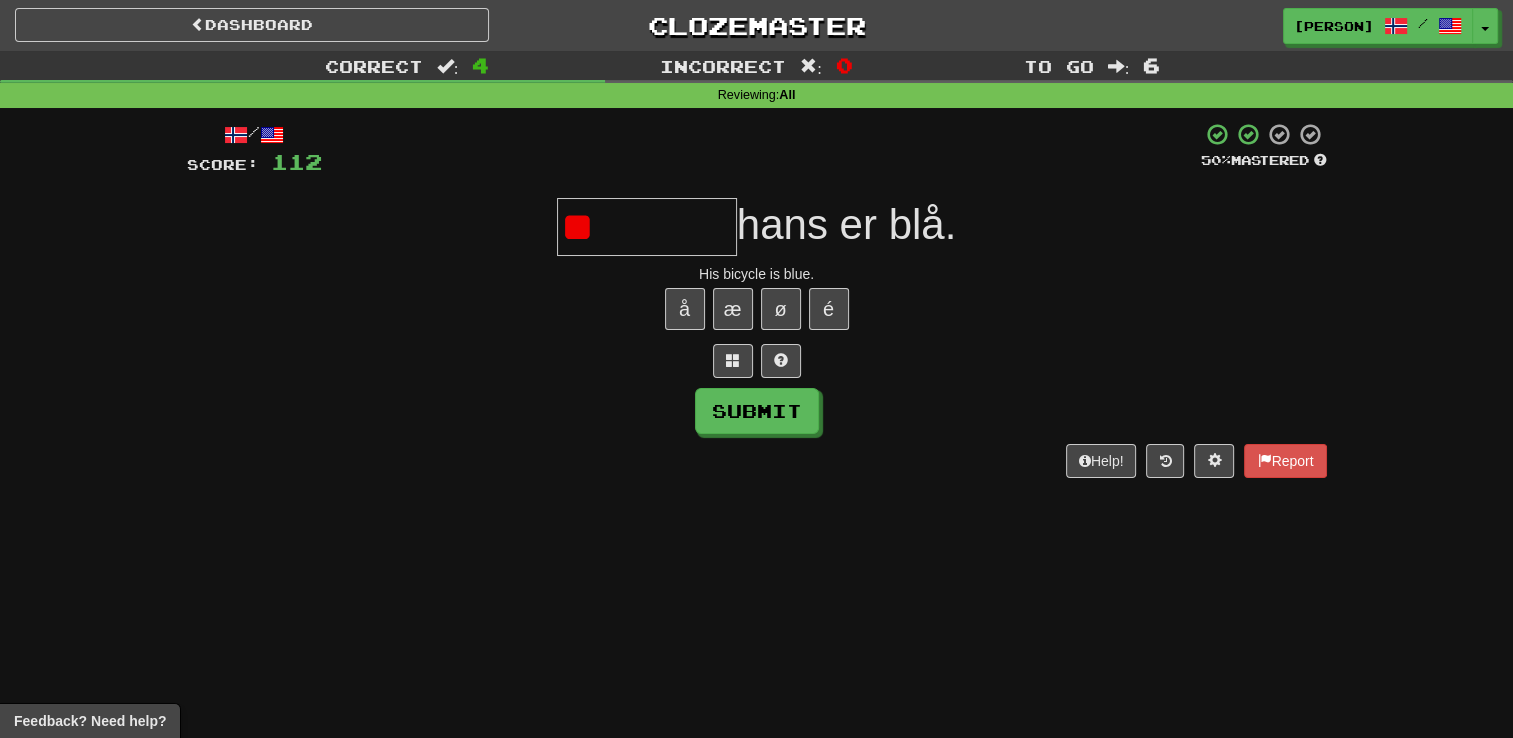 type on "*" 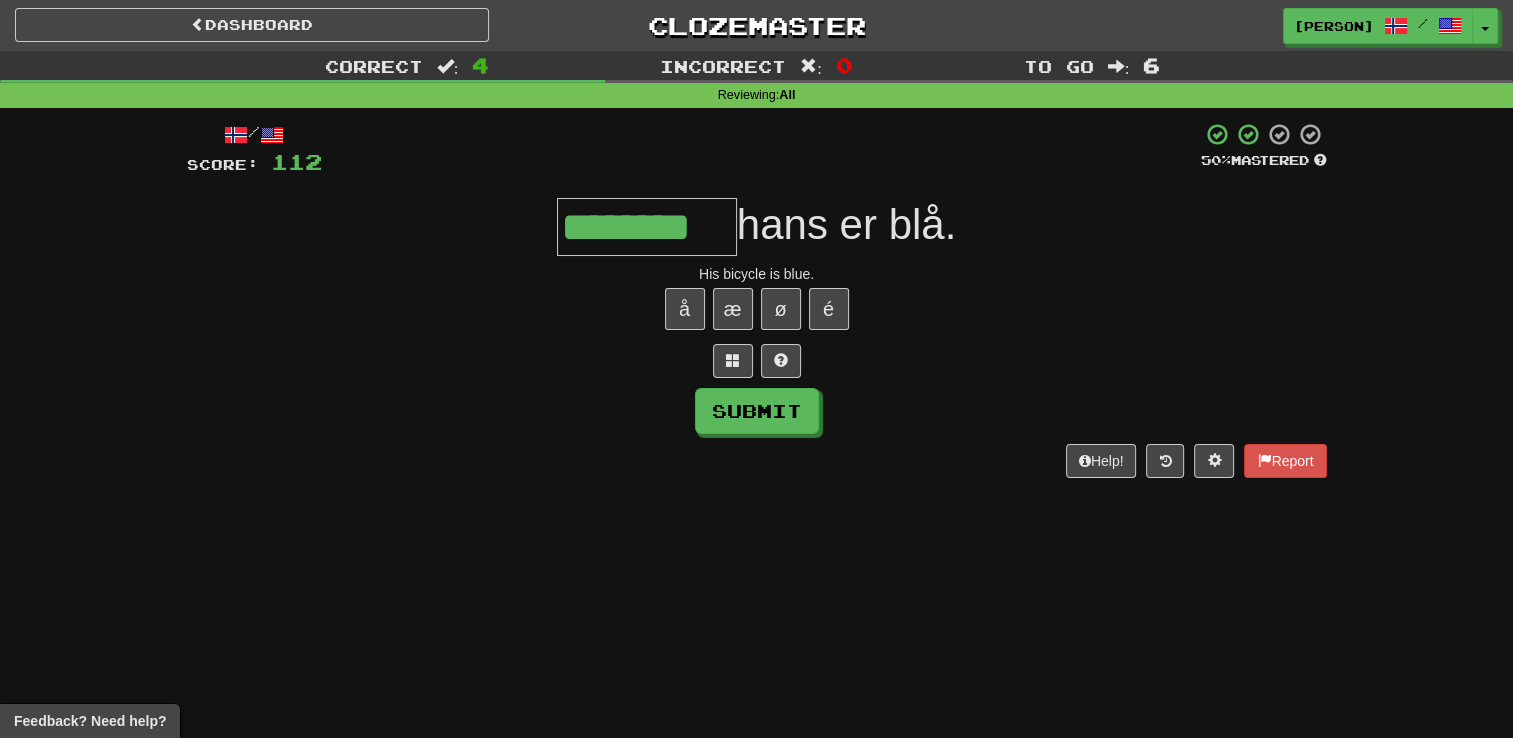 type on "********" 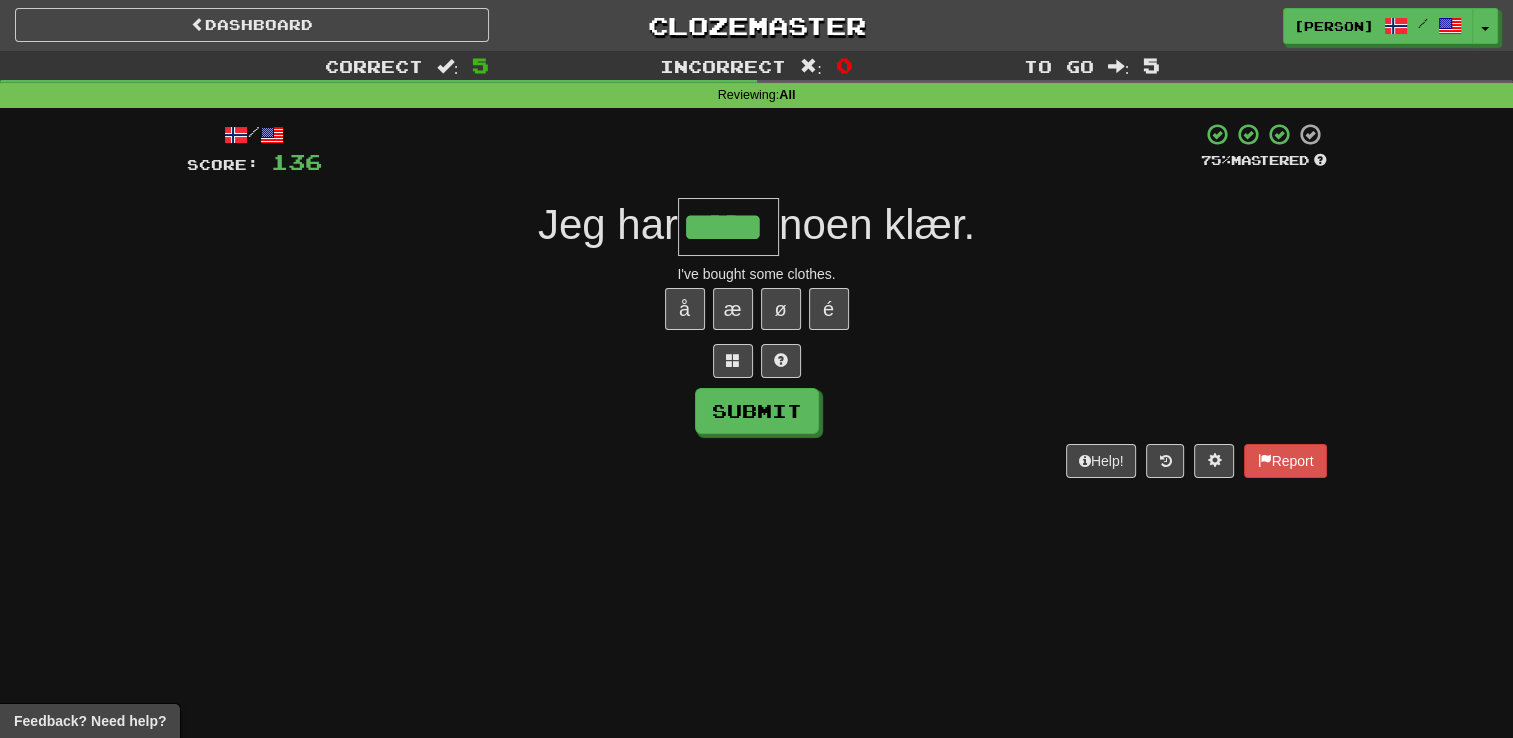type on "*****" 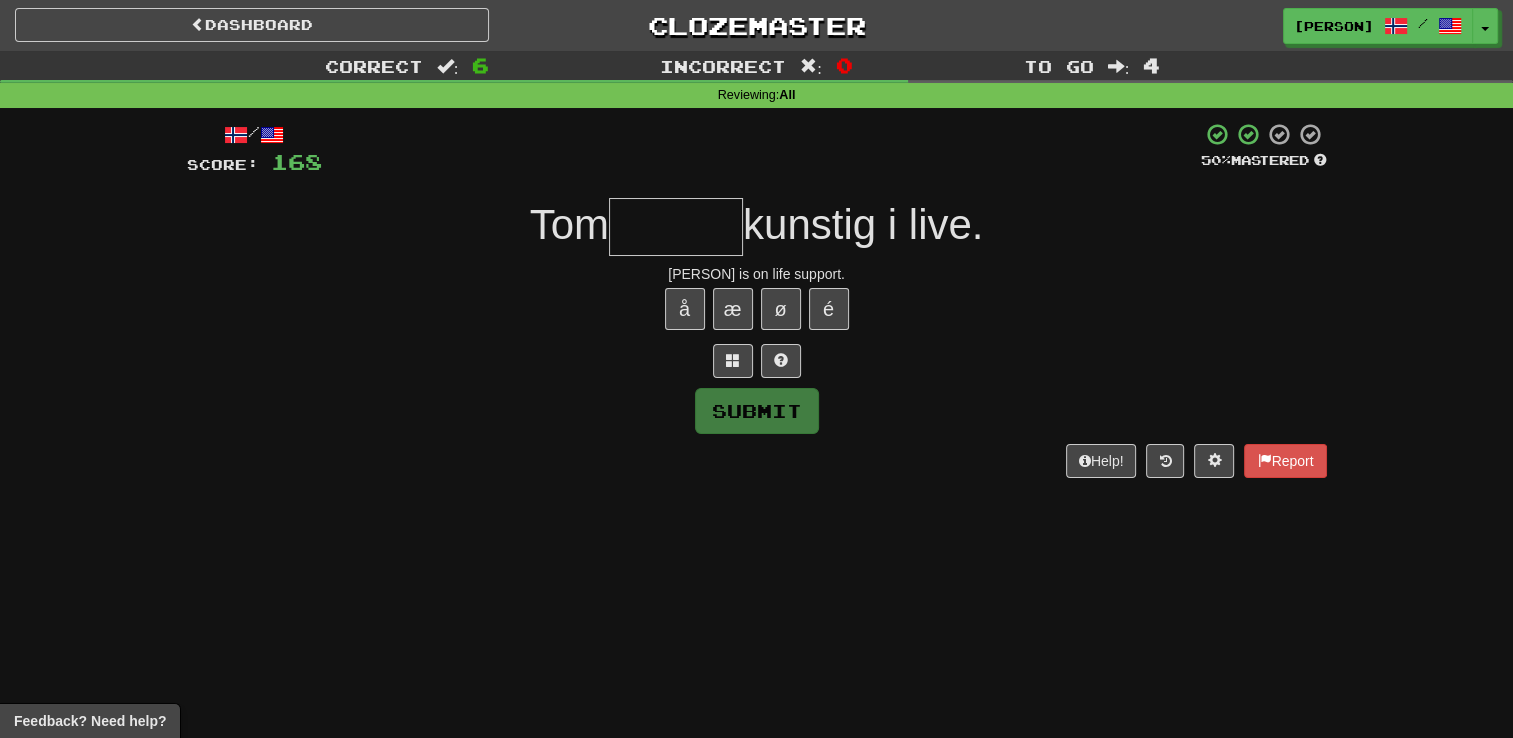 type on "******" 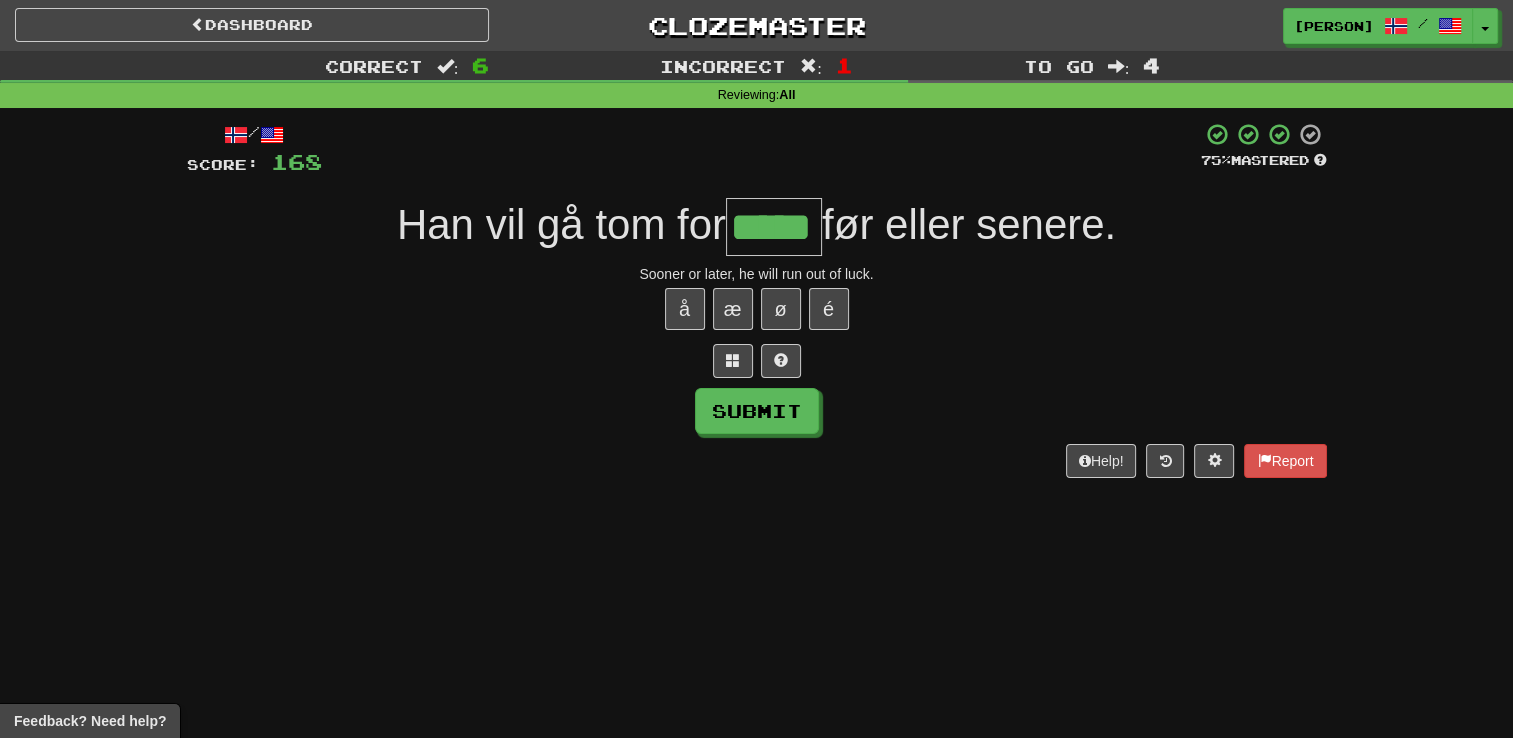 type on "*****" 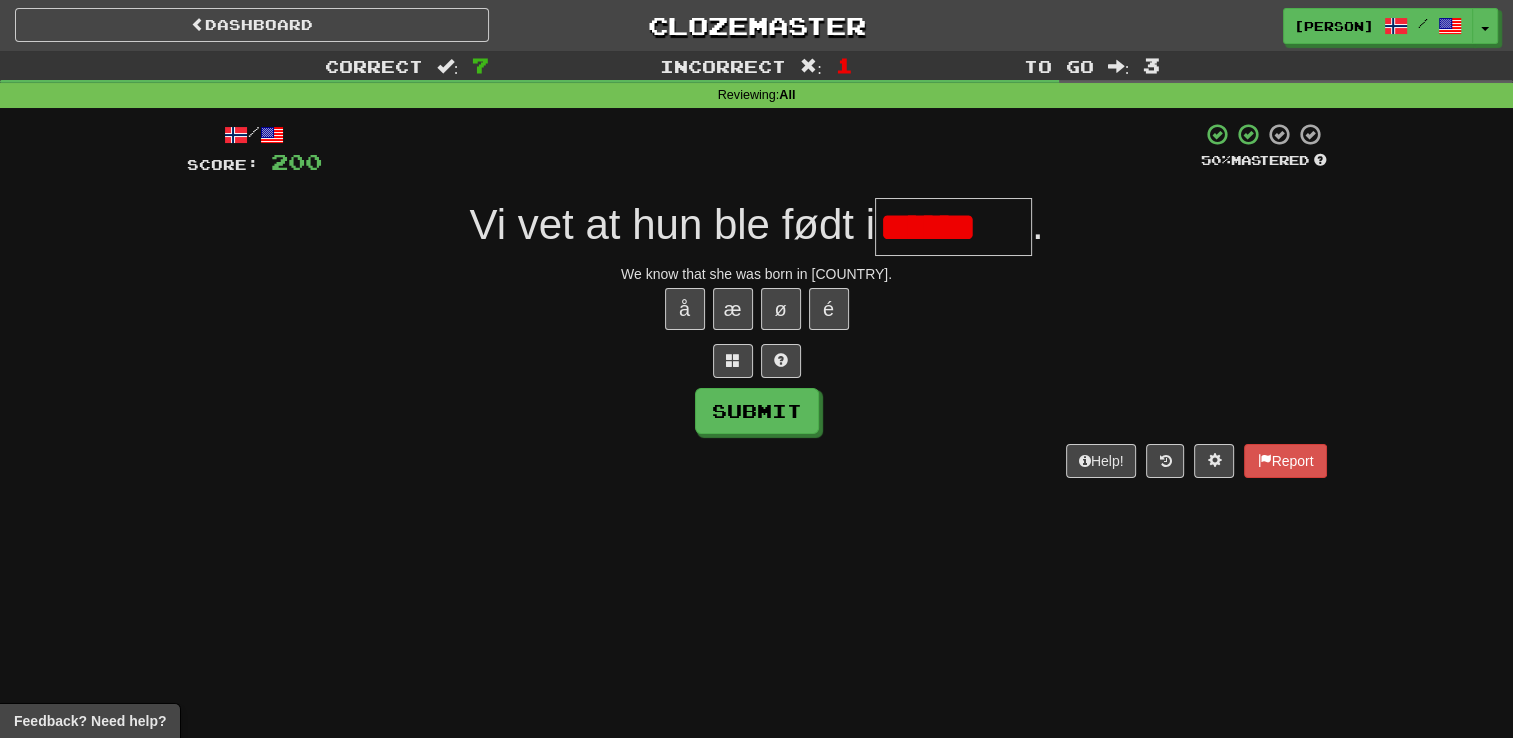 type on "*****" 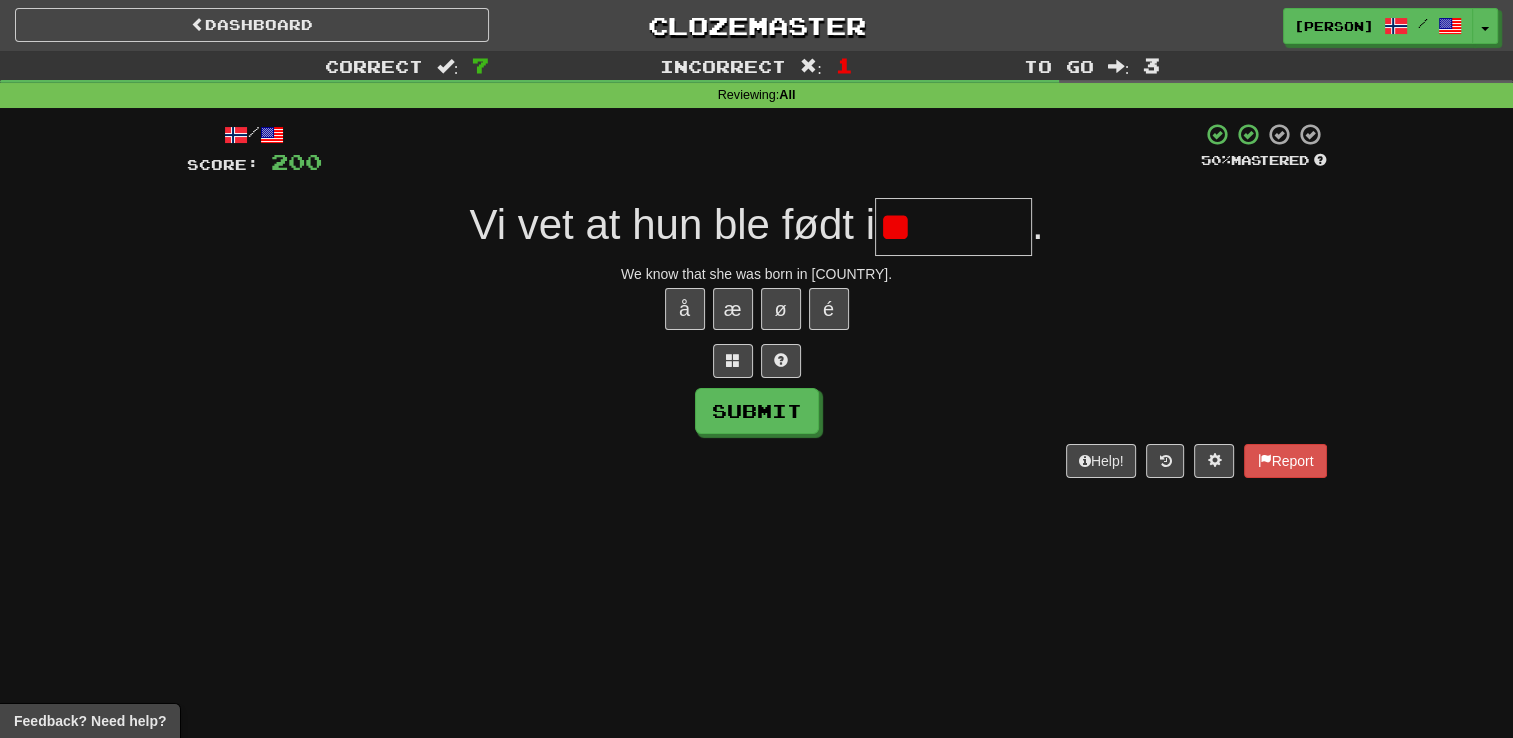 type on "*" 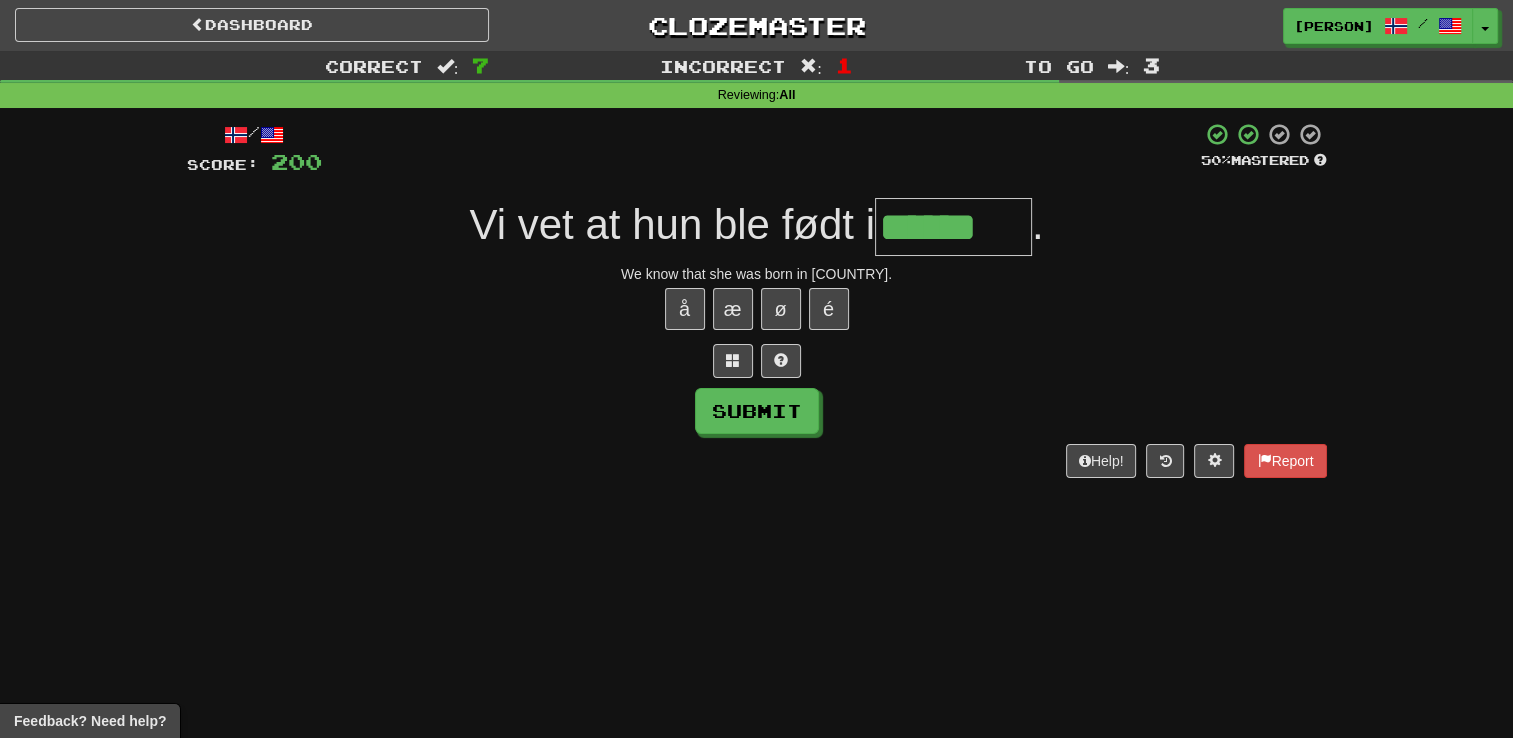 type on "******" 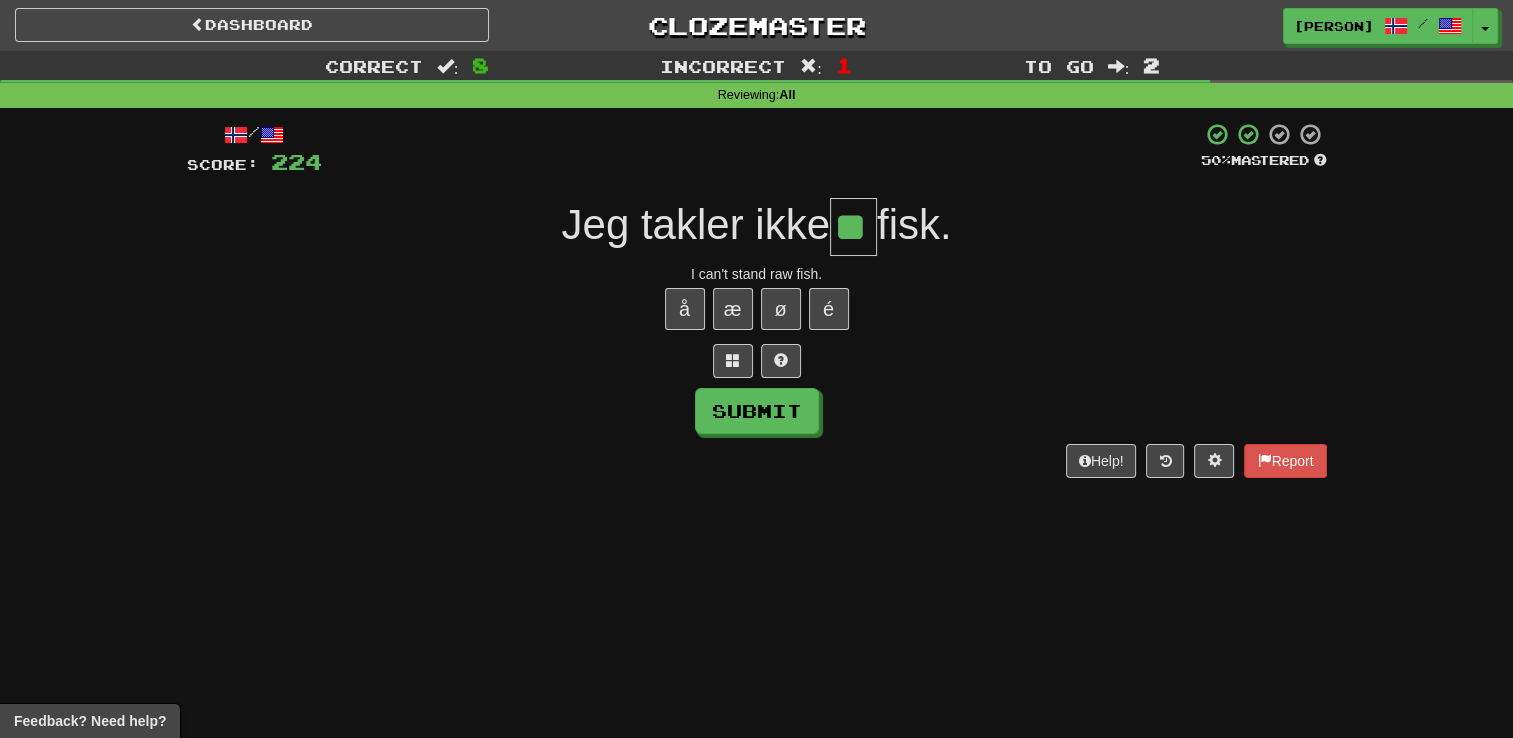 type on "**" 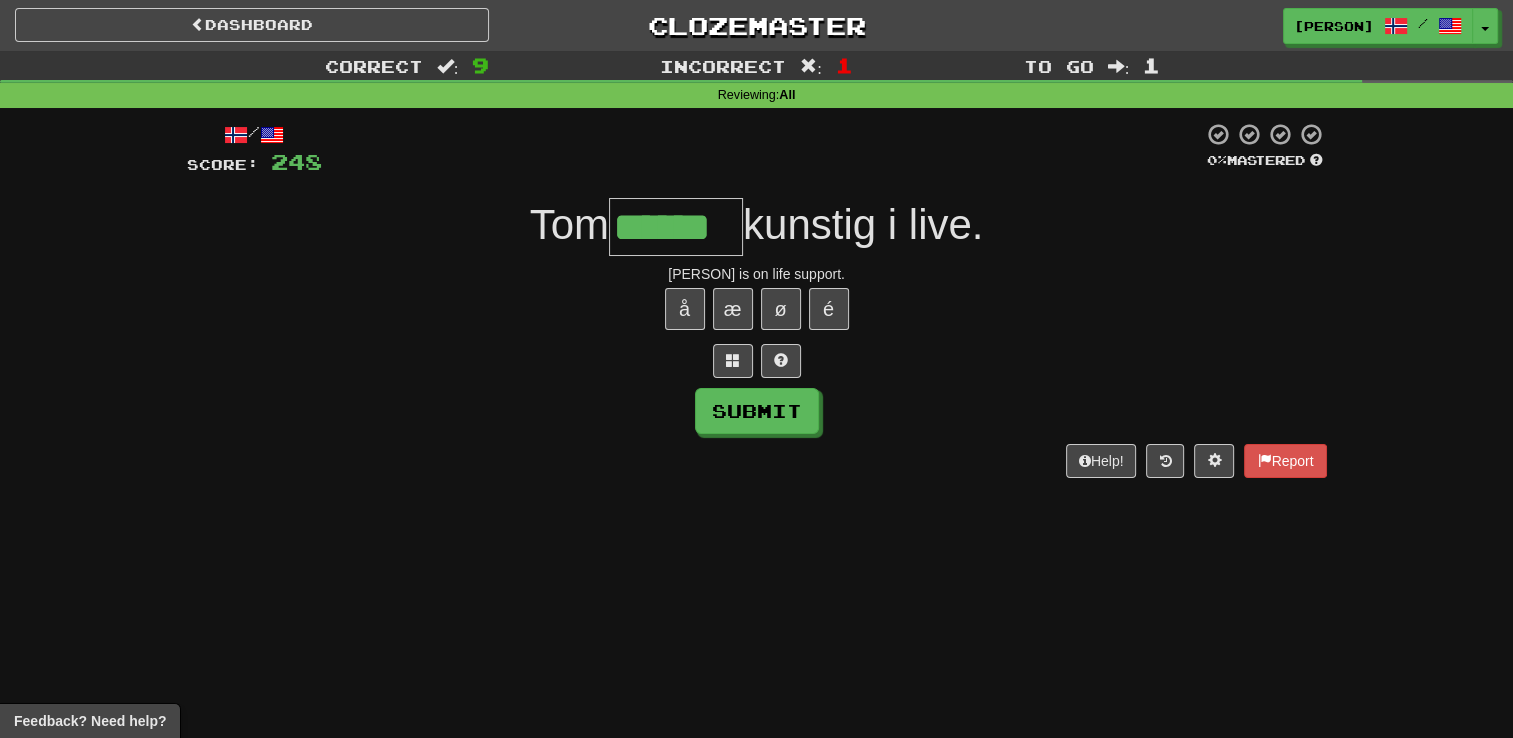 type on "******" 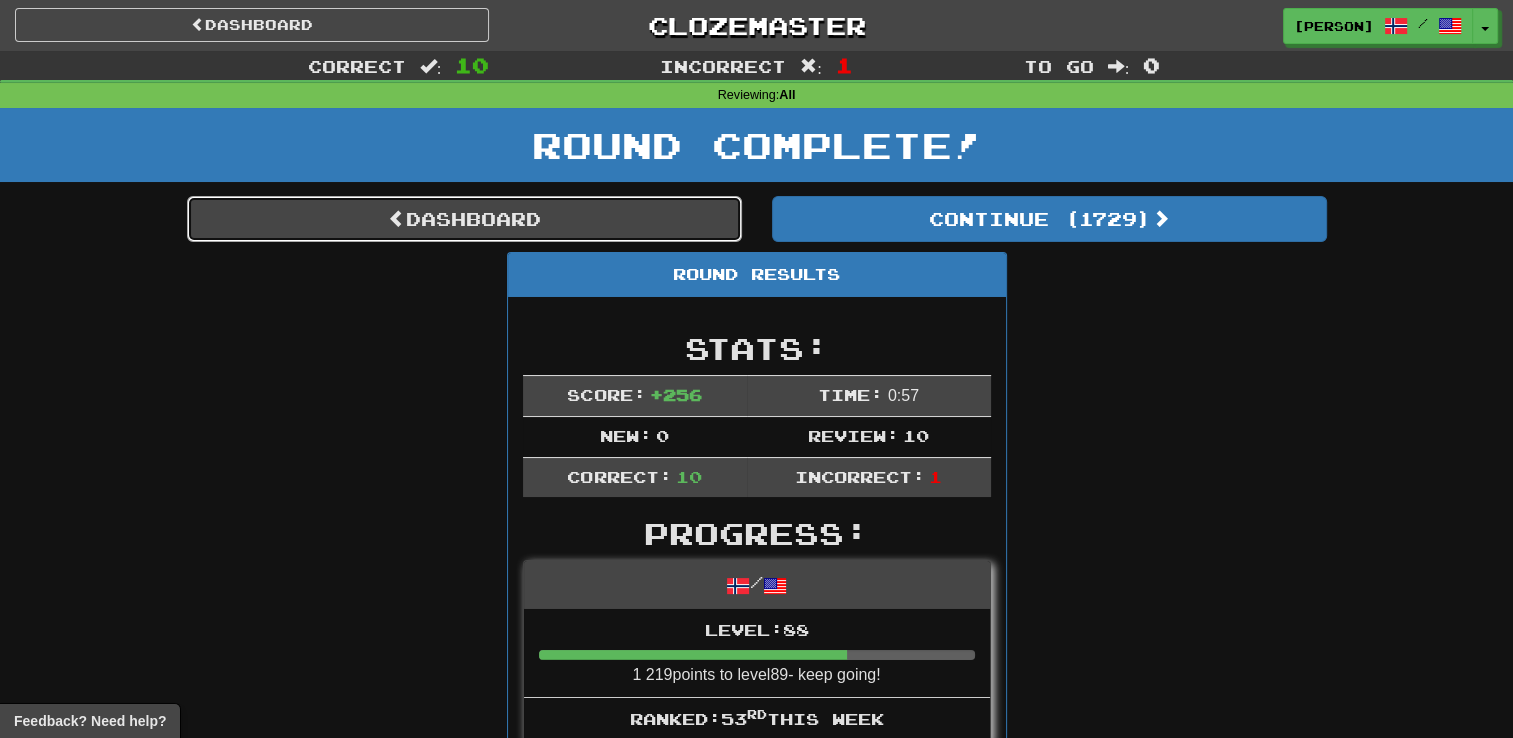 click on "Dashboard" at bounding box center (464, 219) 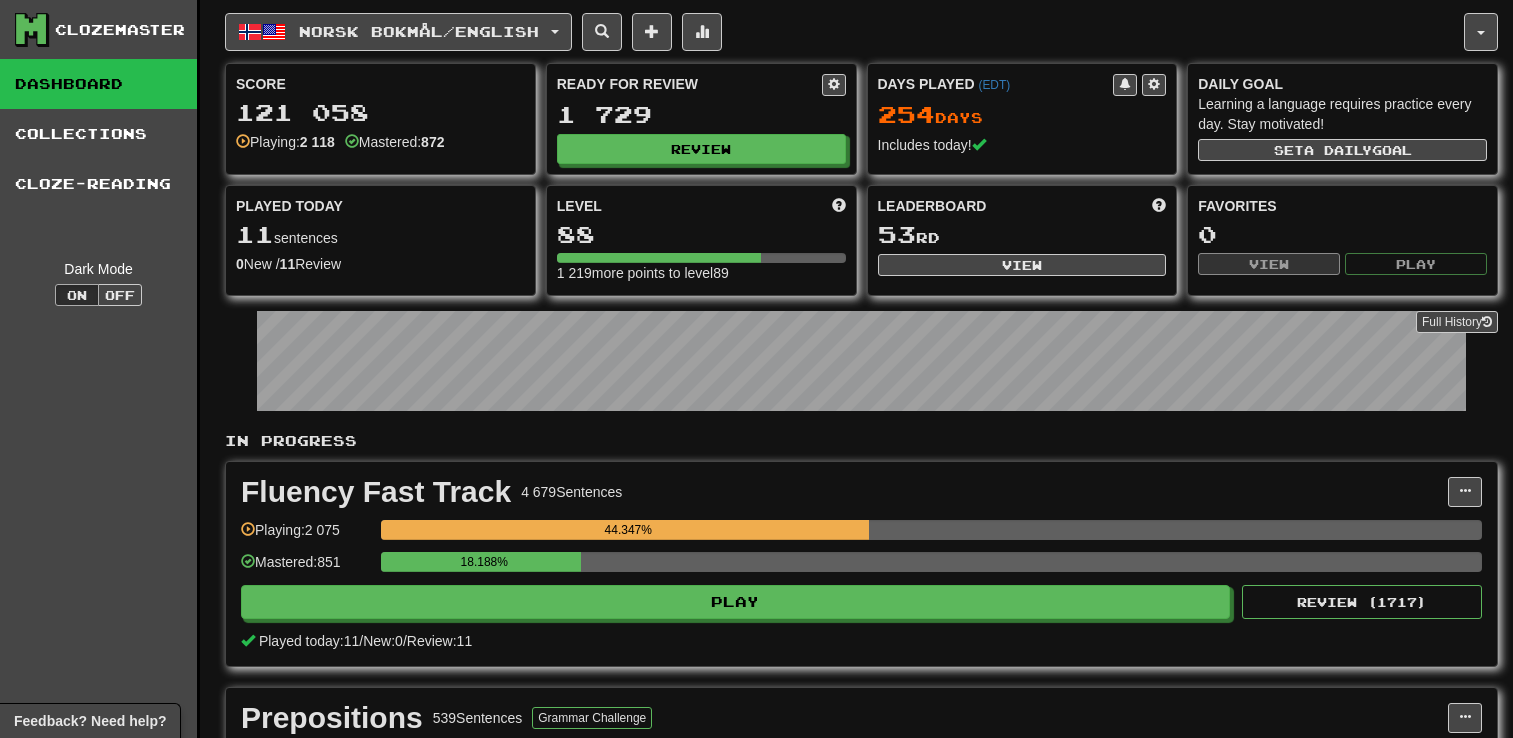 scroll, scrollTop: 0, scrollLeft: 0, axis: both 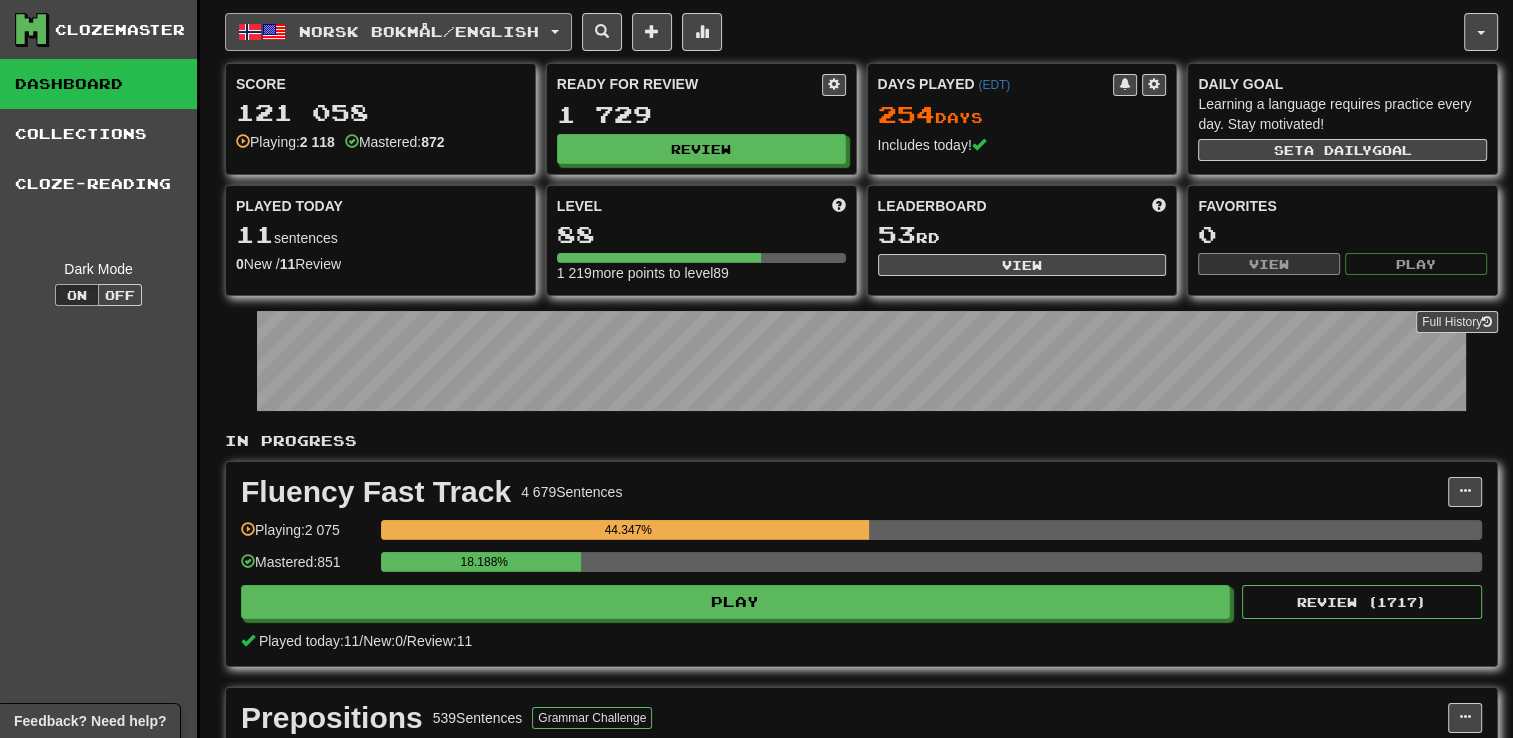 click on "Norsk bokmål  /  English" at bounding box center (419, 31) 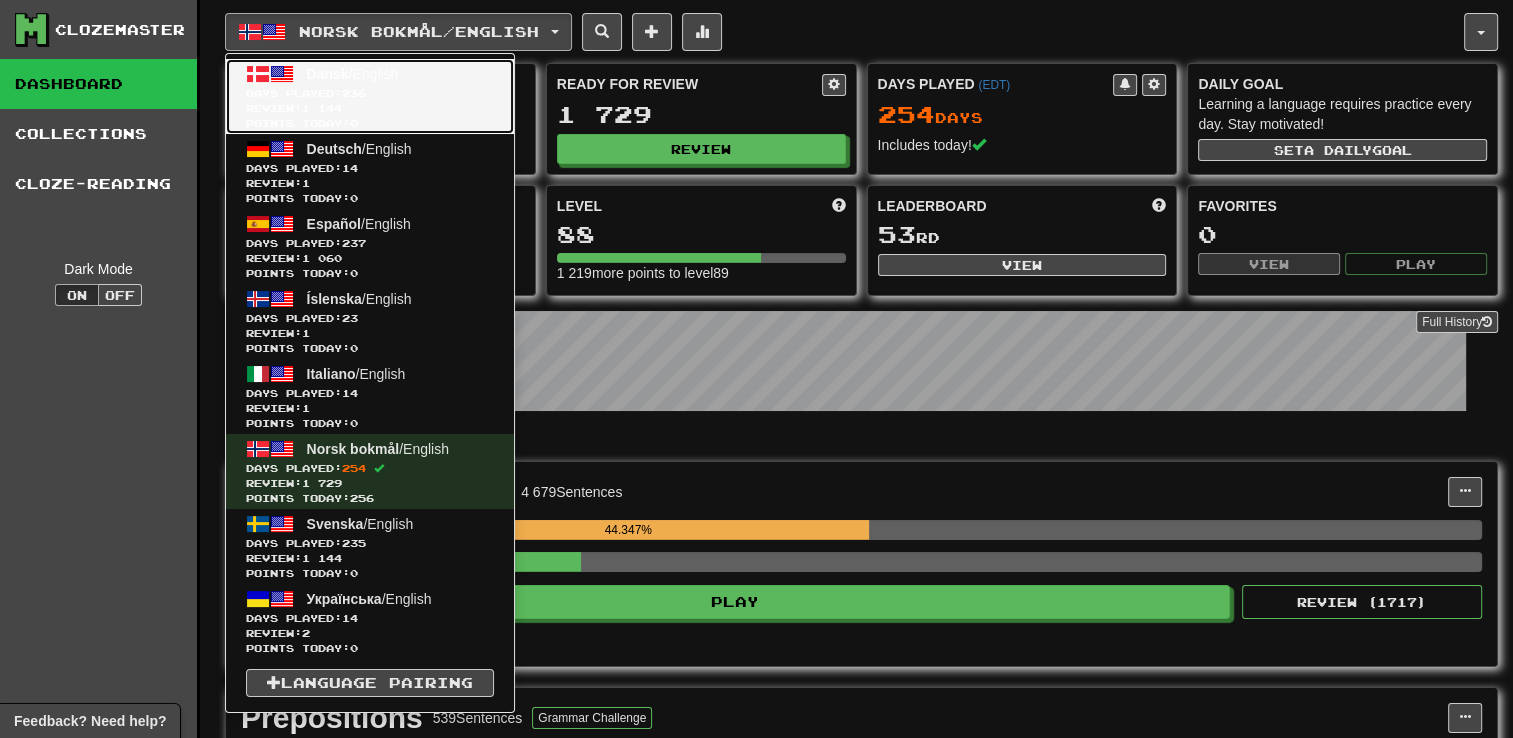 click on "Days Played:  236" at bounding box center [370, 93] 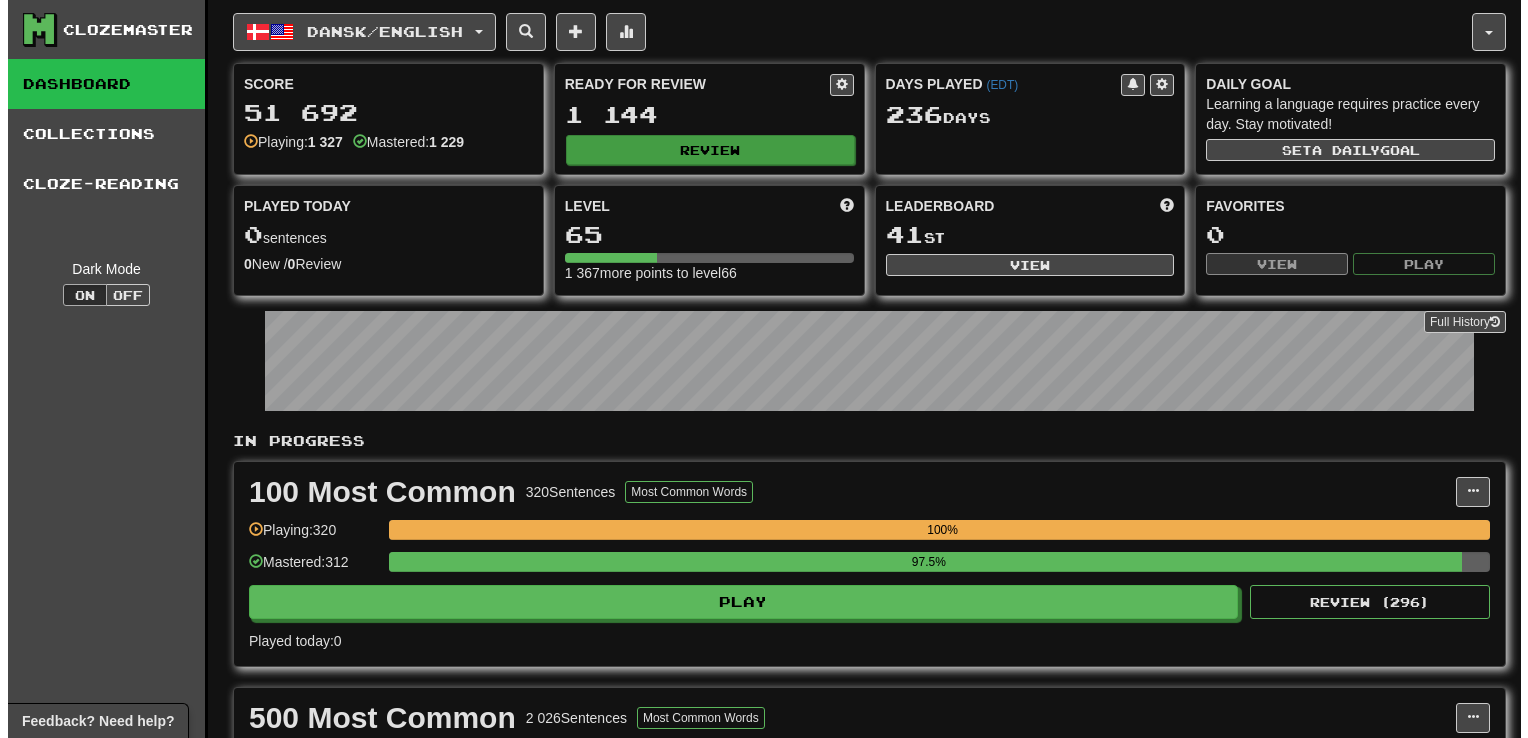 scroll, scrollTop: 0, scrollLeft: 0, axis: both 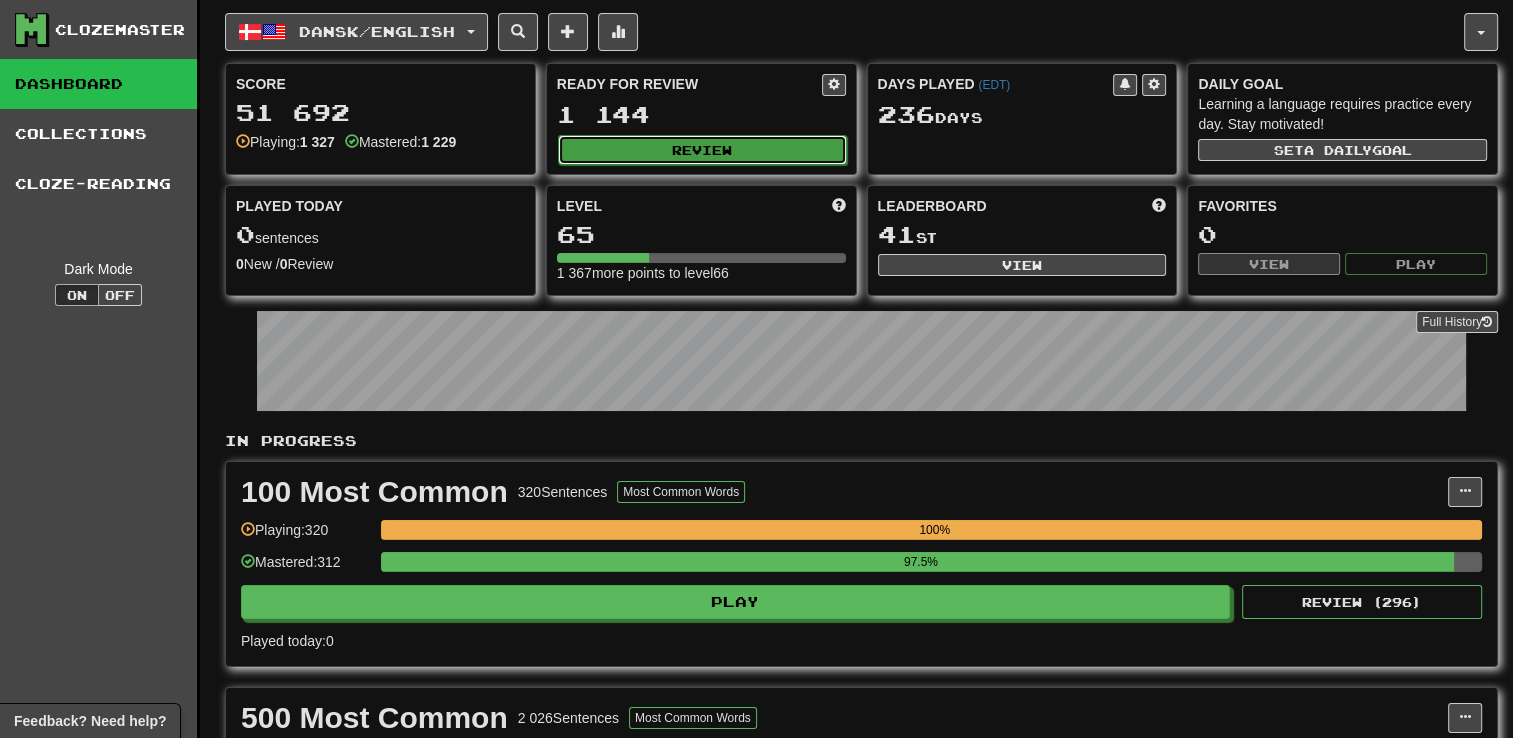 click on "Review" at bounding box center (702, 150) 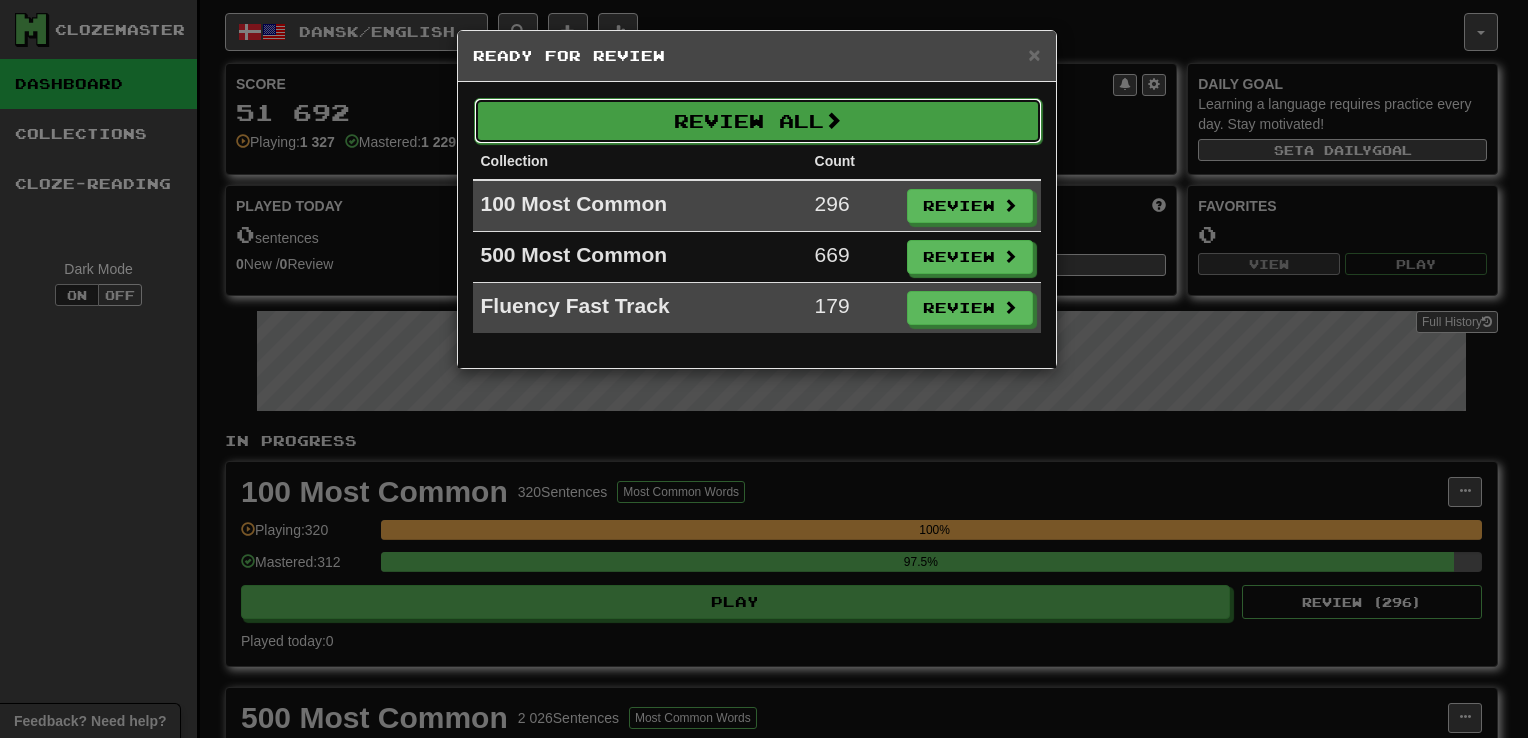 click on "Review All" at bounding box center [758, 121] 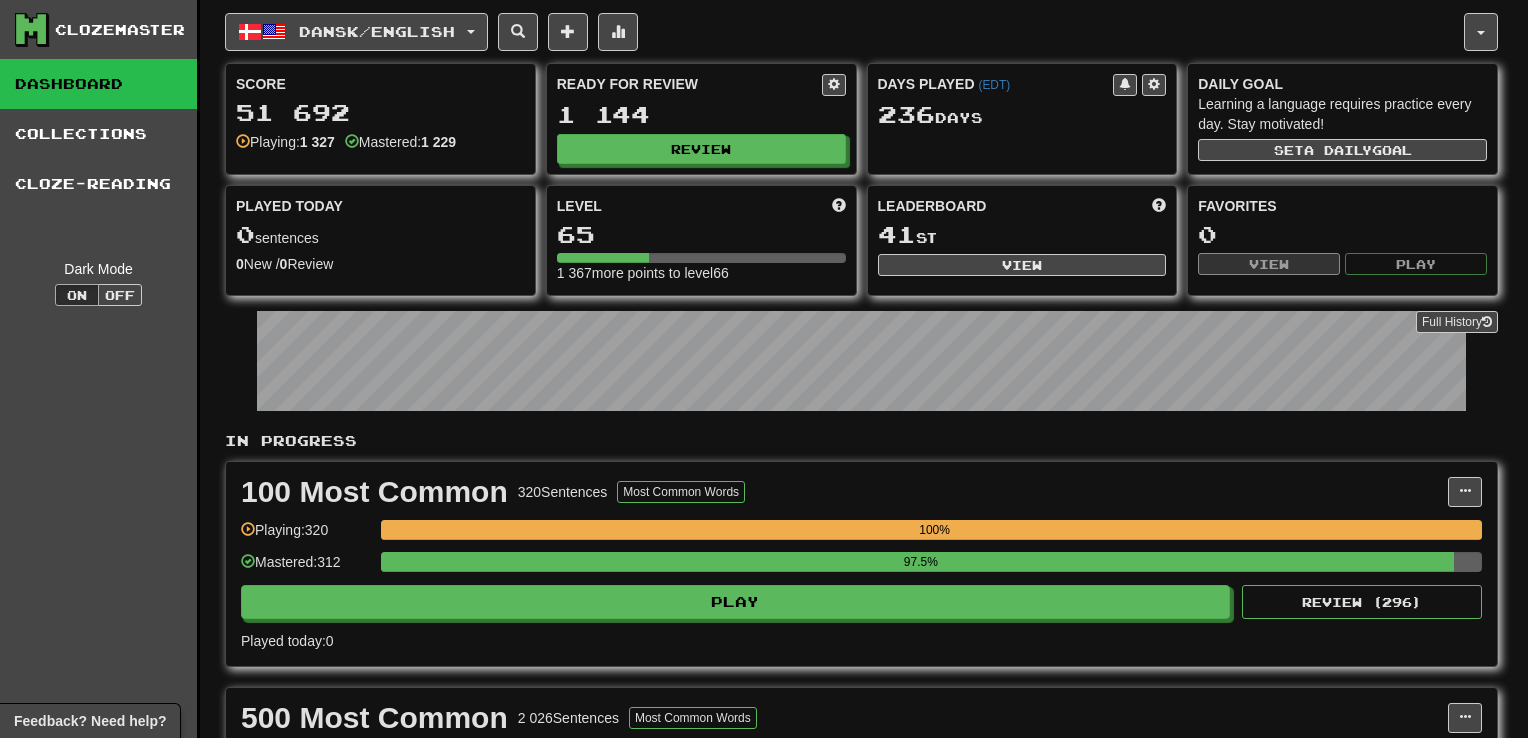 select on "**" 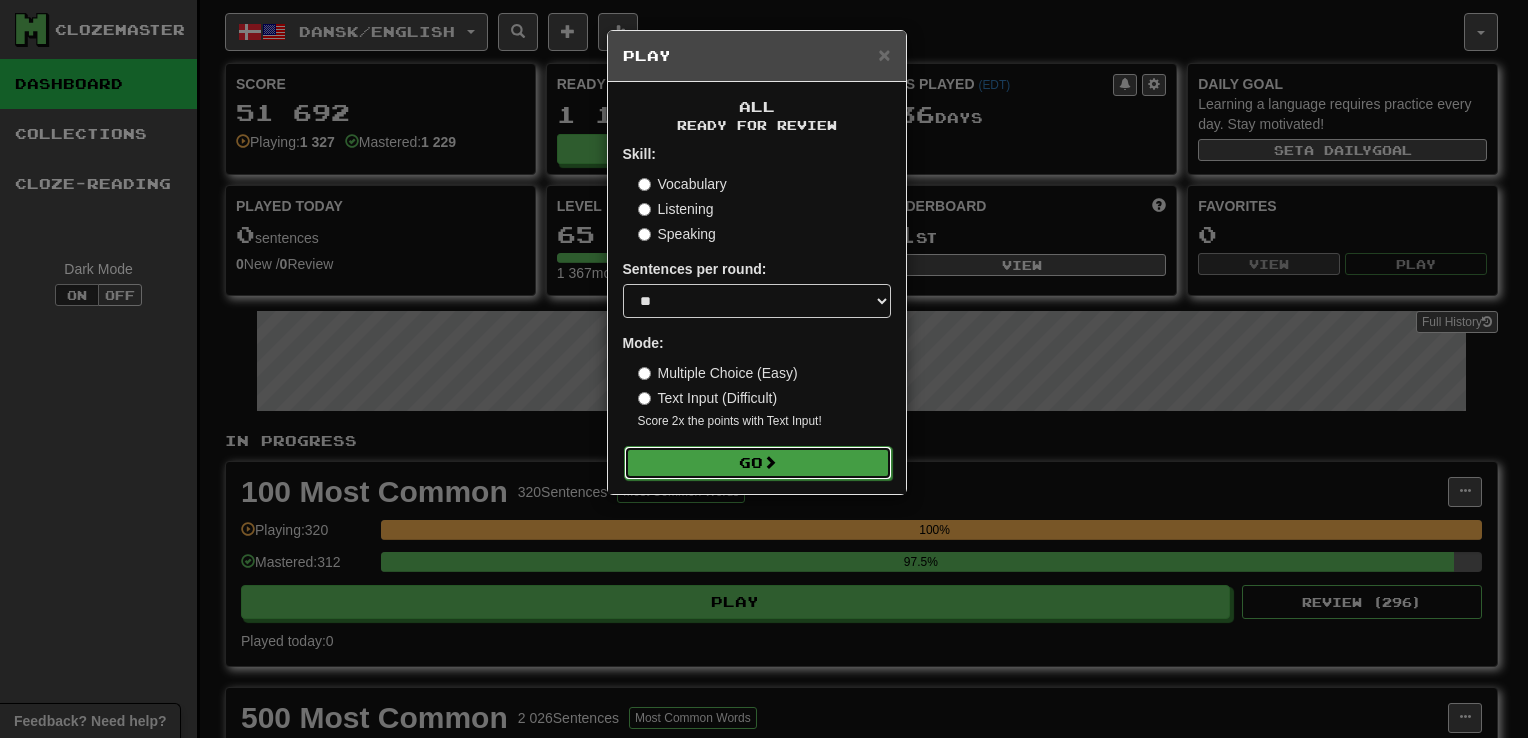 click on "Go" at bounding box center [758, 463] 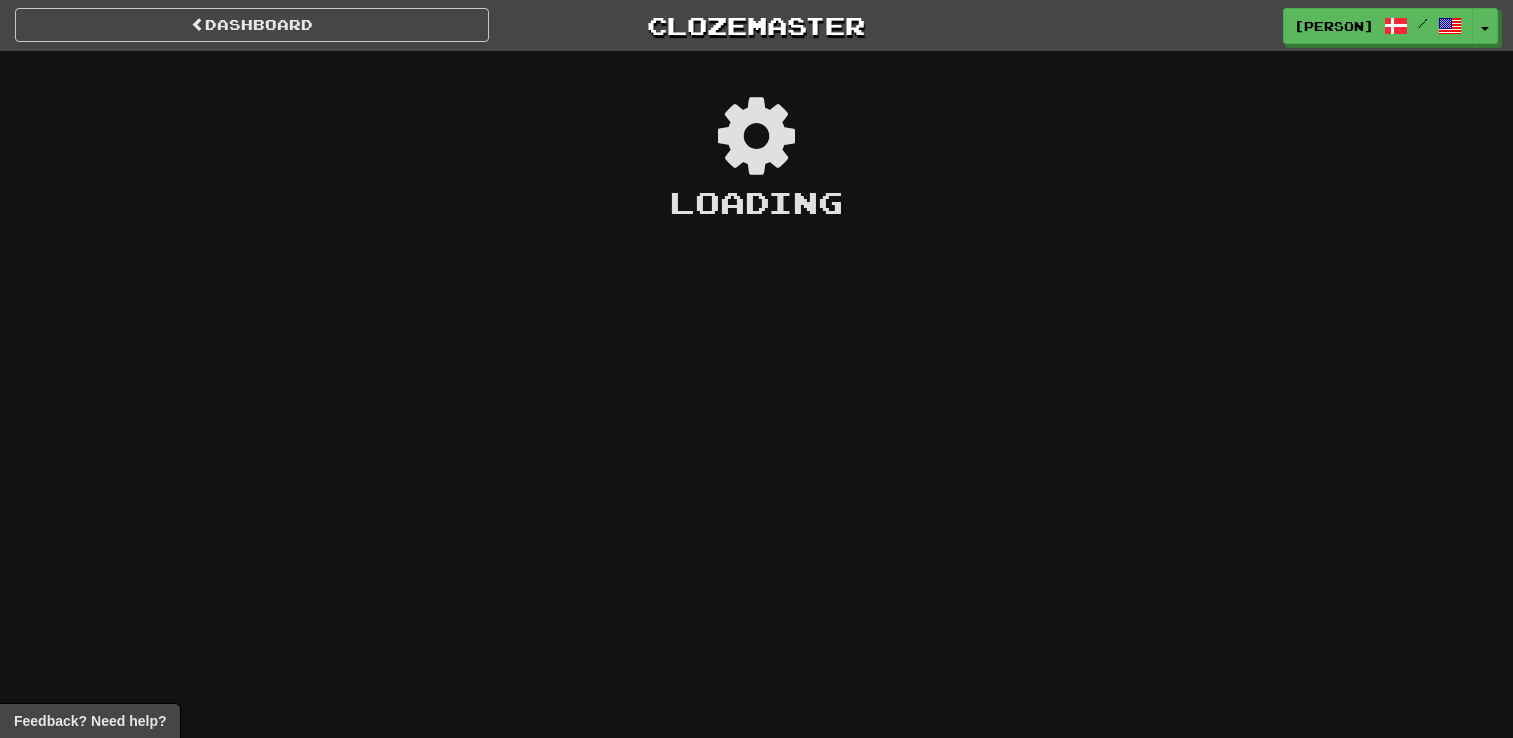 scroll, scrollTop: 0, scrollLeft: 0, axis: both 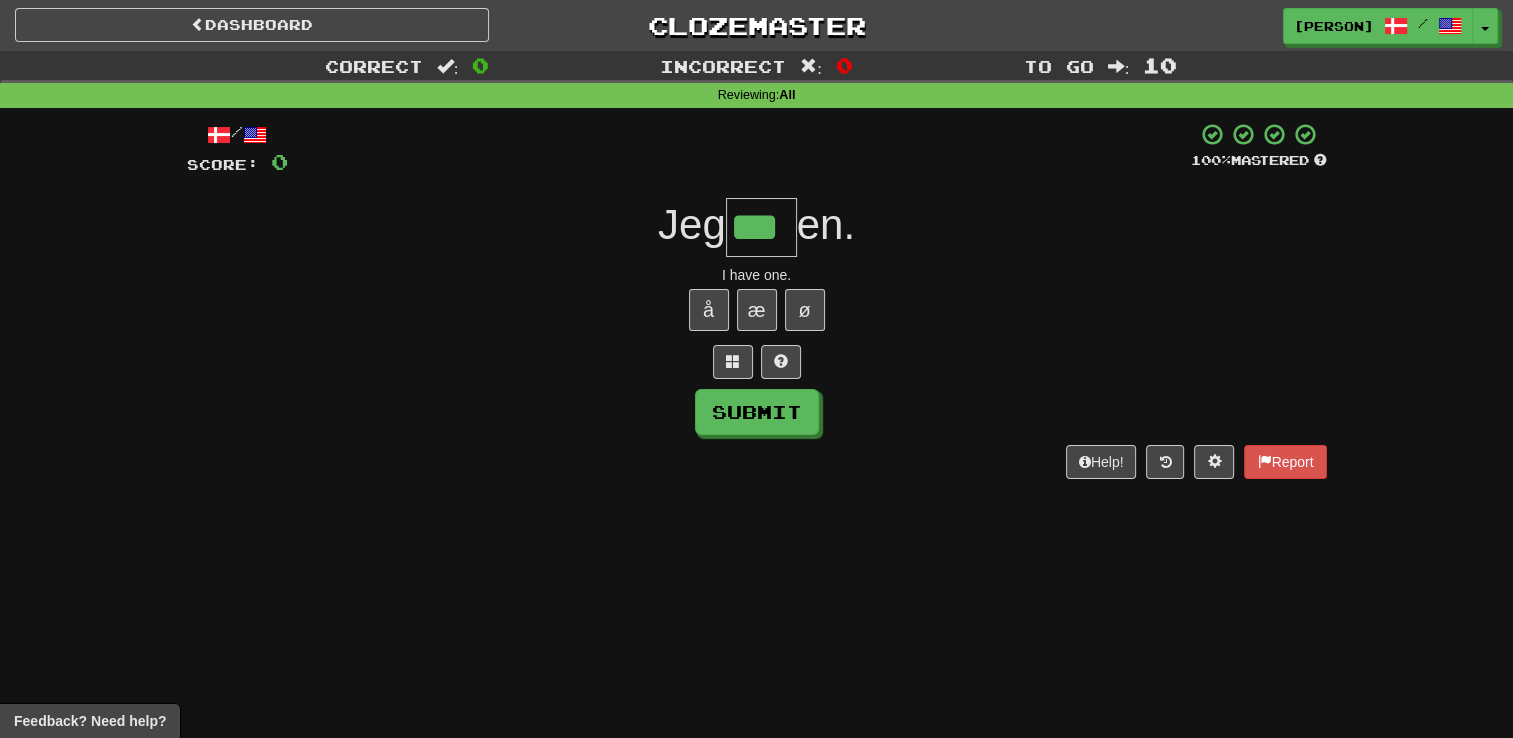 type on "***" 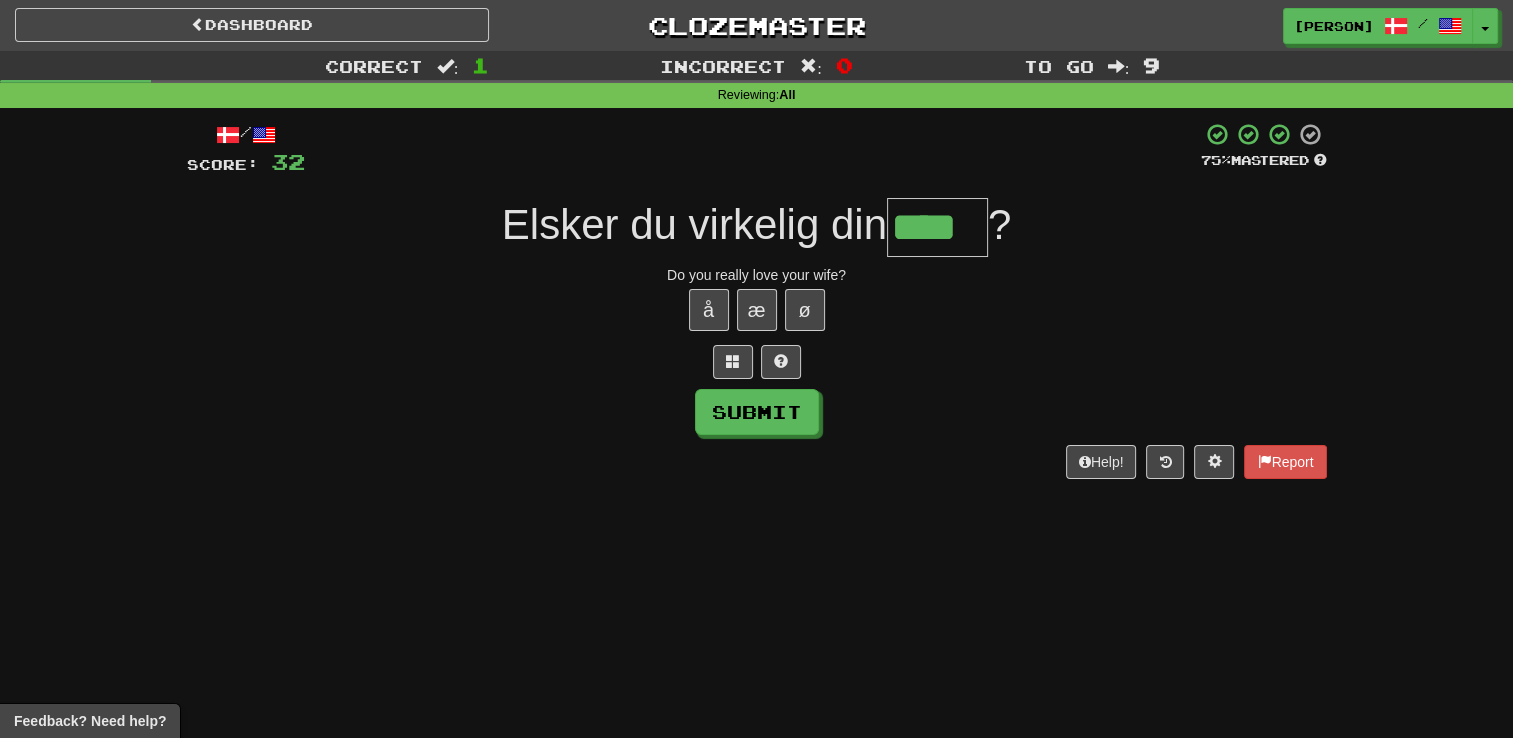 type on "****" 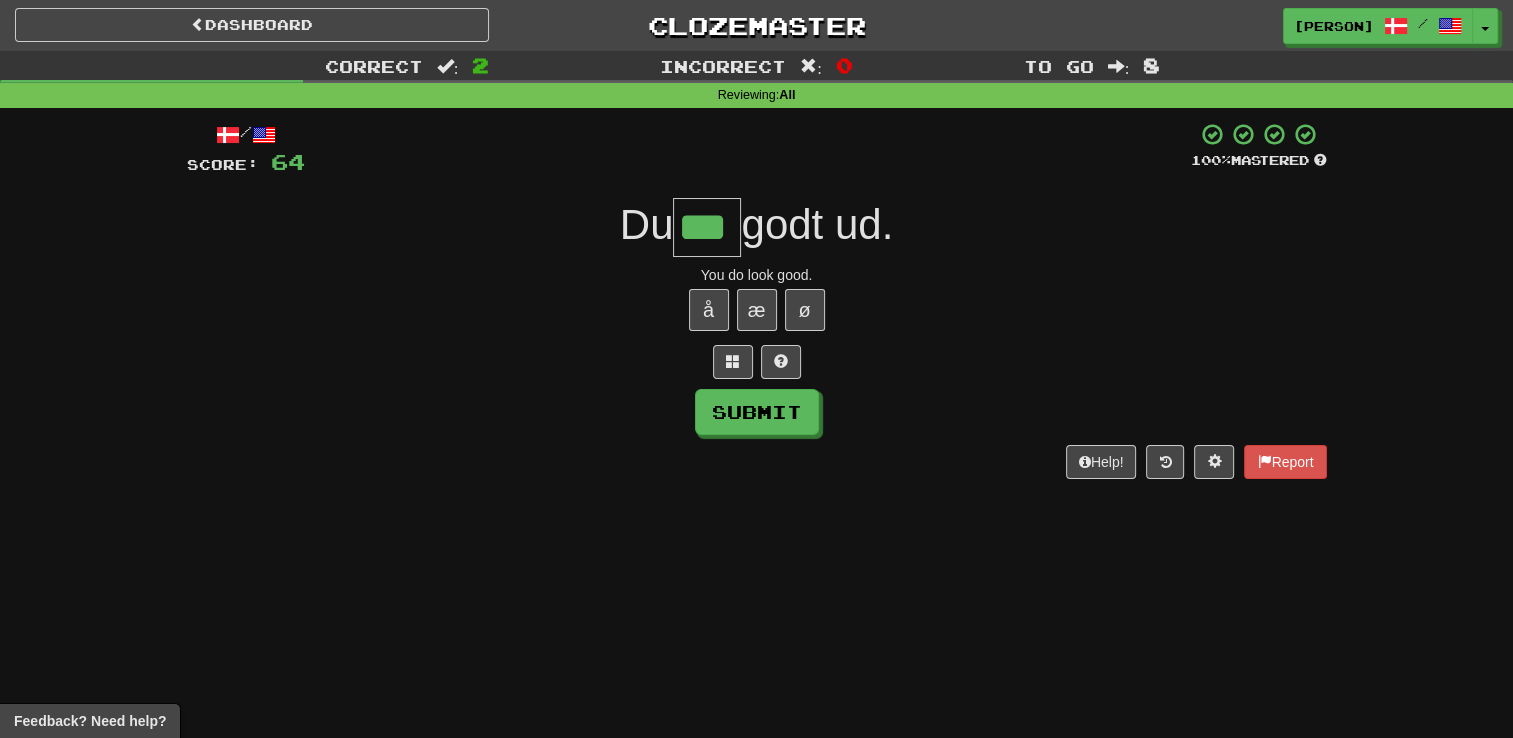 type on "***" 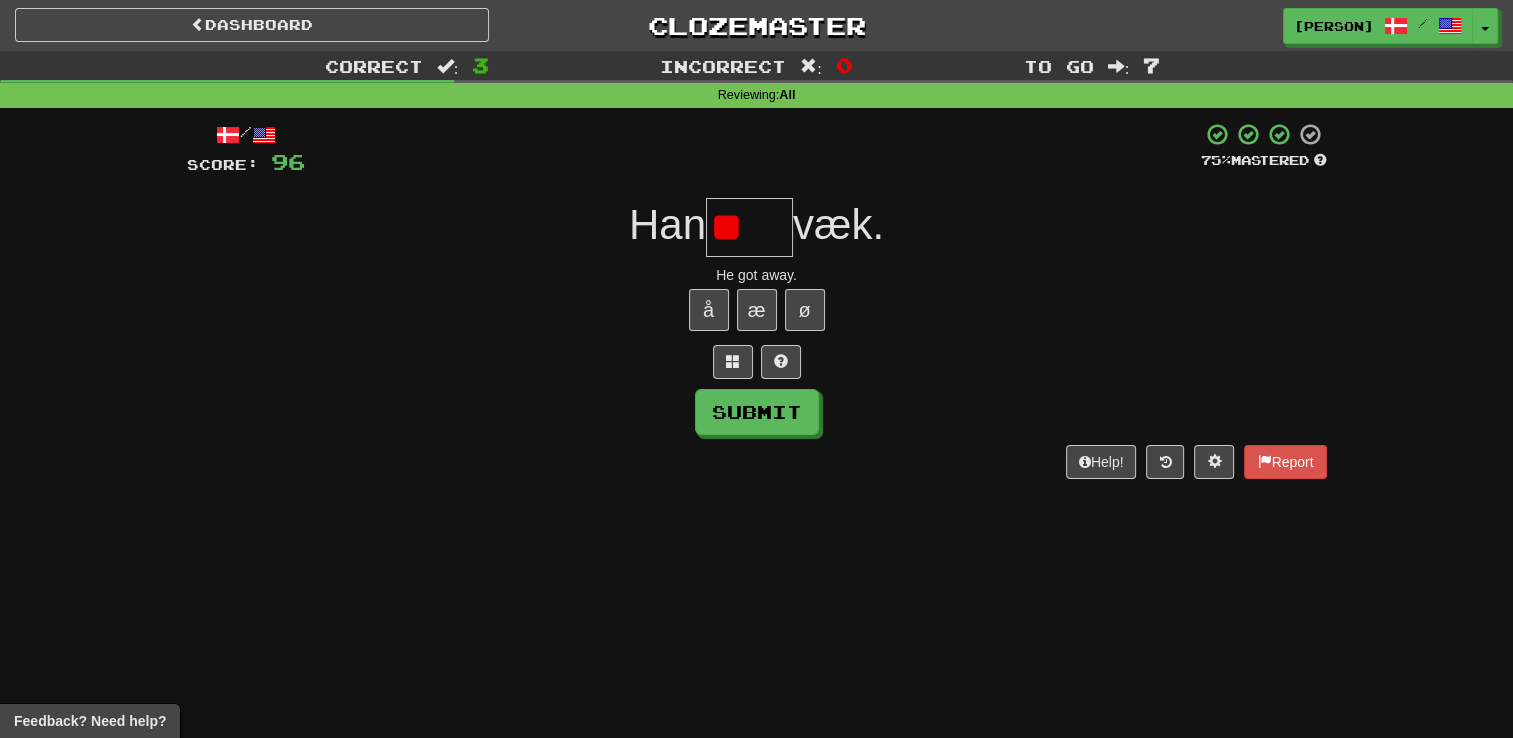 type on "*" 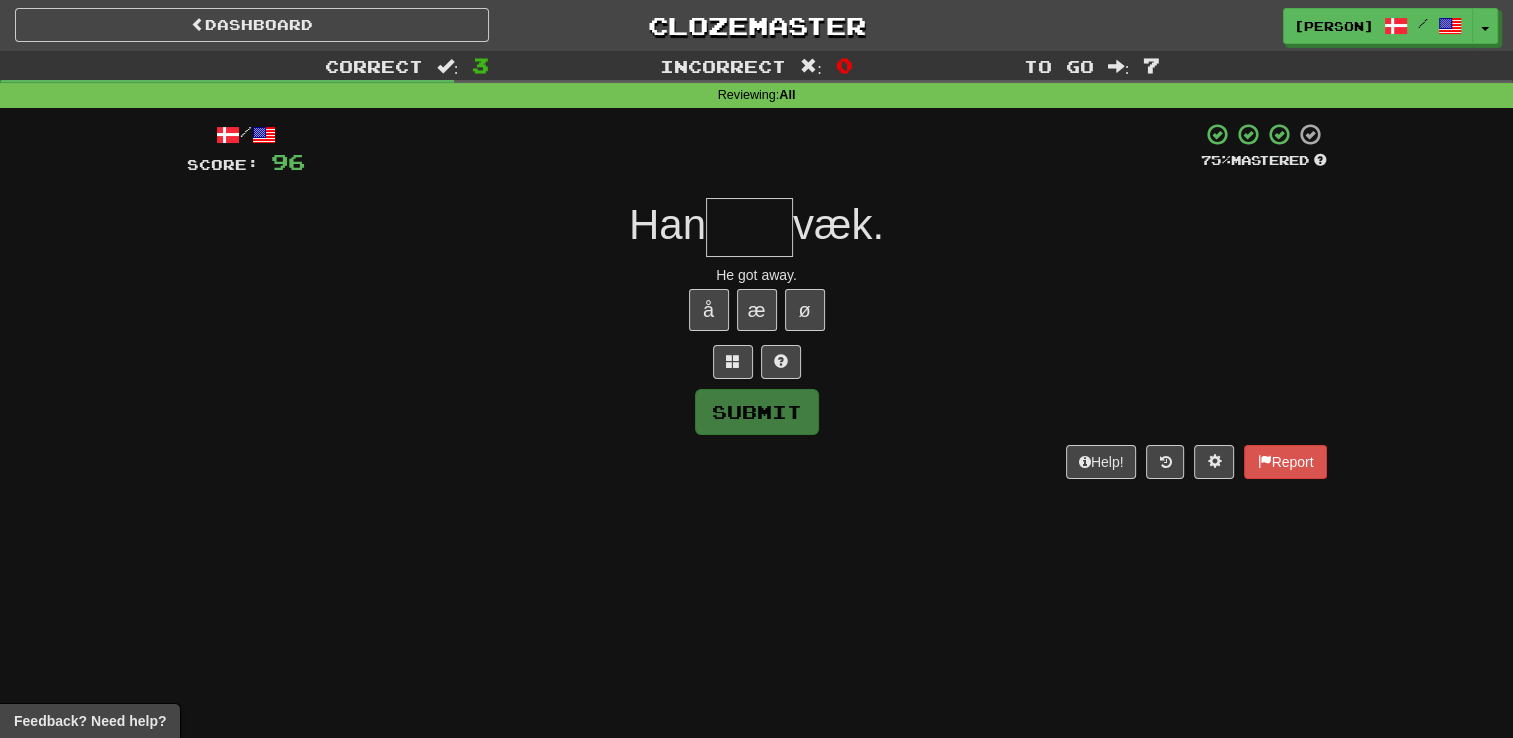 type on "*" 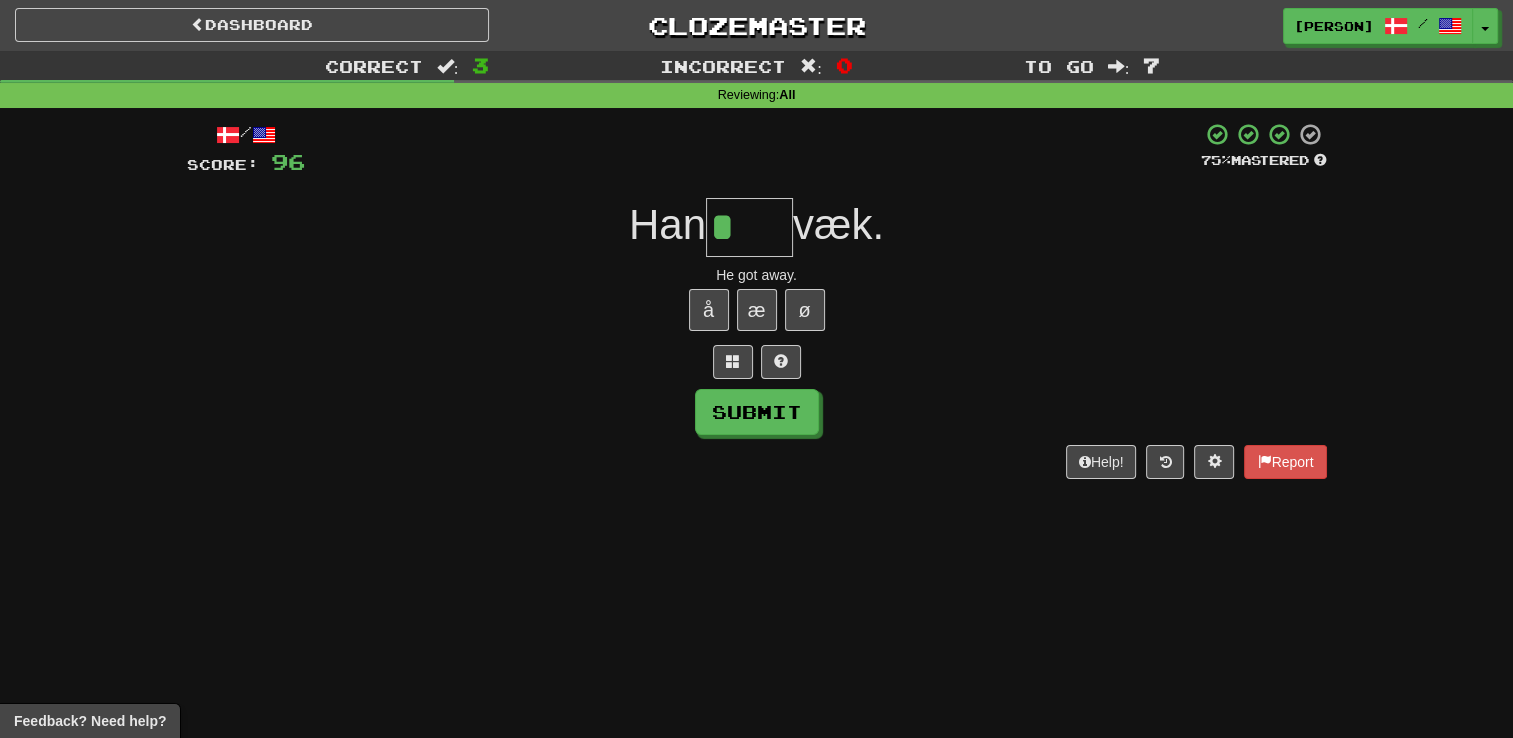 type on "****" 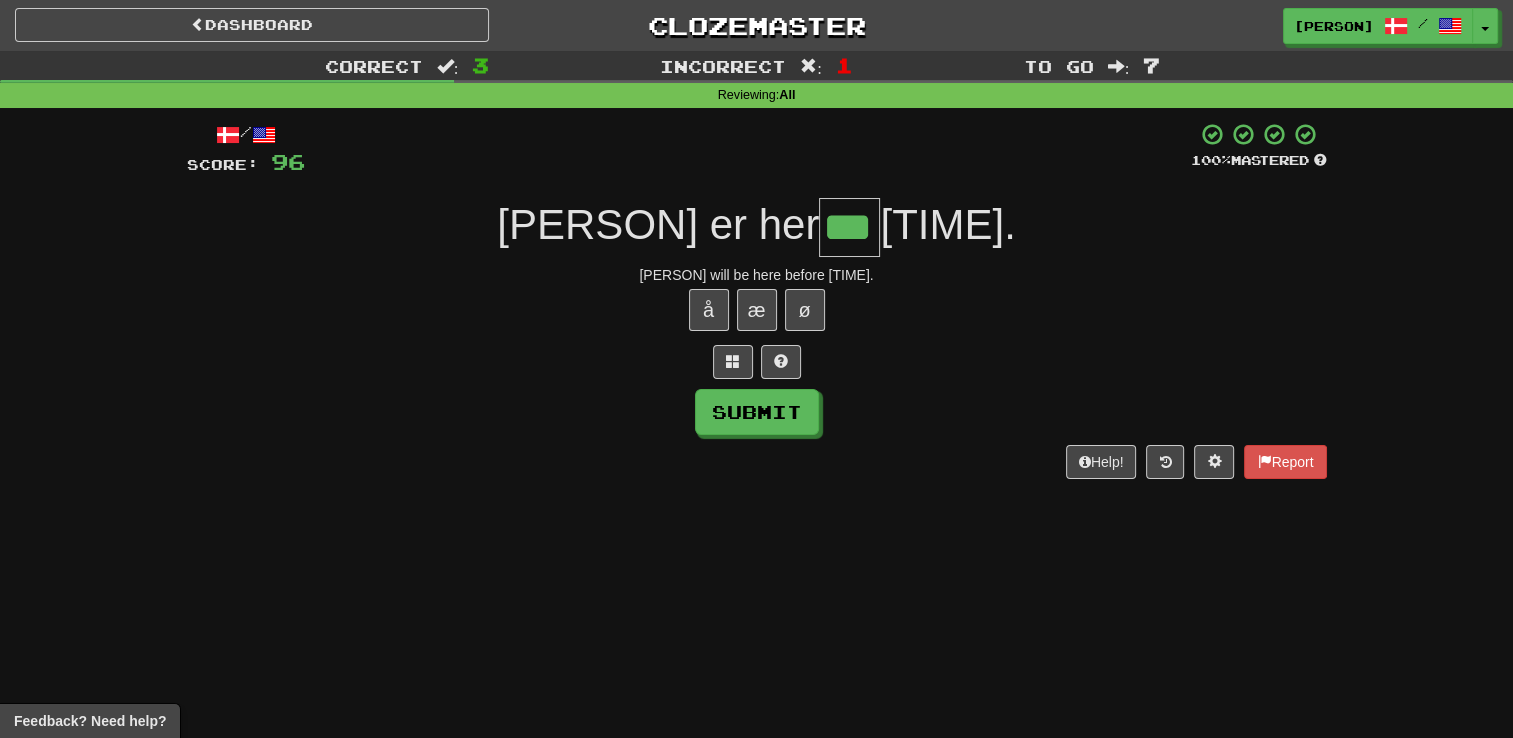 type on "***" 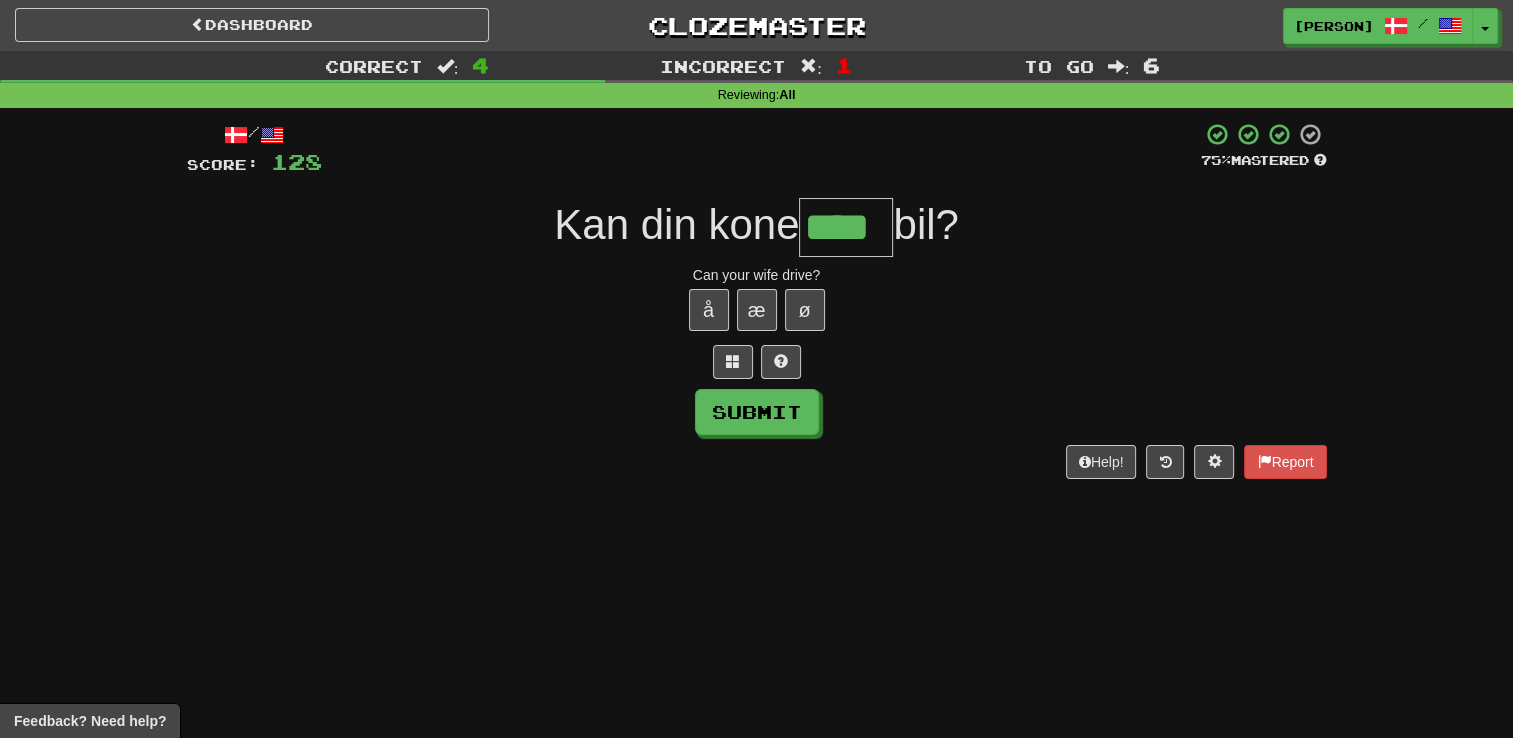 type on "****" 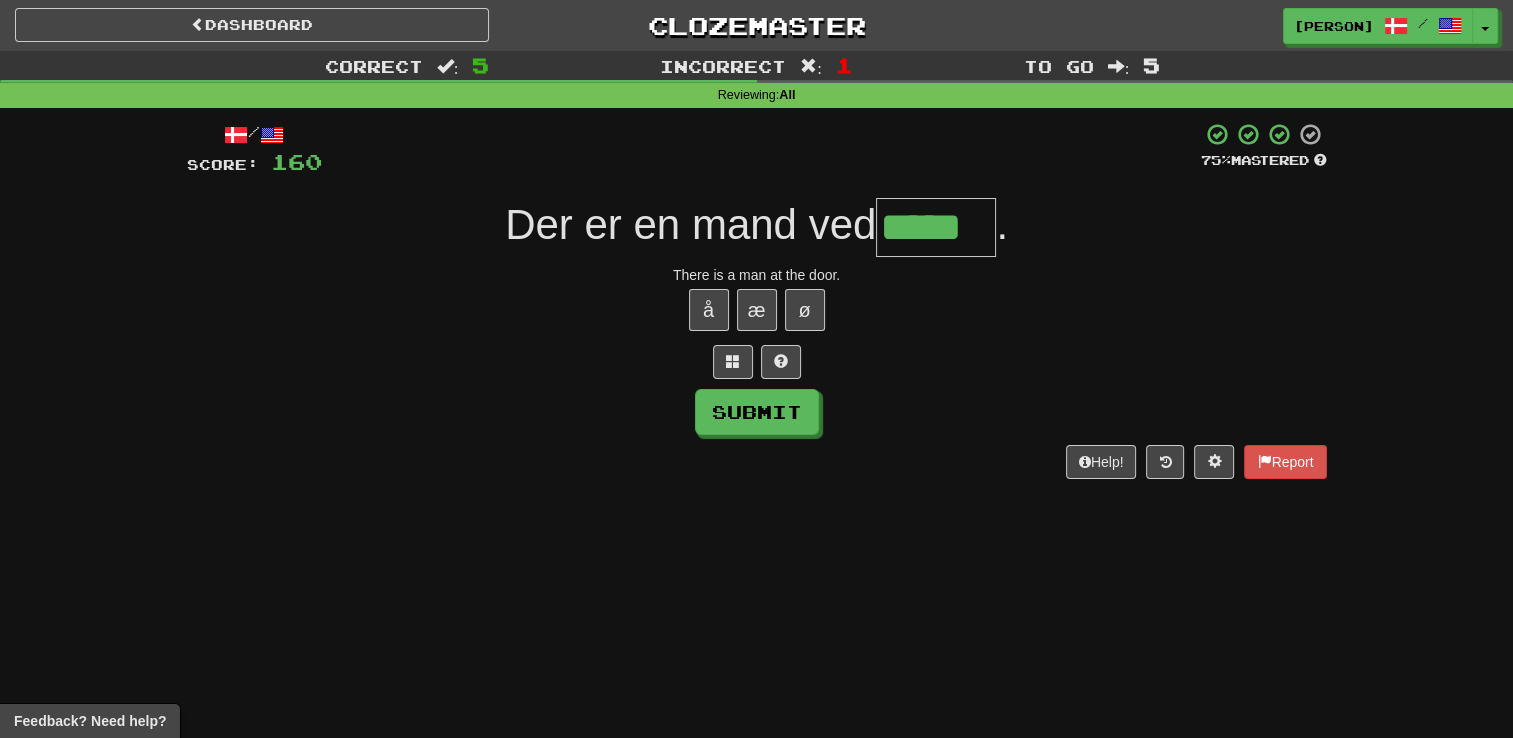 type on "*****" 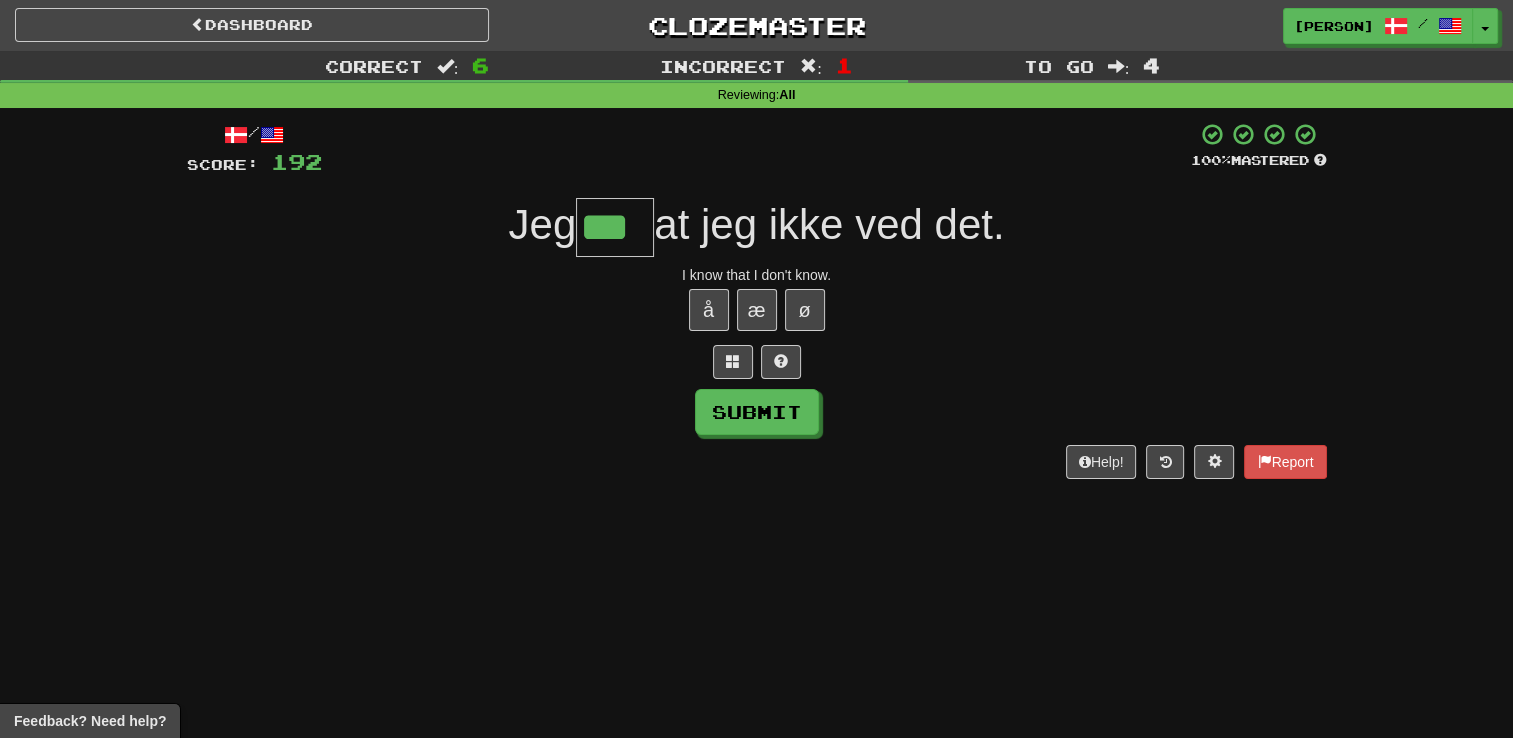 type on "***" 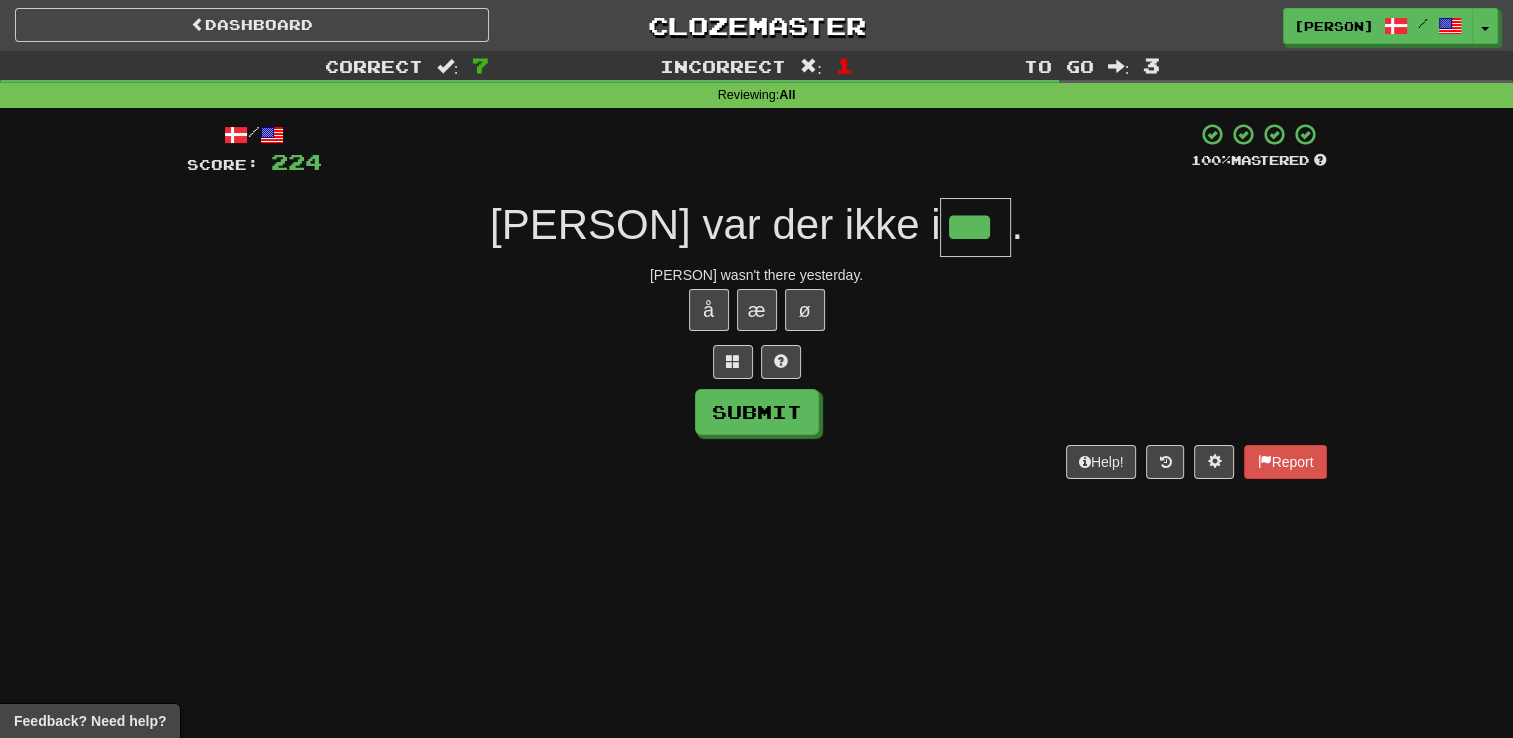 type on "***" 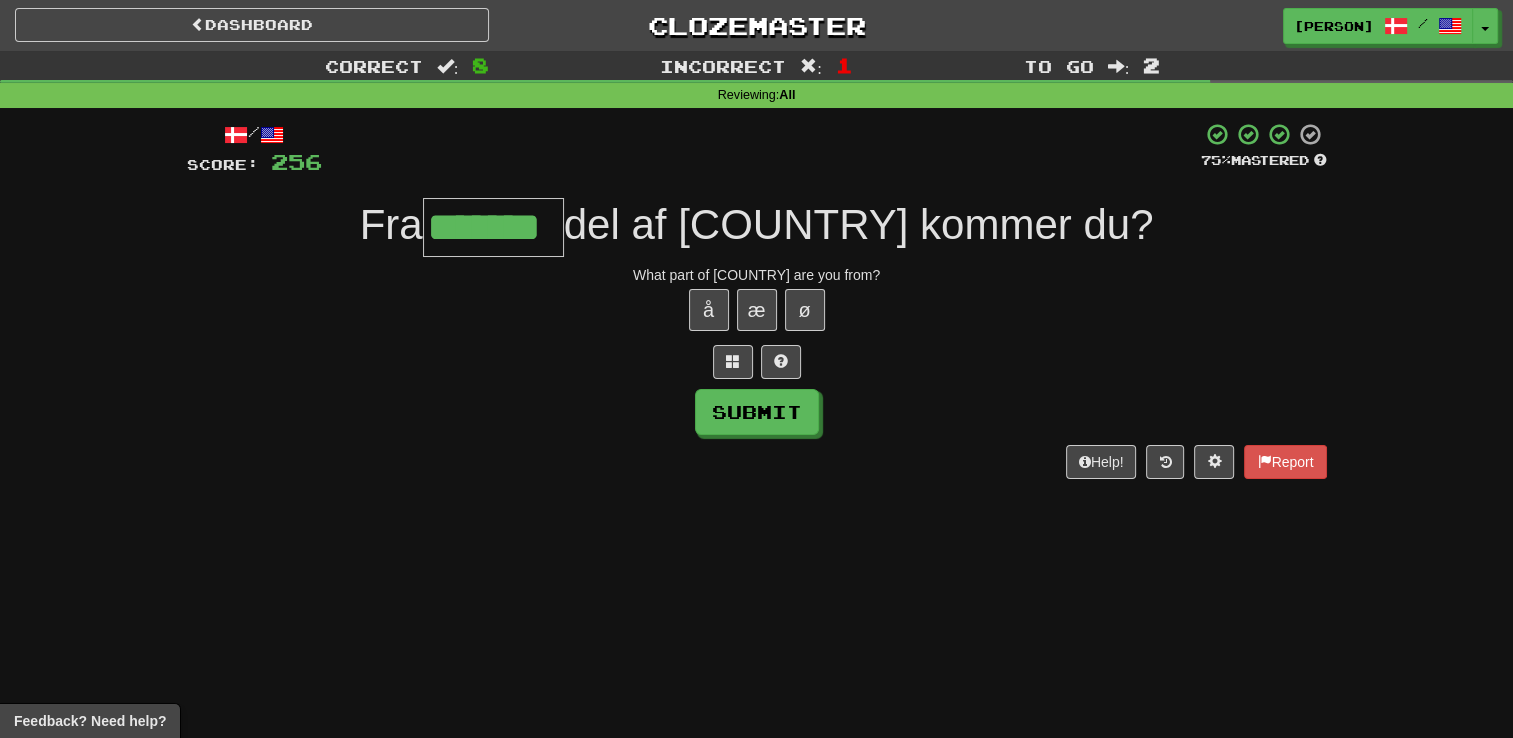 type on "*******" 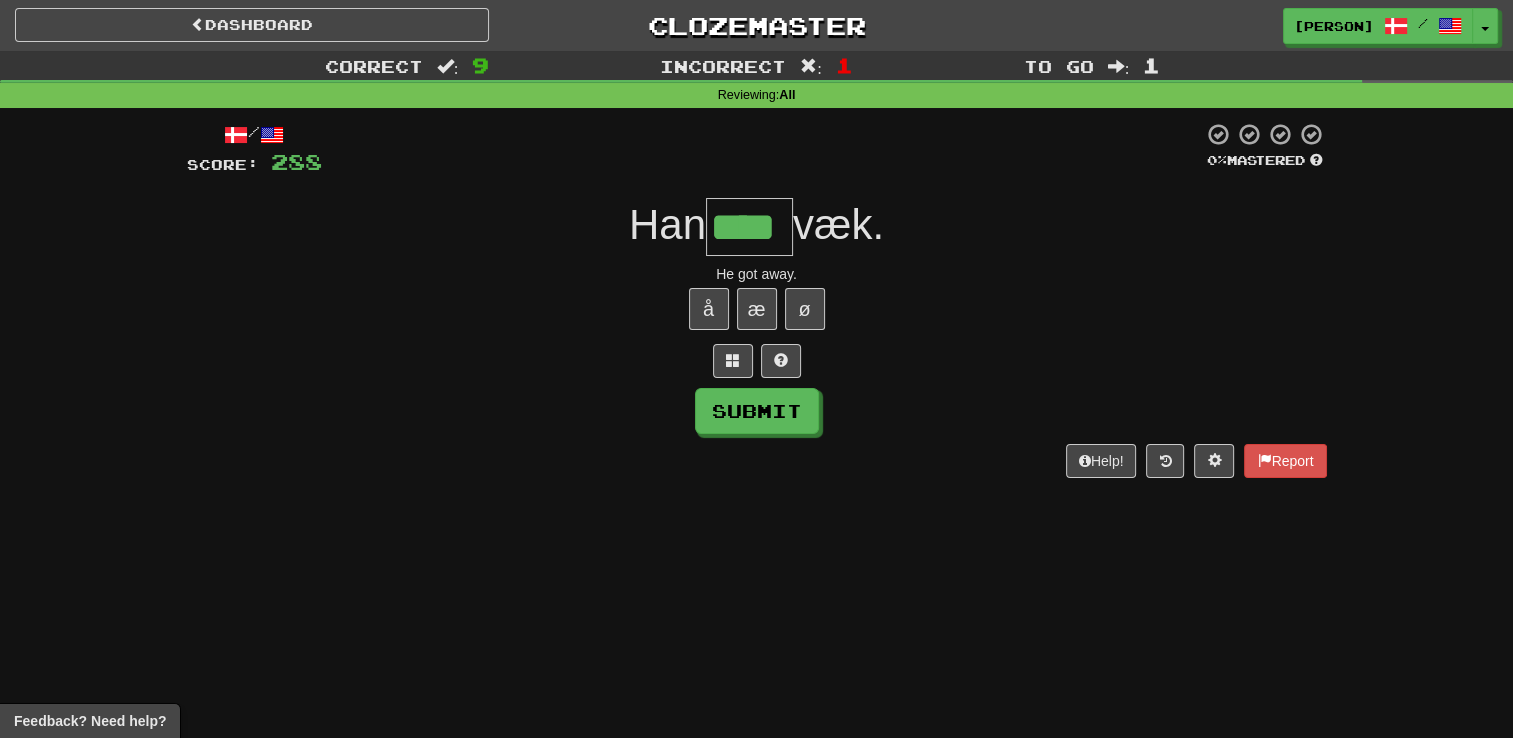 scroll, scrollTop: 0, scrollLeft: 0, axis: both 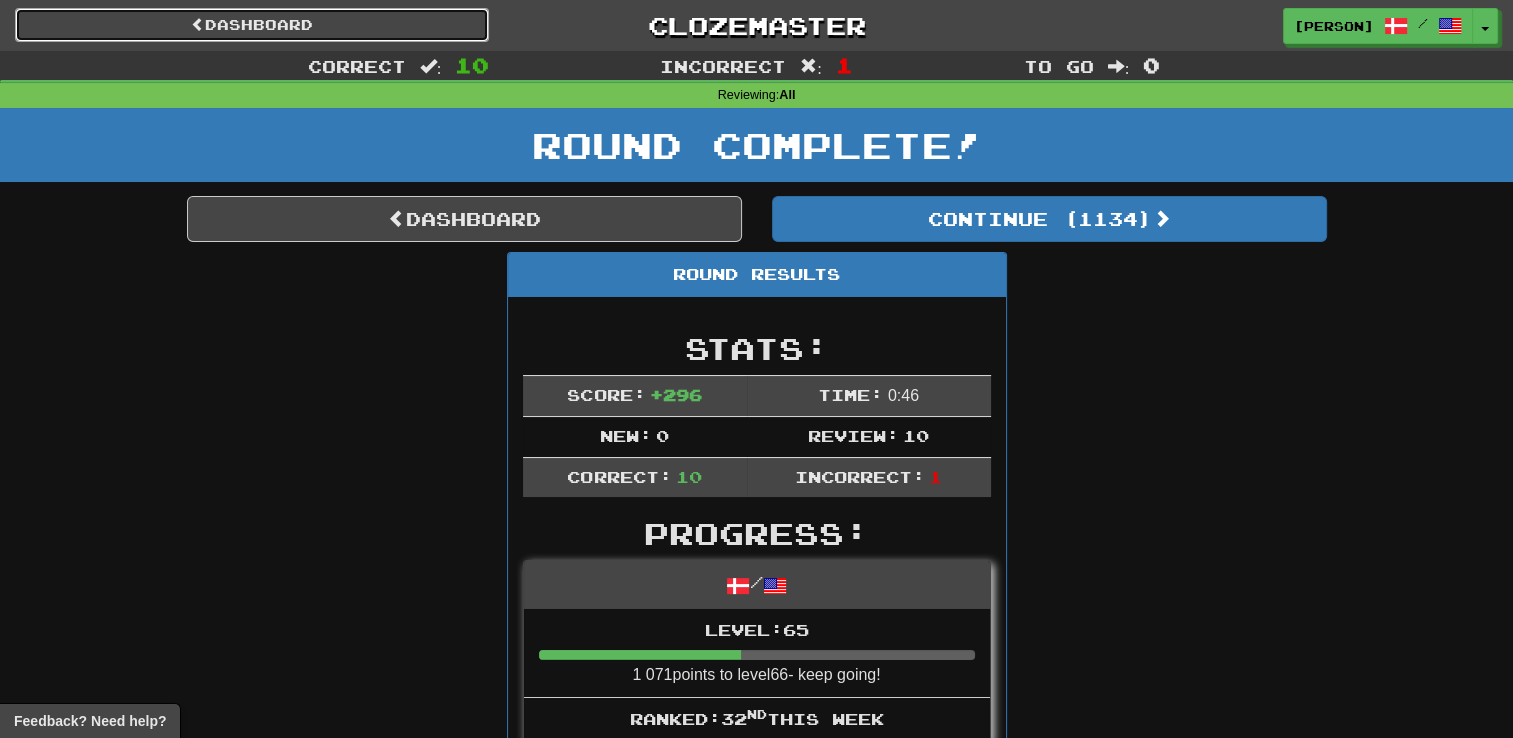 click on "Dashboard" at bounding box center (252, 25) 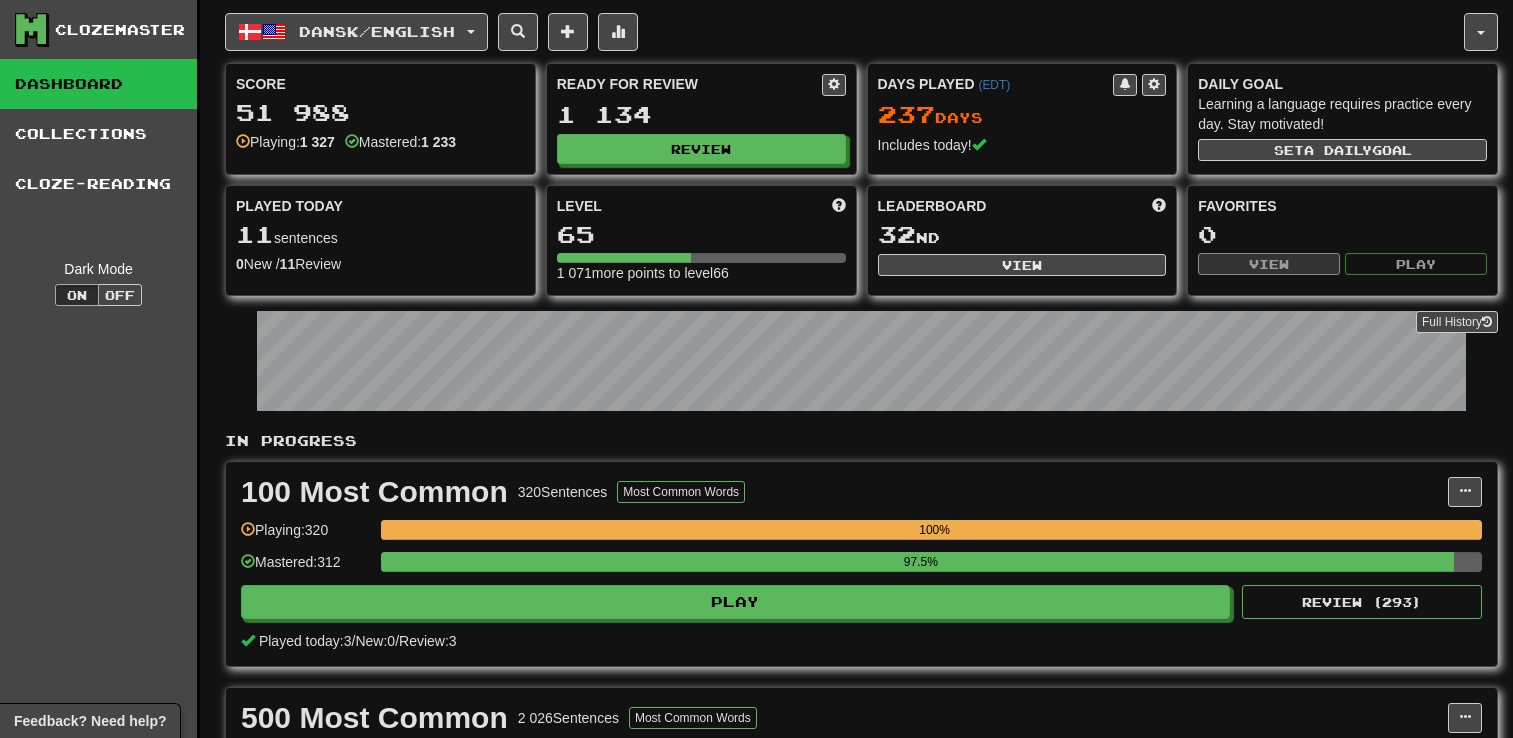 scroll, scrollTop: 0, scrollLeft: 0, axis: both 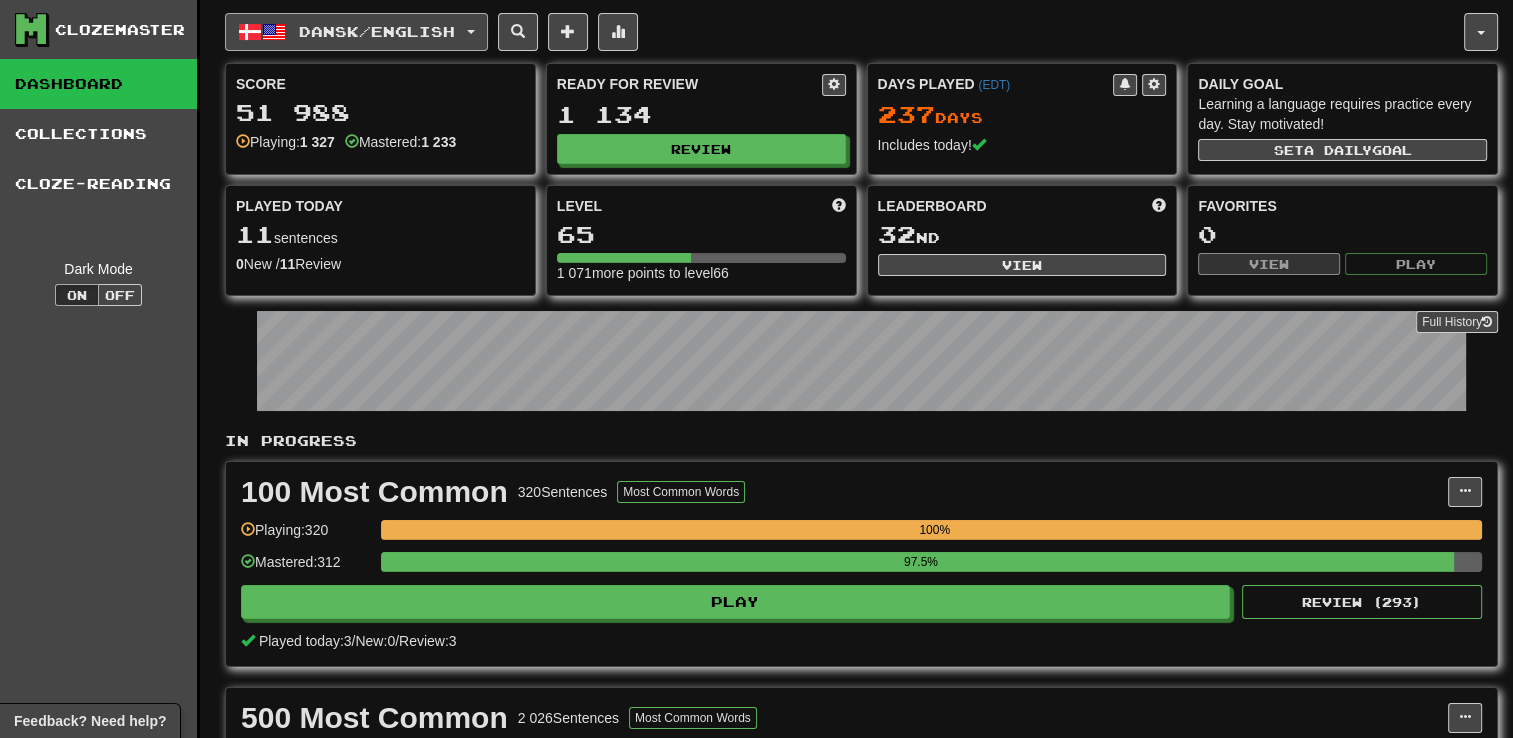 click on "Dansk  /  English" at bounding box center [377, 31] 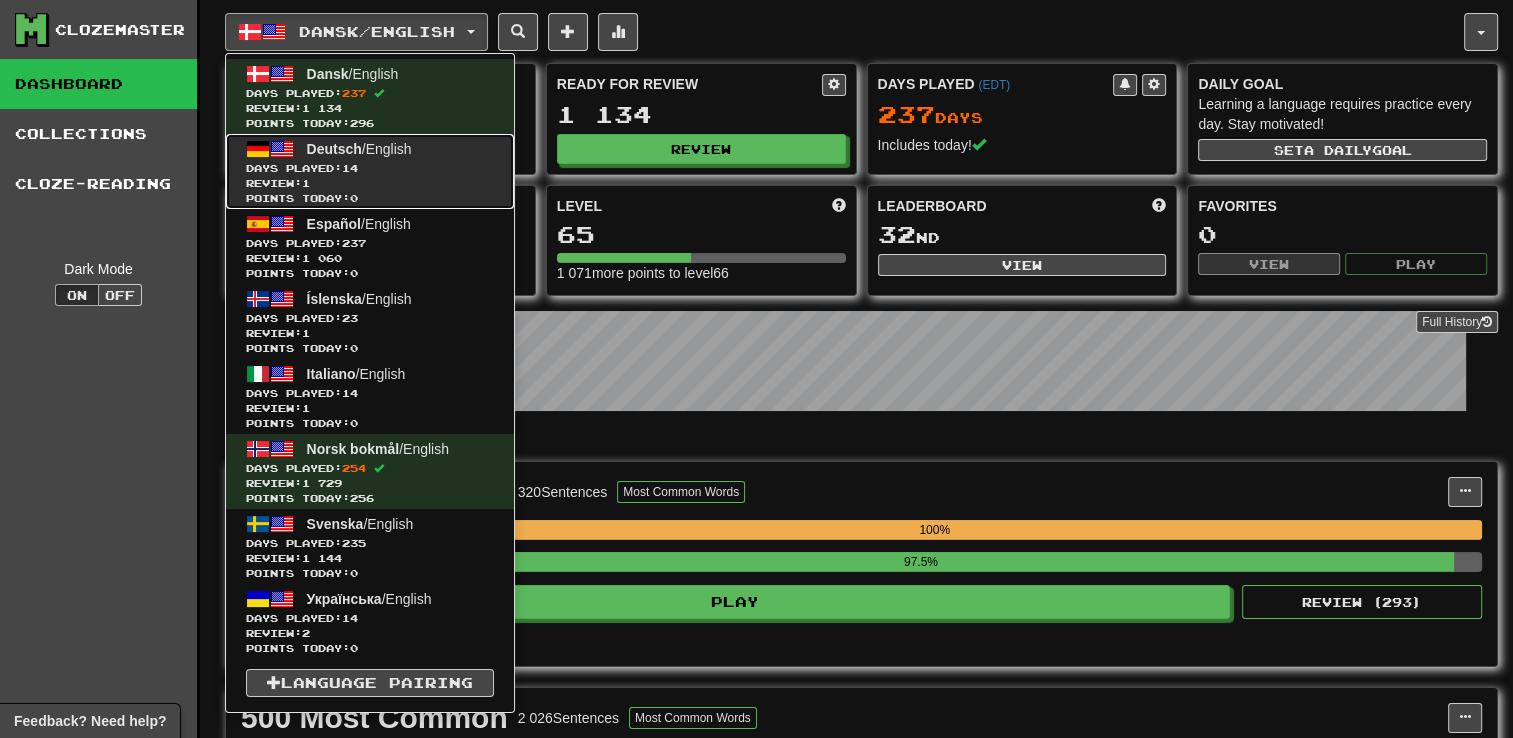 click on "Deutsch  /  English Days Played:  14   Review:  1 Points today:  0" at bounding box center (370, 171) 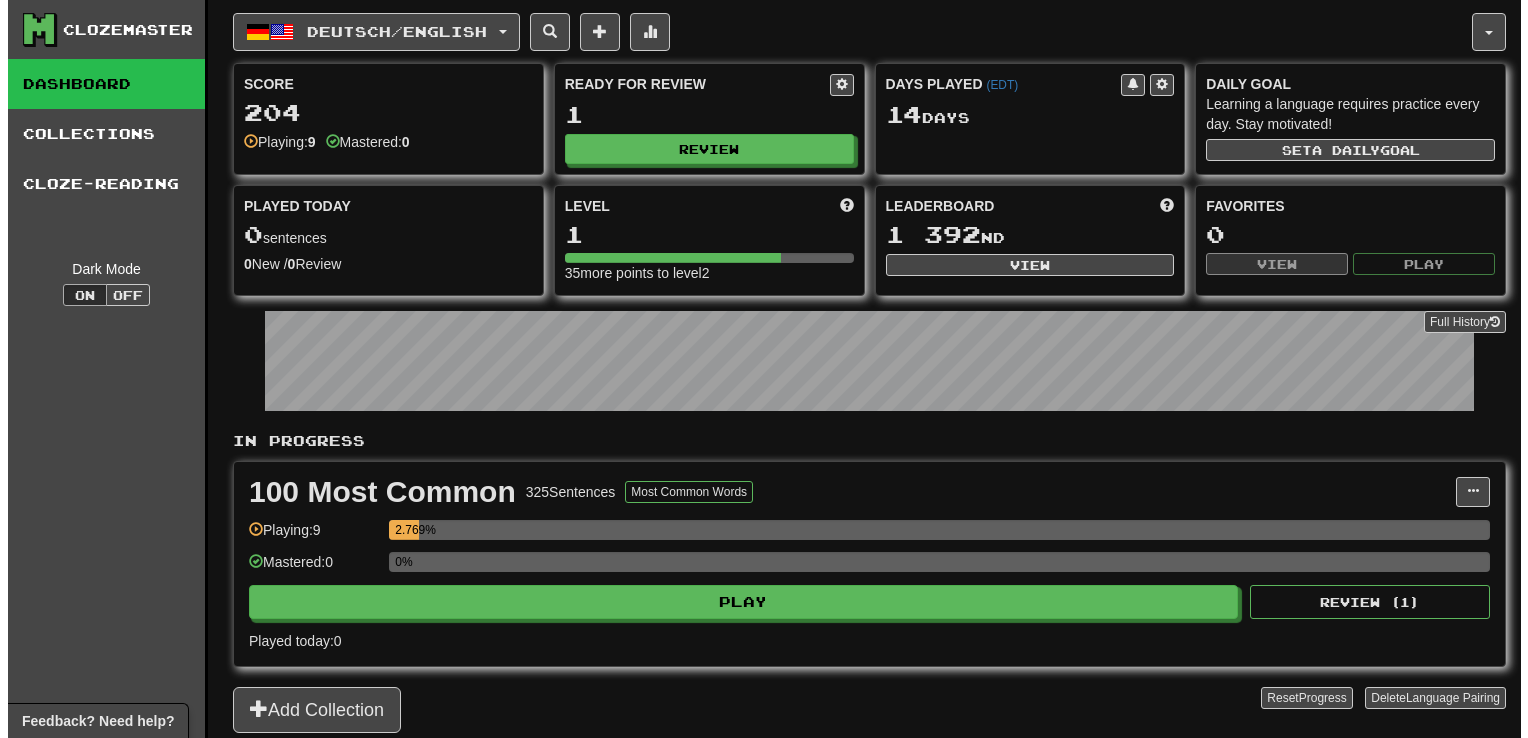 scroll, scrollTop: 0, scrollLeft: 0, axis: both 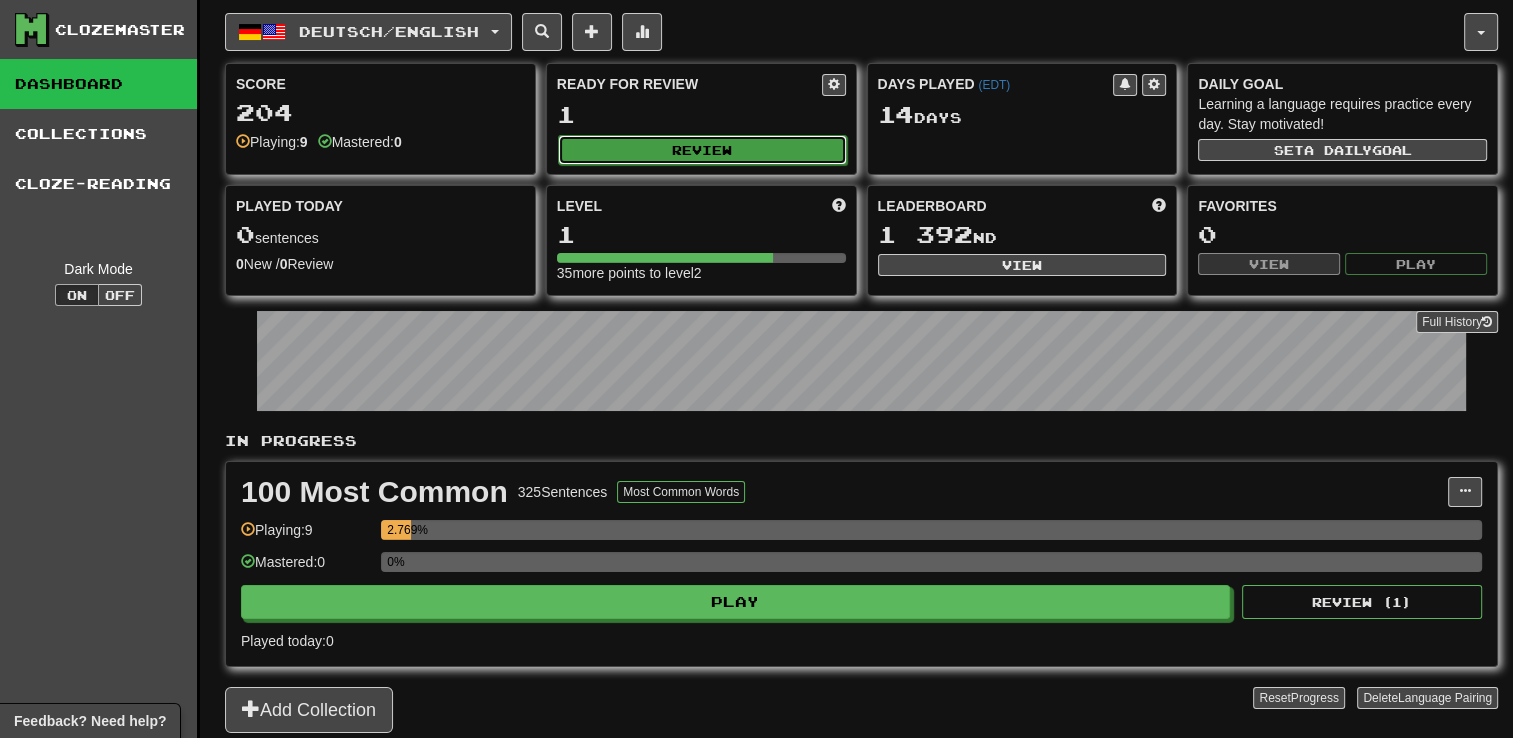 click on "Review" at bounding box center (702, 150) 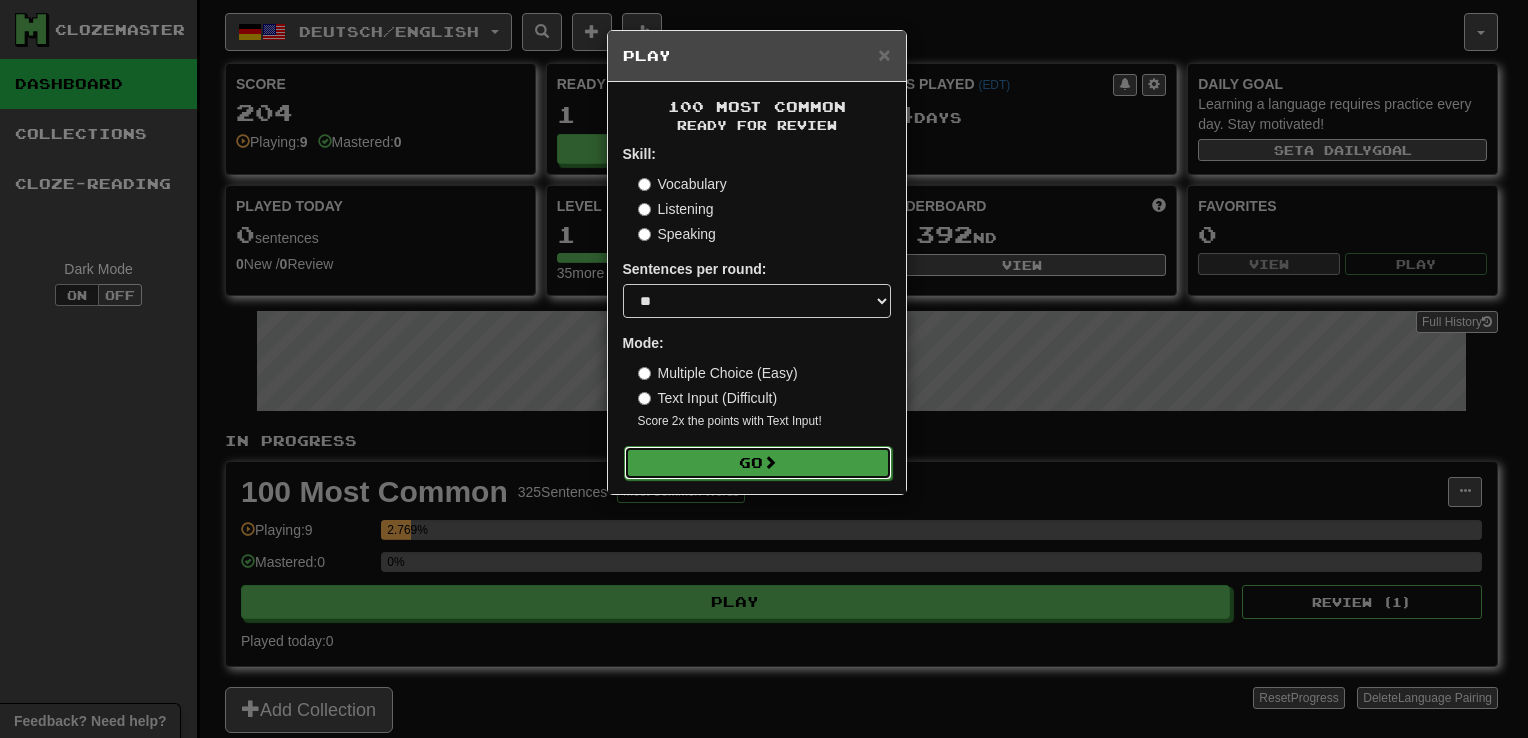 click on "Go" at bounding box center [758, 463] 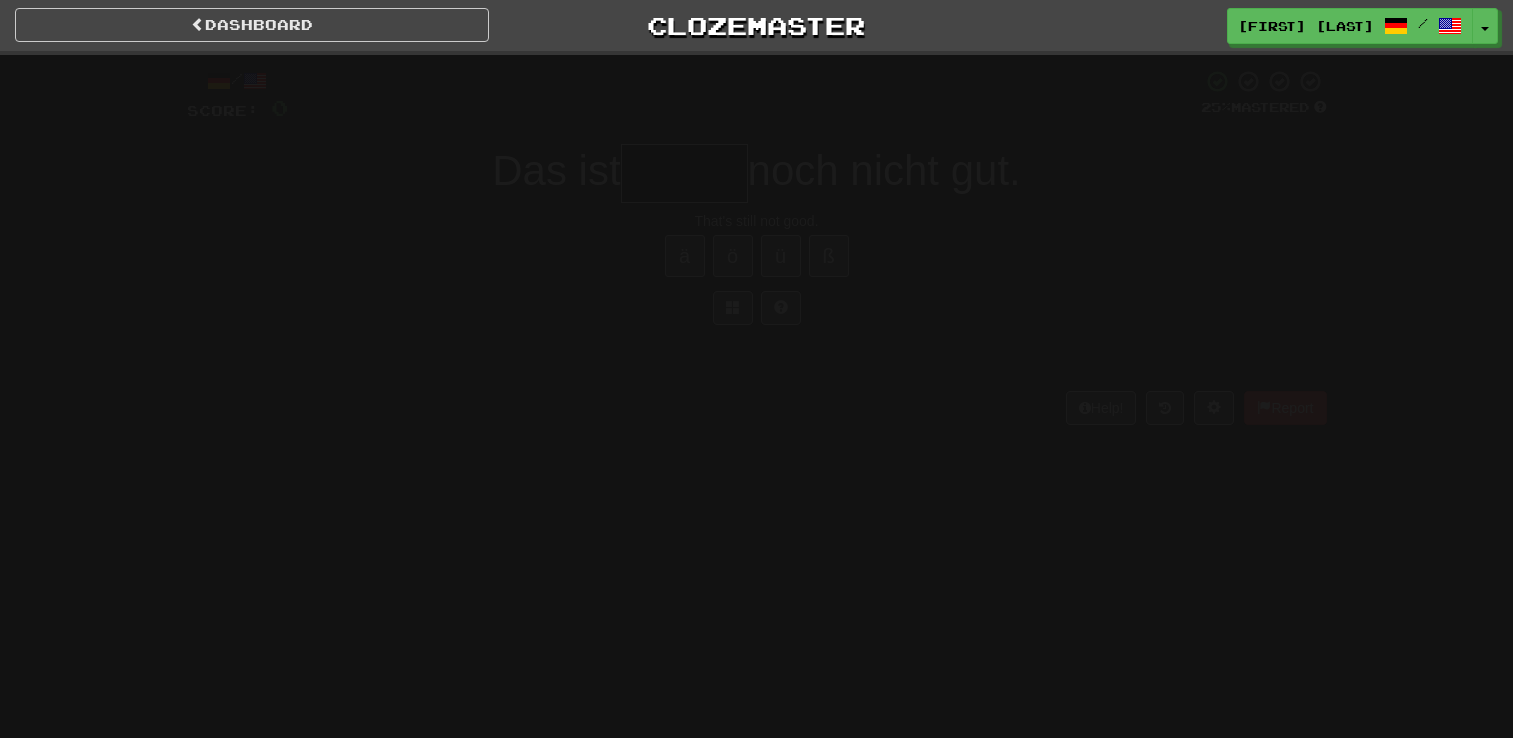 scroll, scrollTop: 0, scrollLeft: 0, axis: both 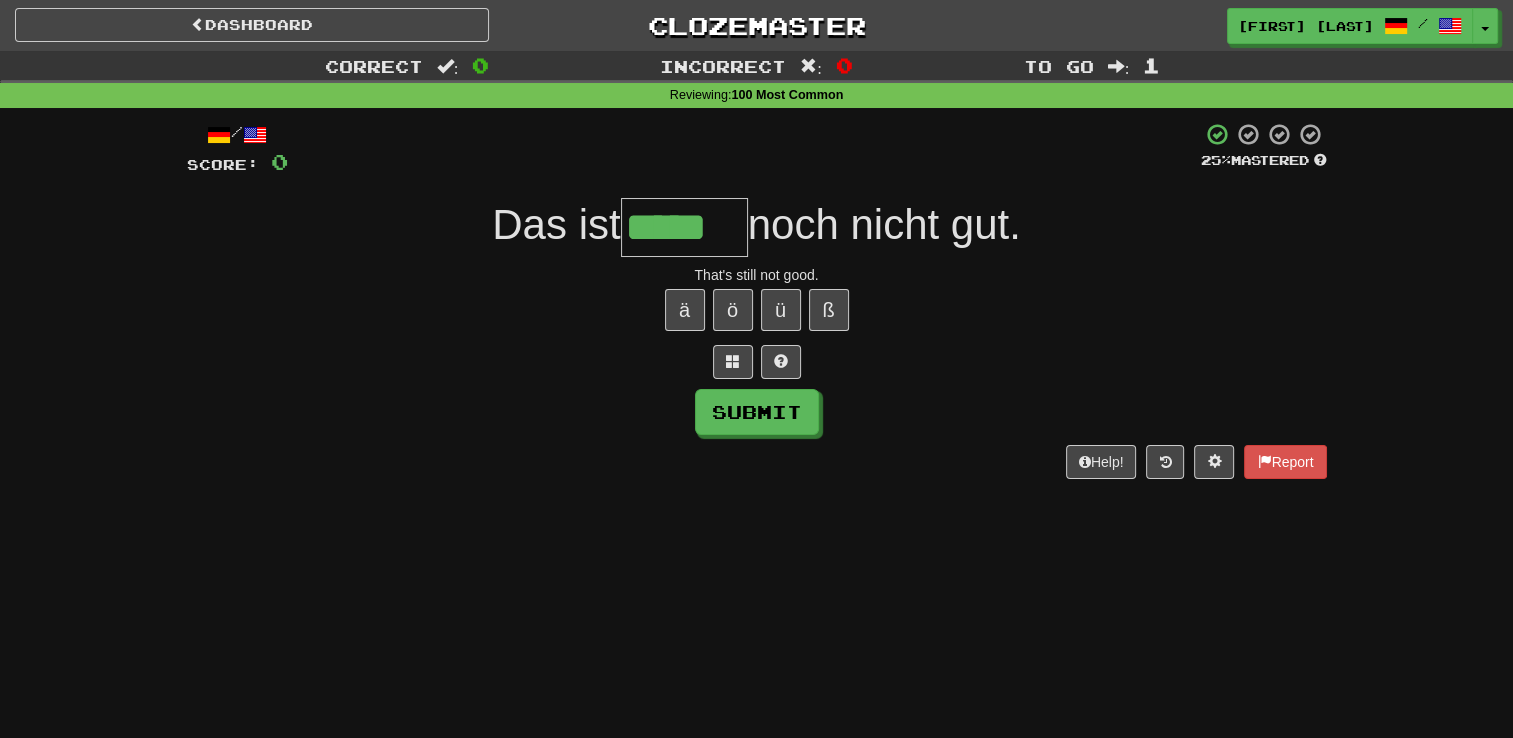 type on "*****" 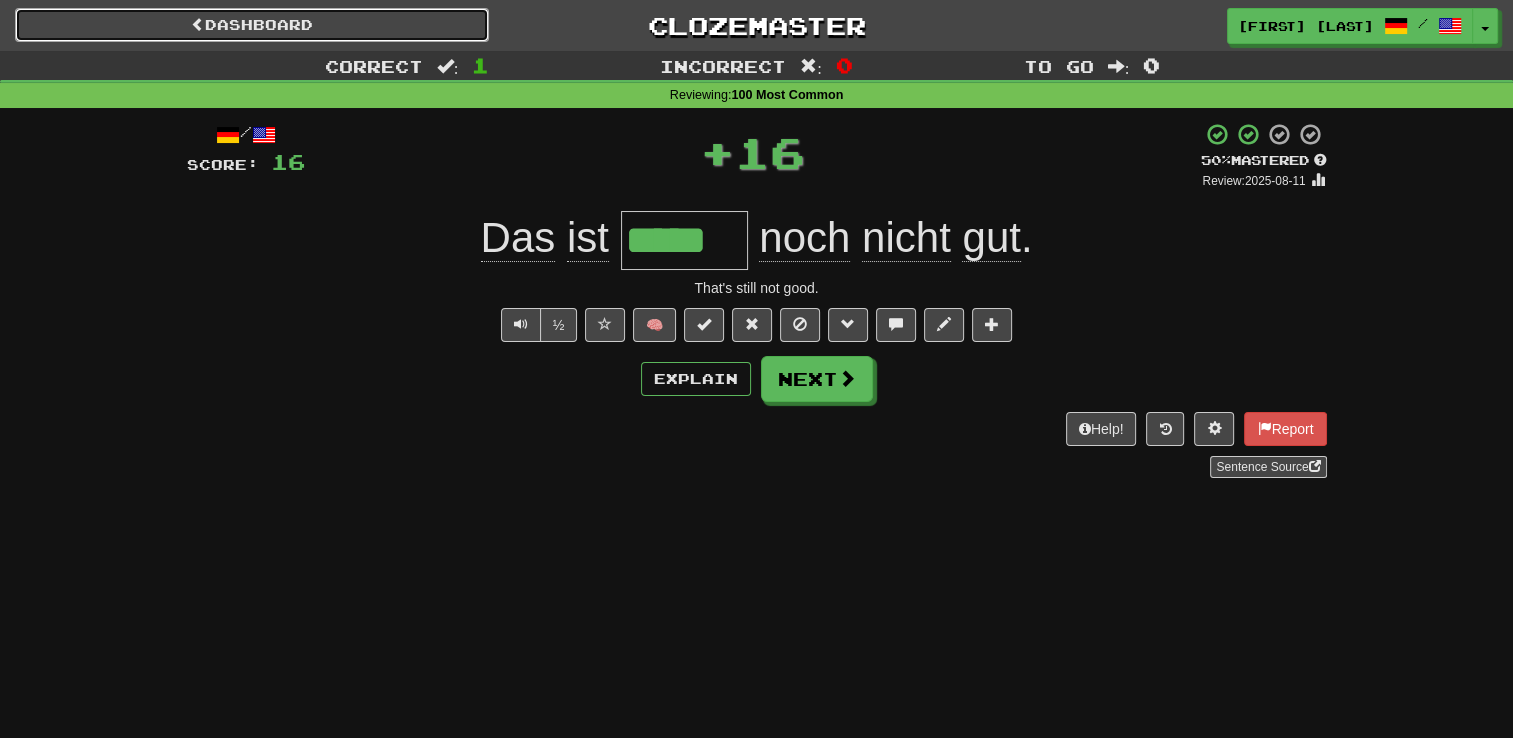 click on "Dashboard" at bounding box center [252, 25] 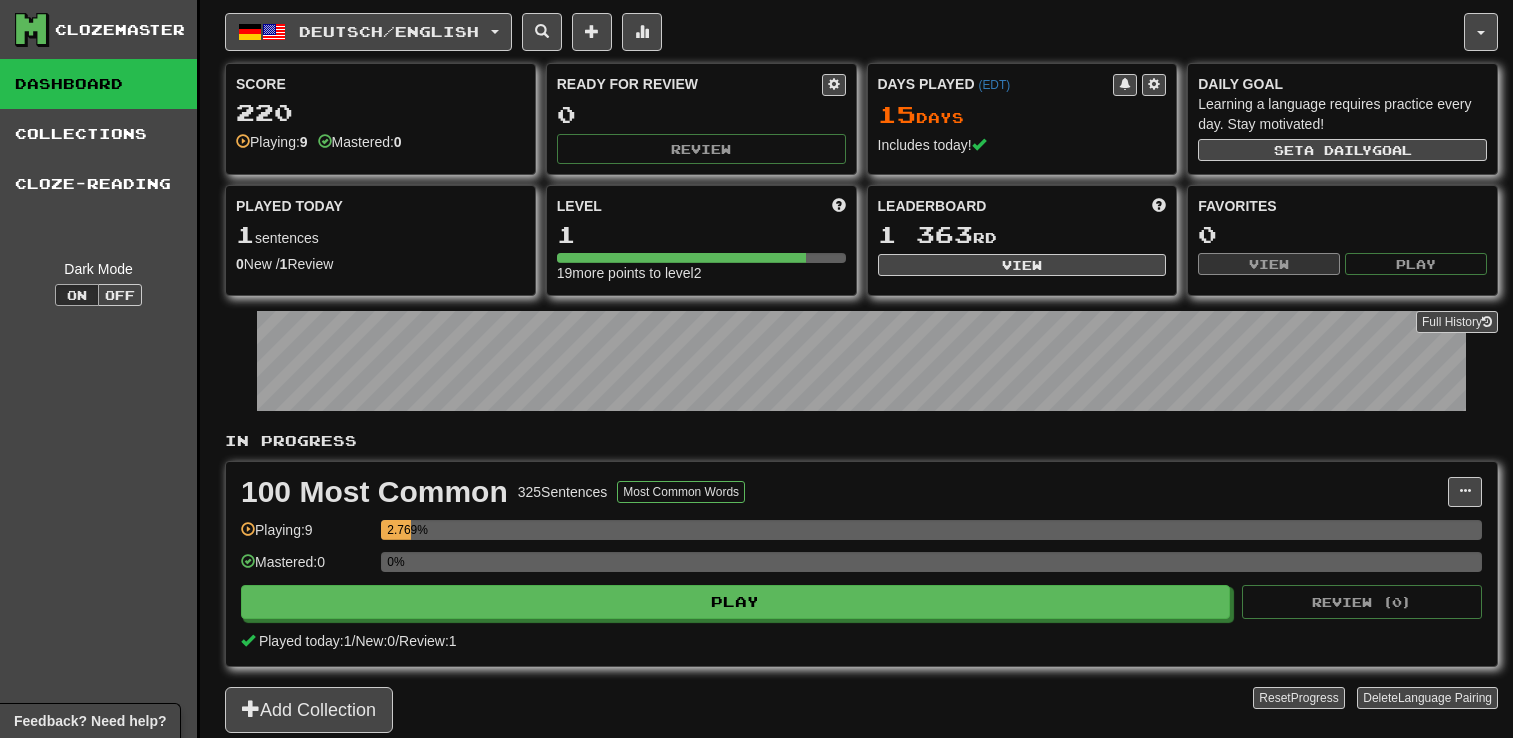 scroll, scrollTop: 0, scrollLeft: 0, axis: both 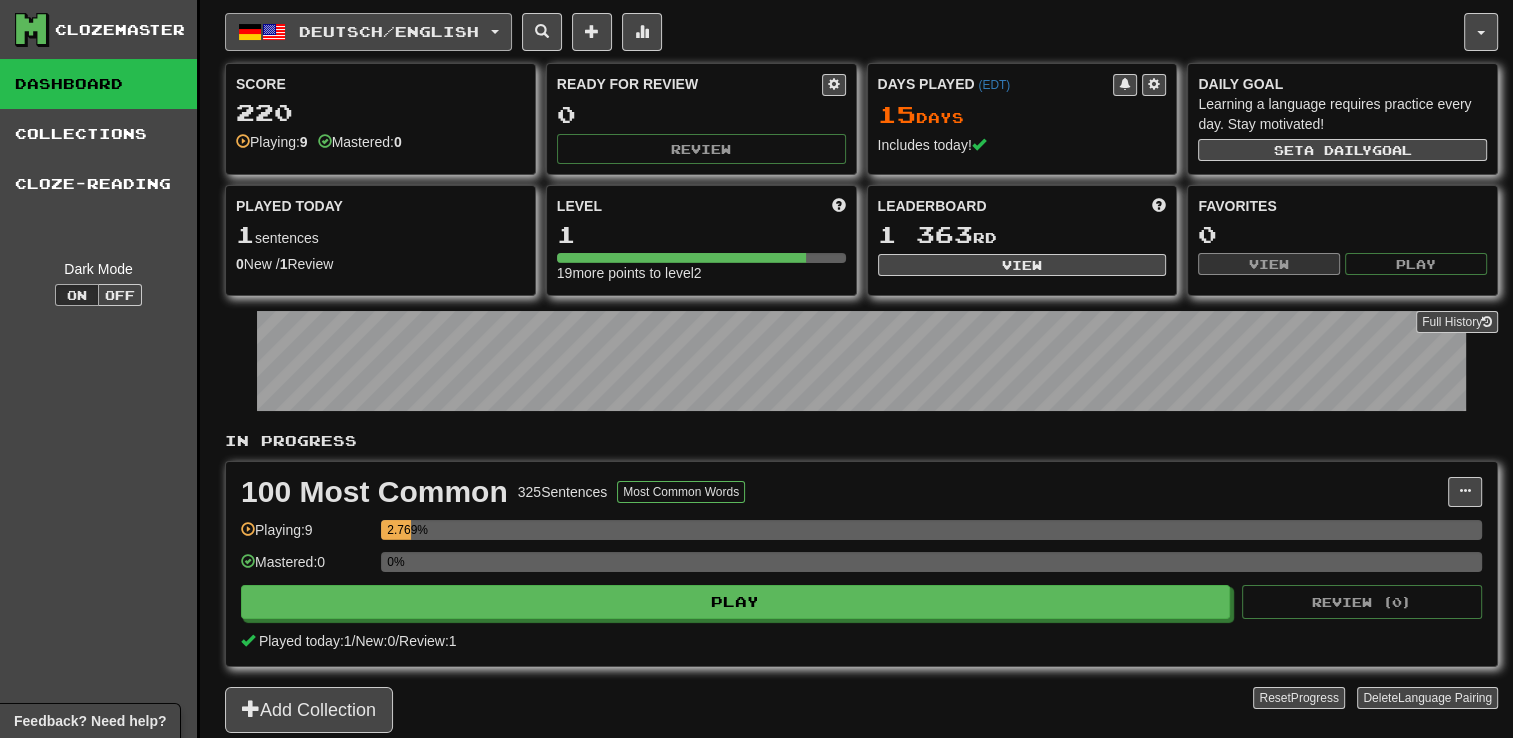 click on "Deutsch  /  English" at bounding box center (368, 32) 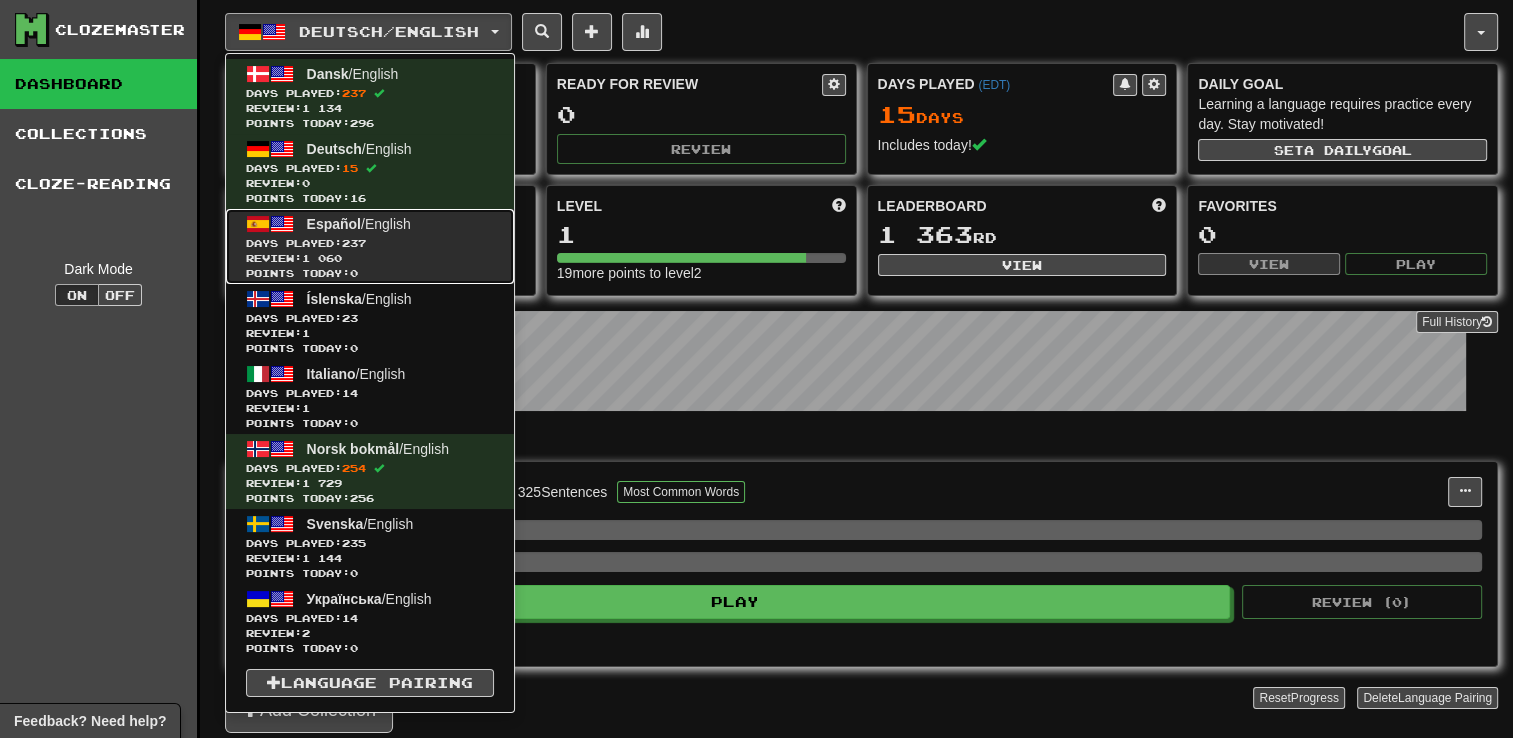 click on "Español  /  English" at bounding box center [359, 224] 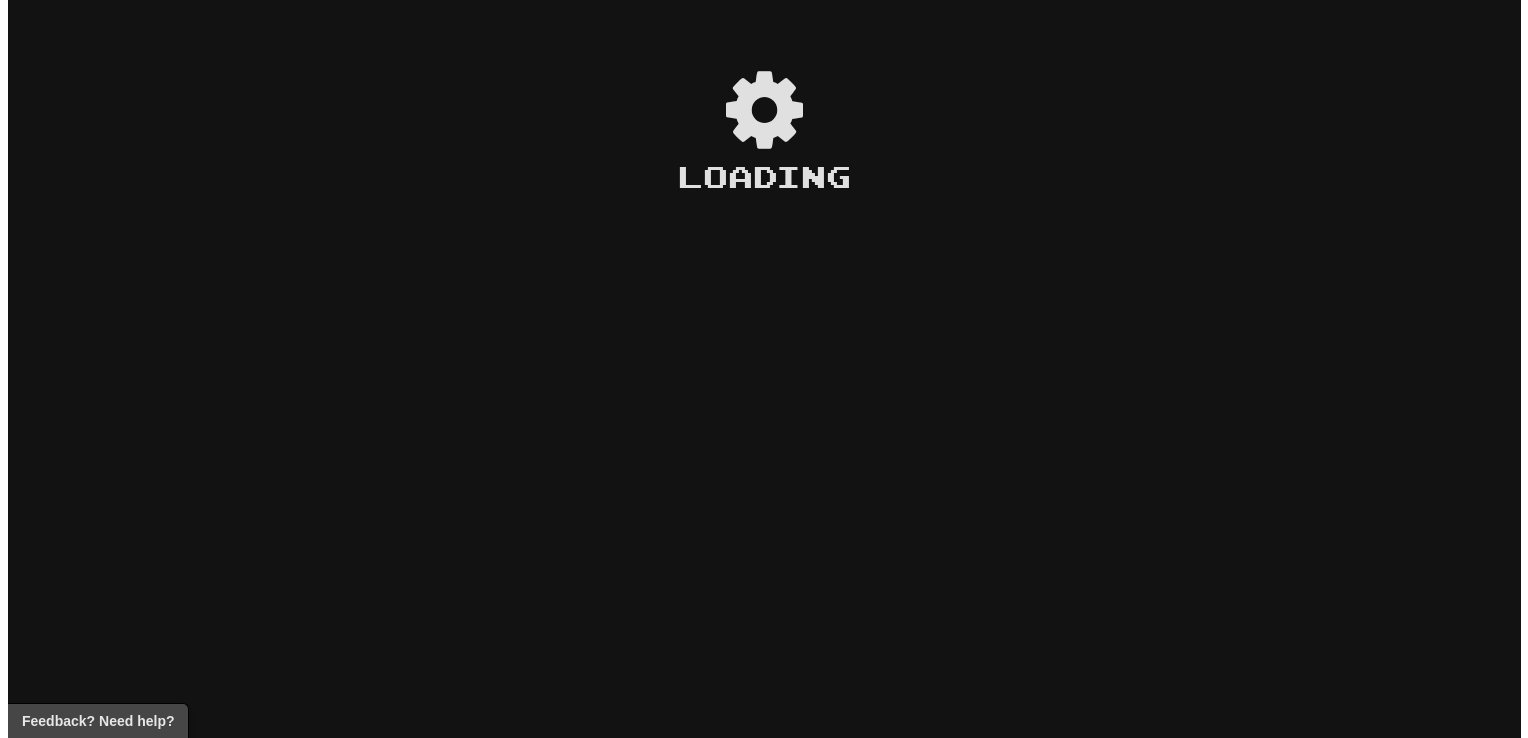 scroll, scrollTop: 0, scrollLeft: 0, axis: both 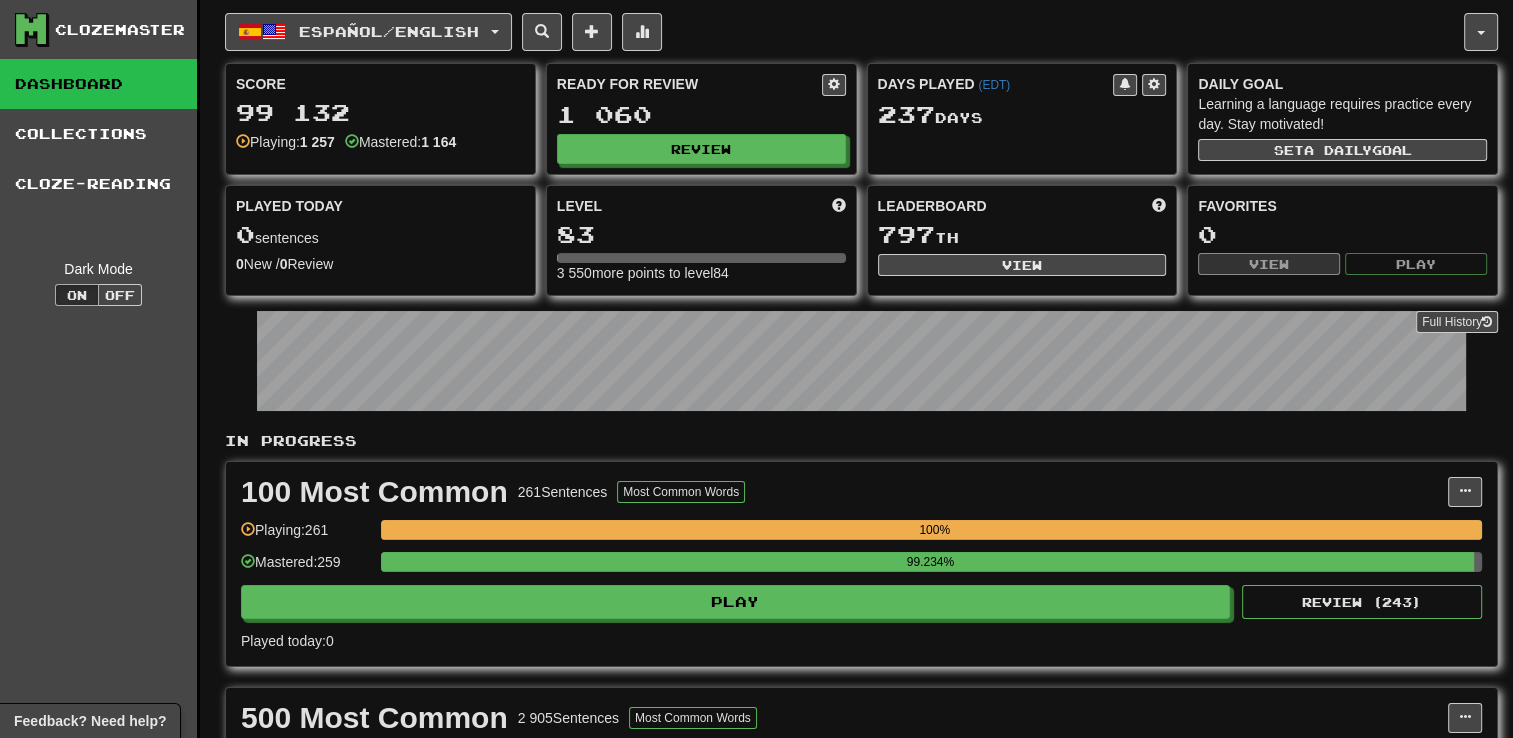 click on "Ready for Review 1 060 Review" at bounding box center (701, 119) 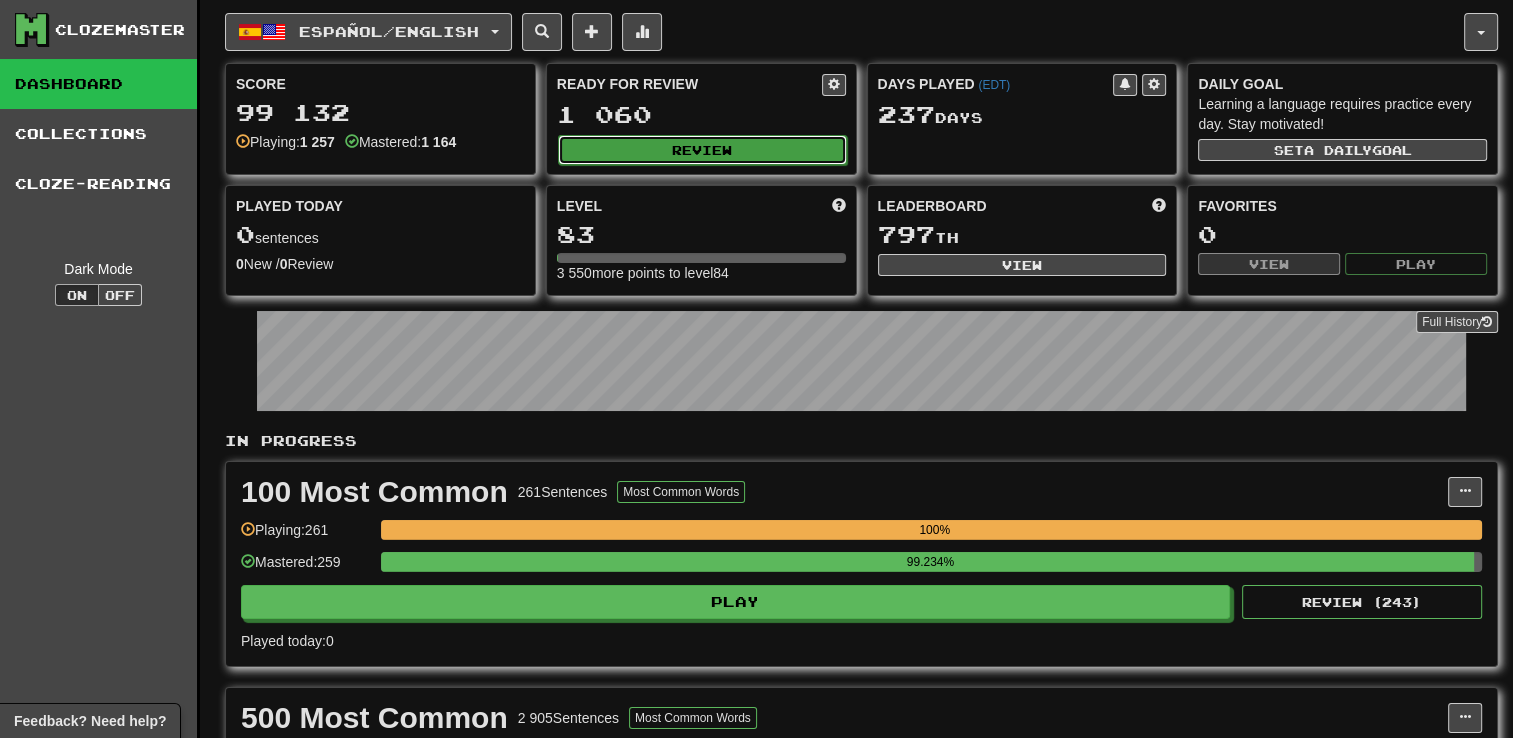 click on "Review" at bounding box center (702, 150) 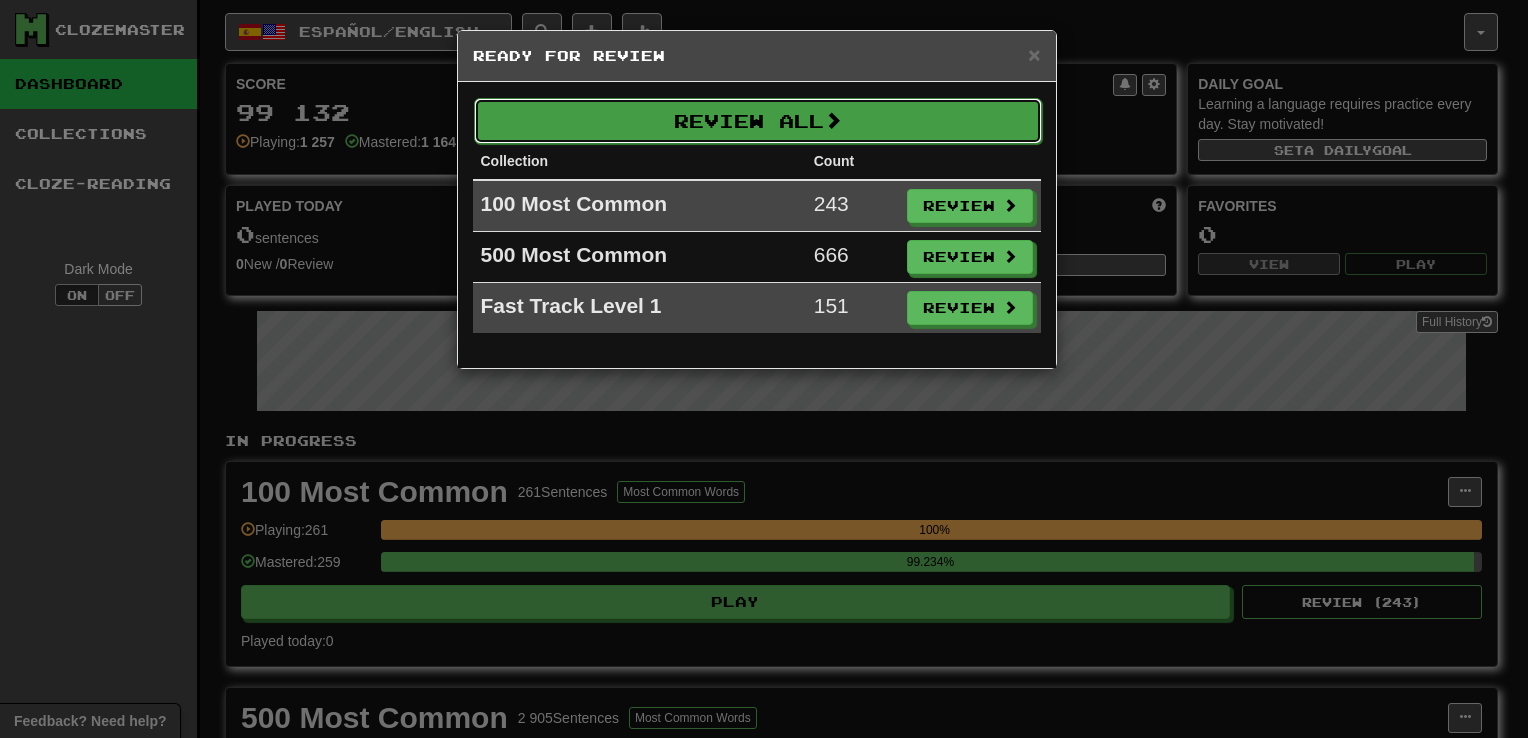 click on "Review All" at bounding box center [758, 121] 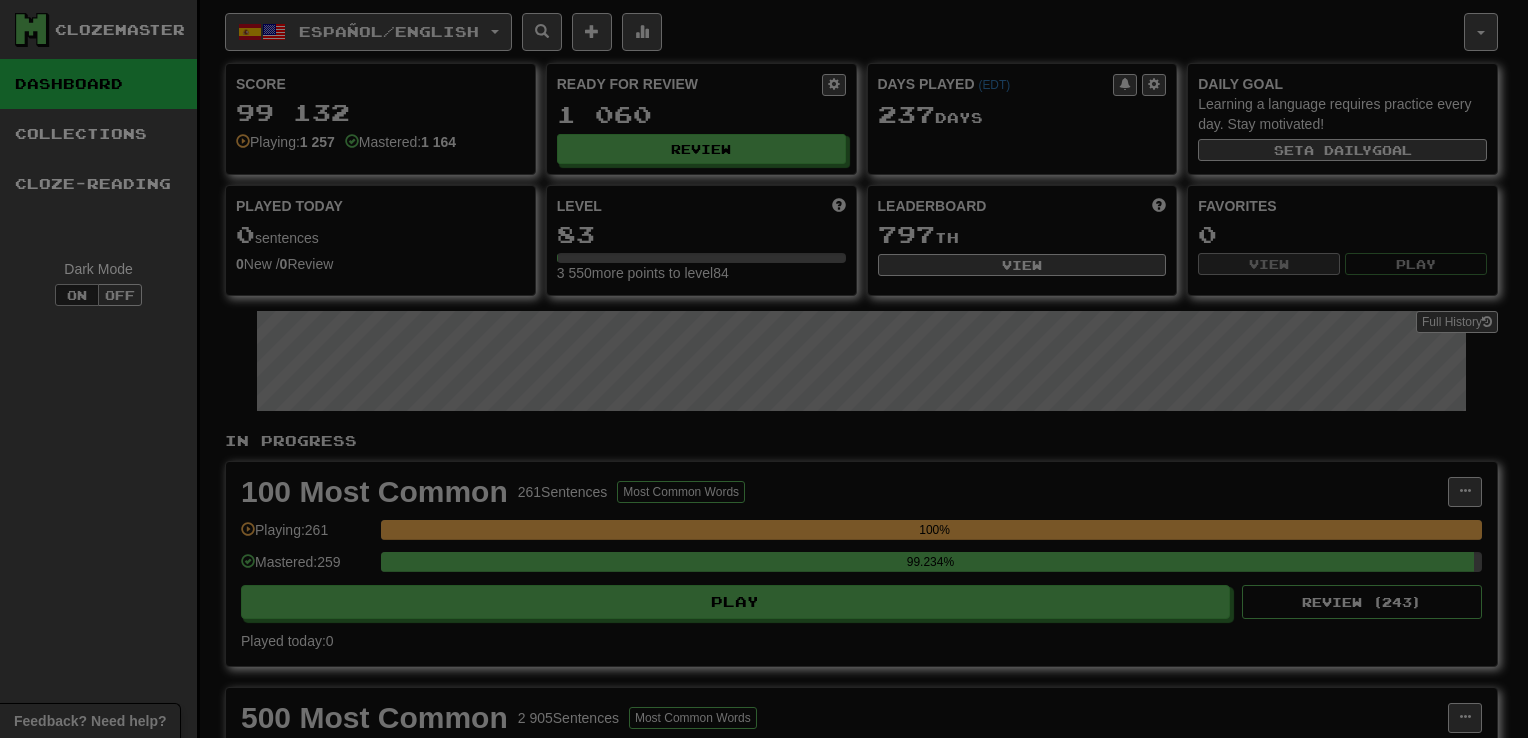 select on "**" 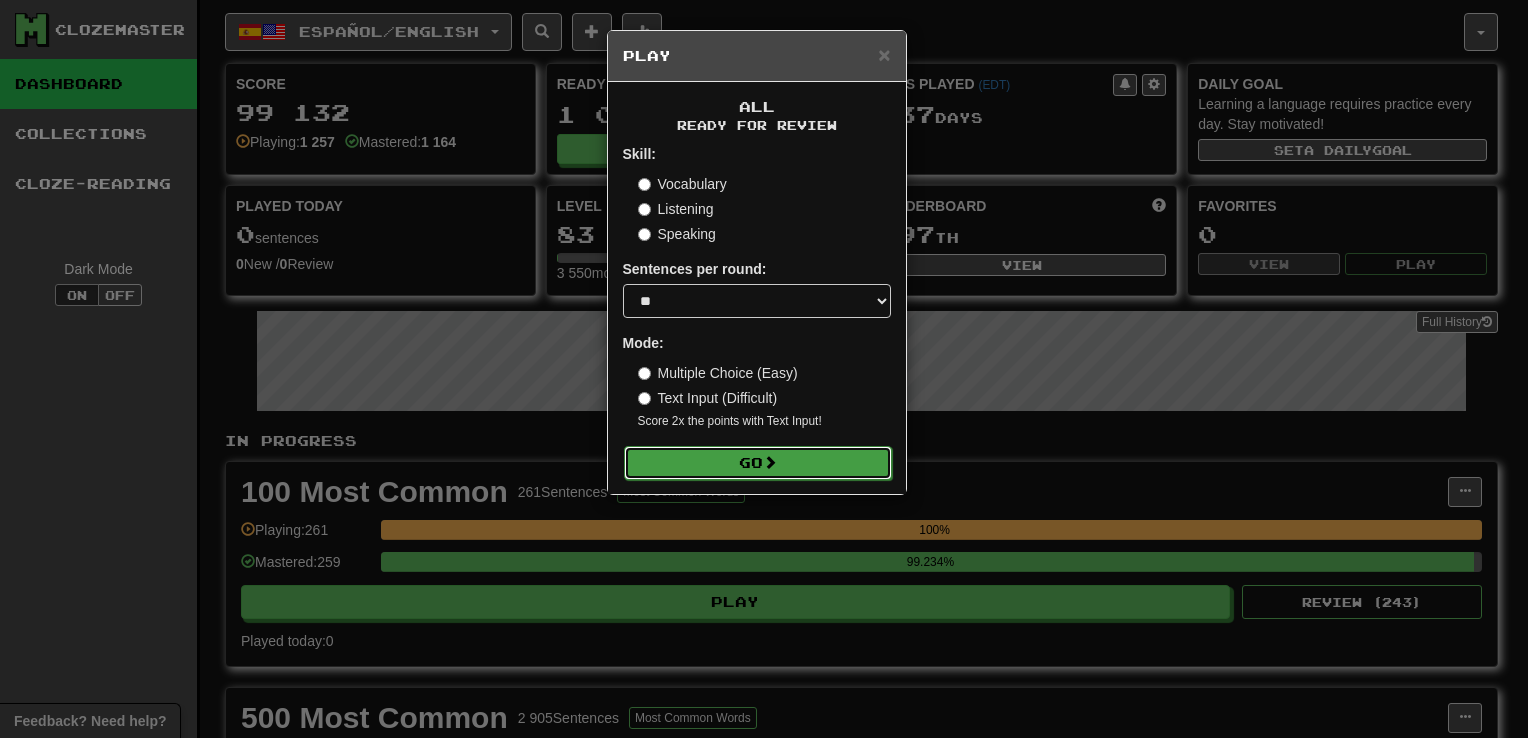 click on "Go" at bounding box center (758, 463) 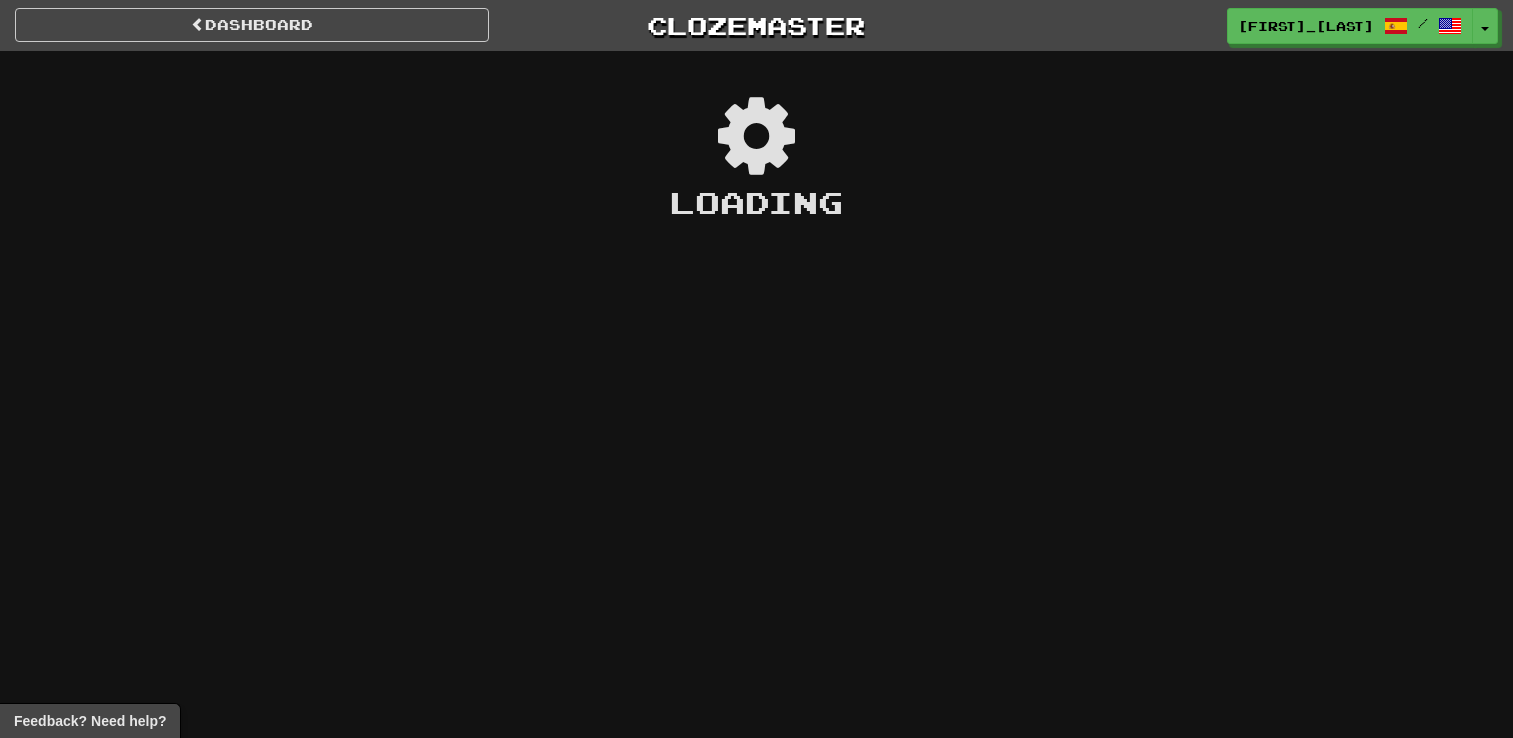 scroll, scrollTop: 0, scrollLeft: 0, axis: both 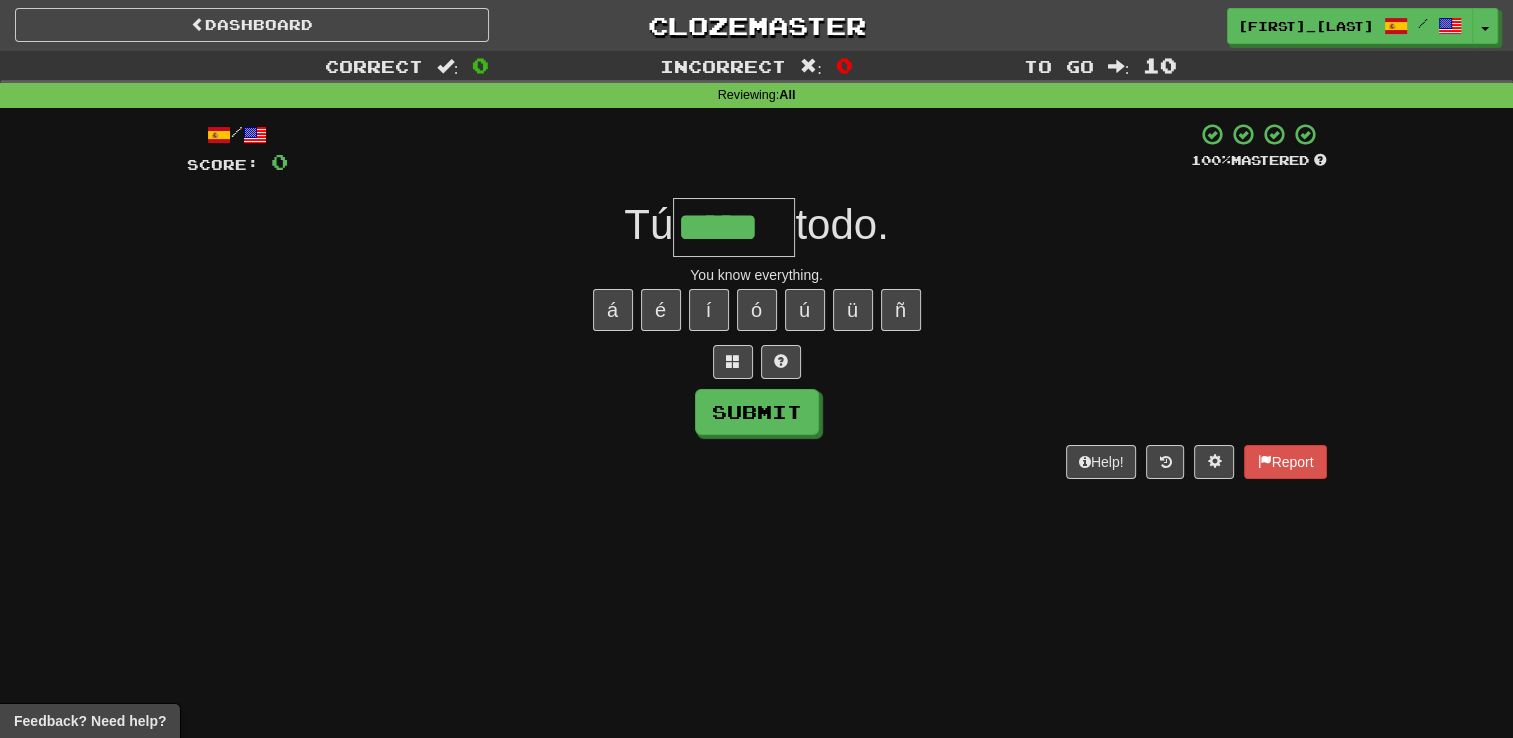 type on "*****" 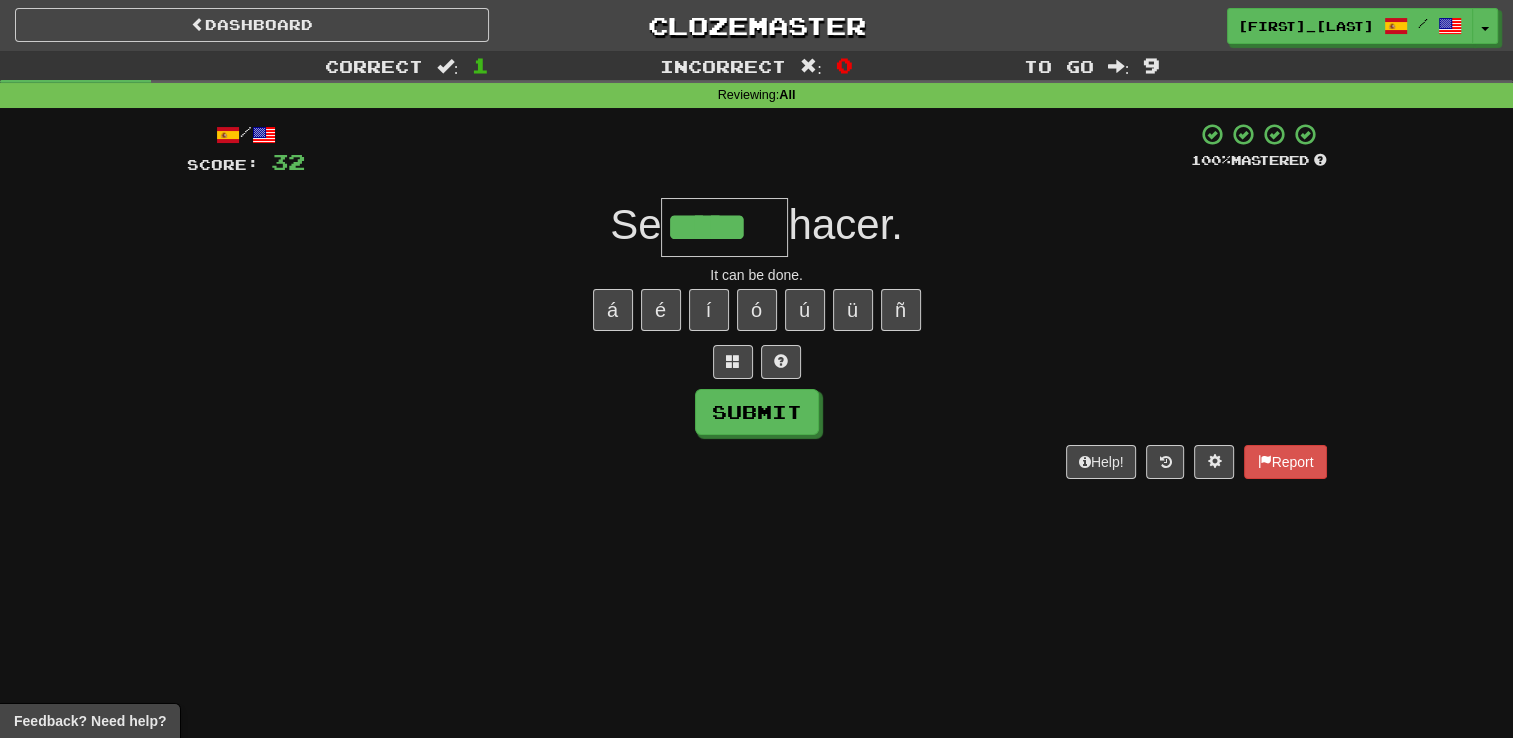 type on "*****" 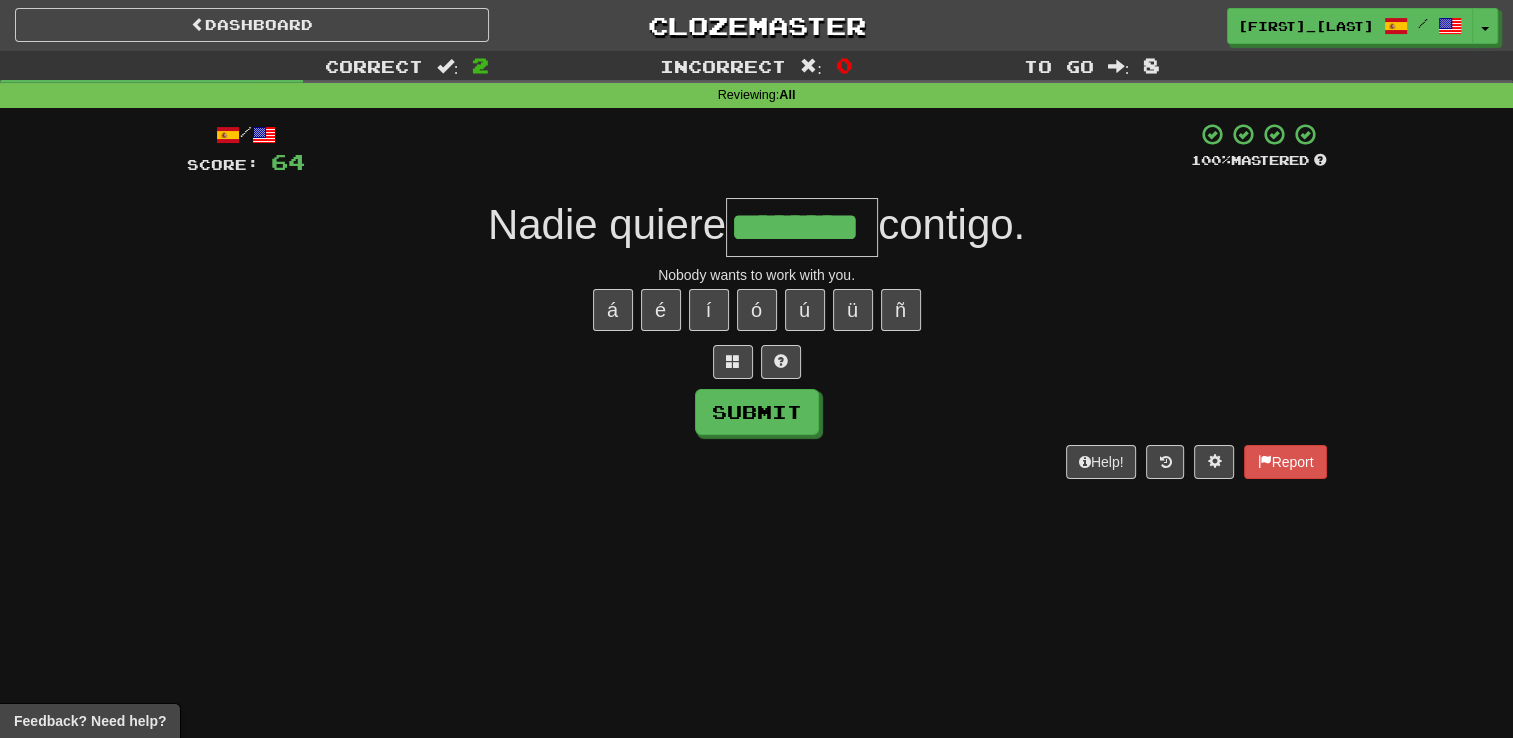 type on "********" 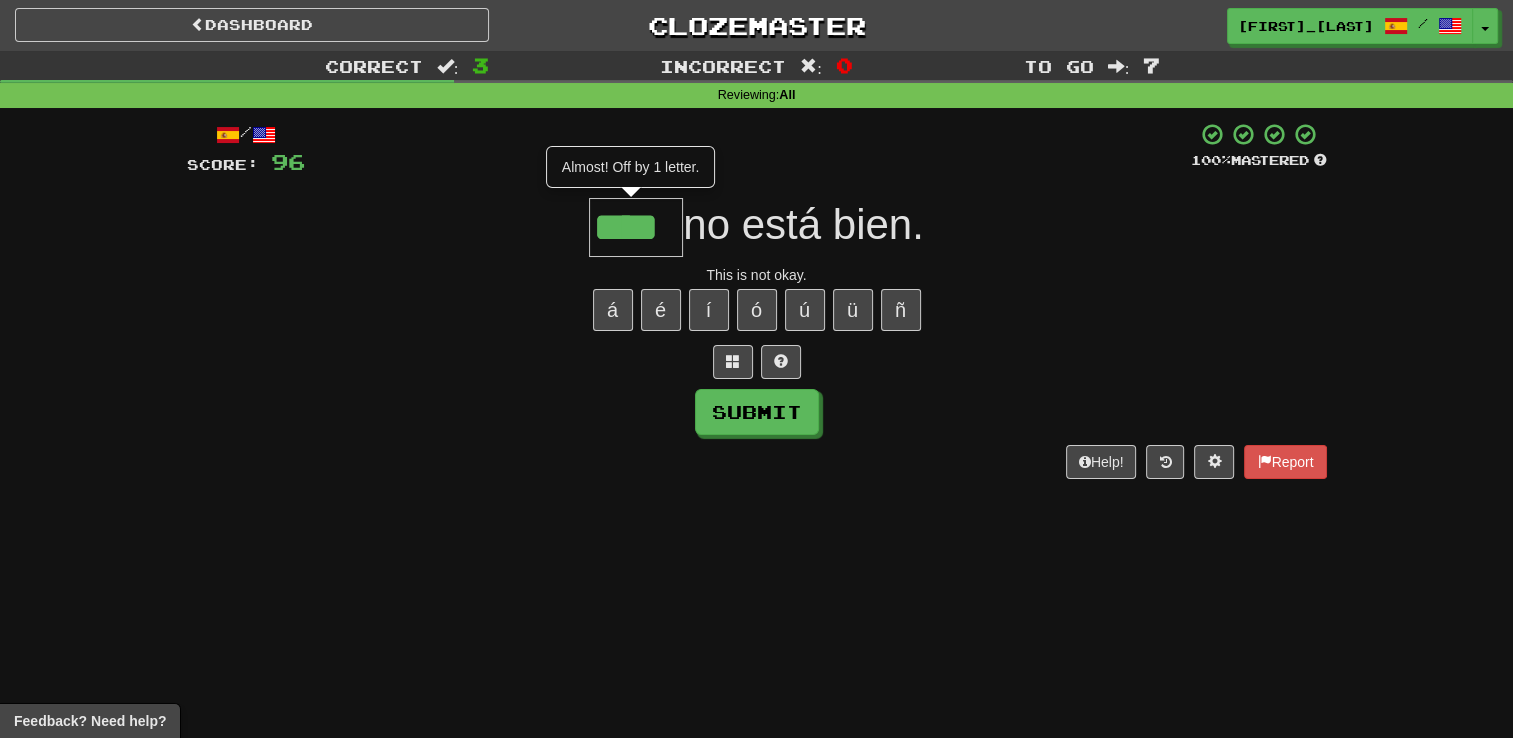 type on "****" 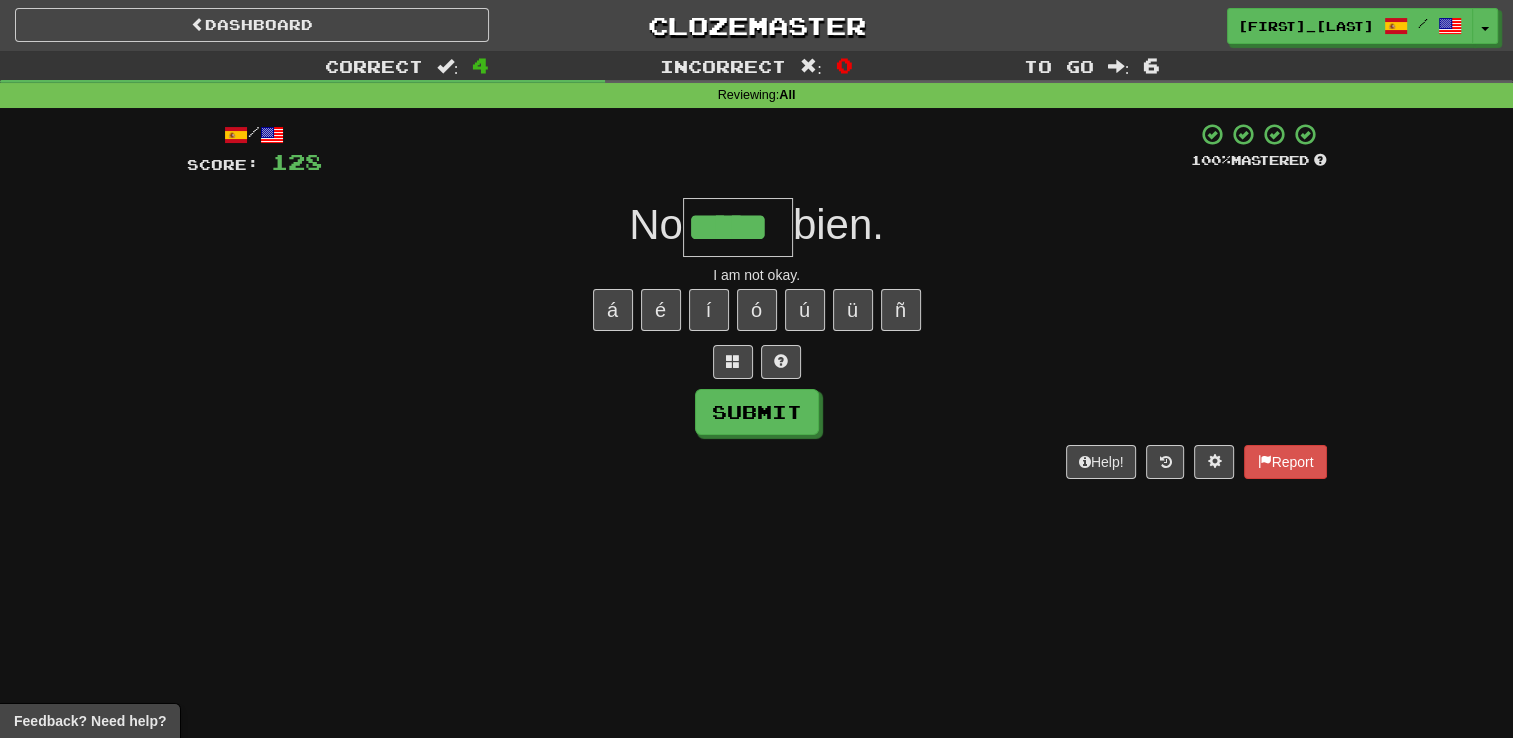 type on "*****" 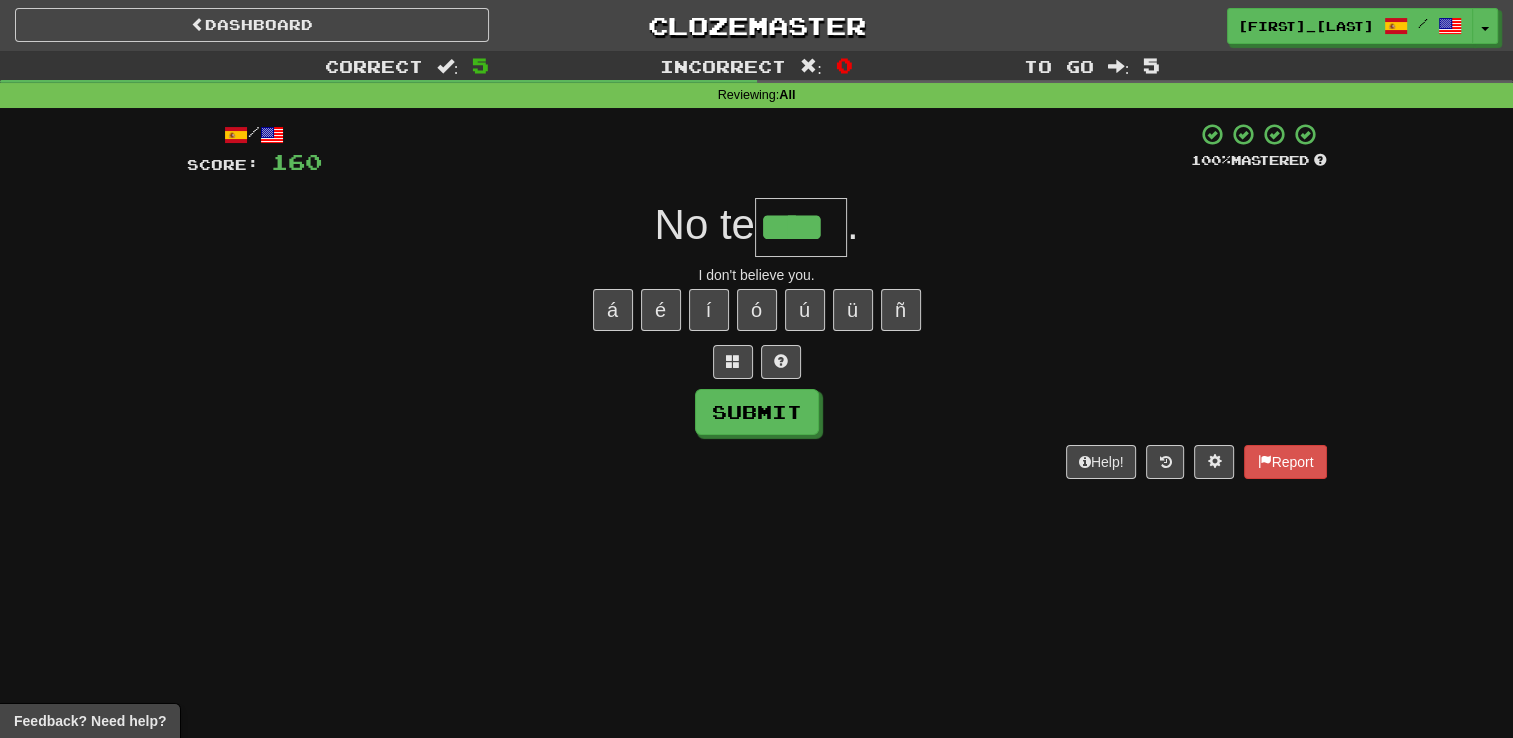 type on "****" 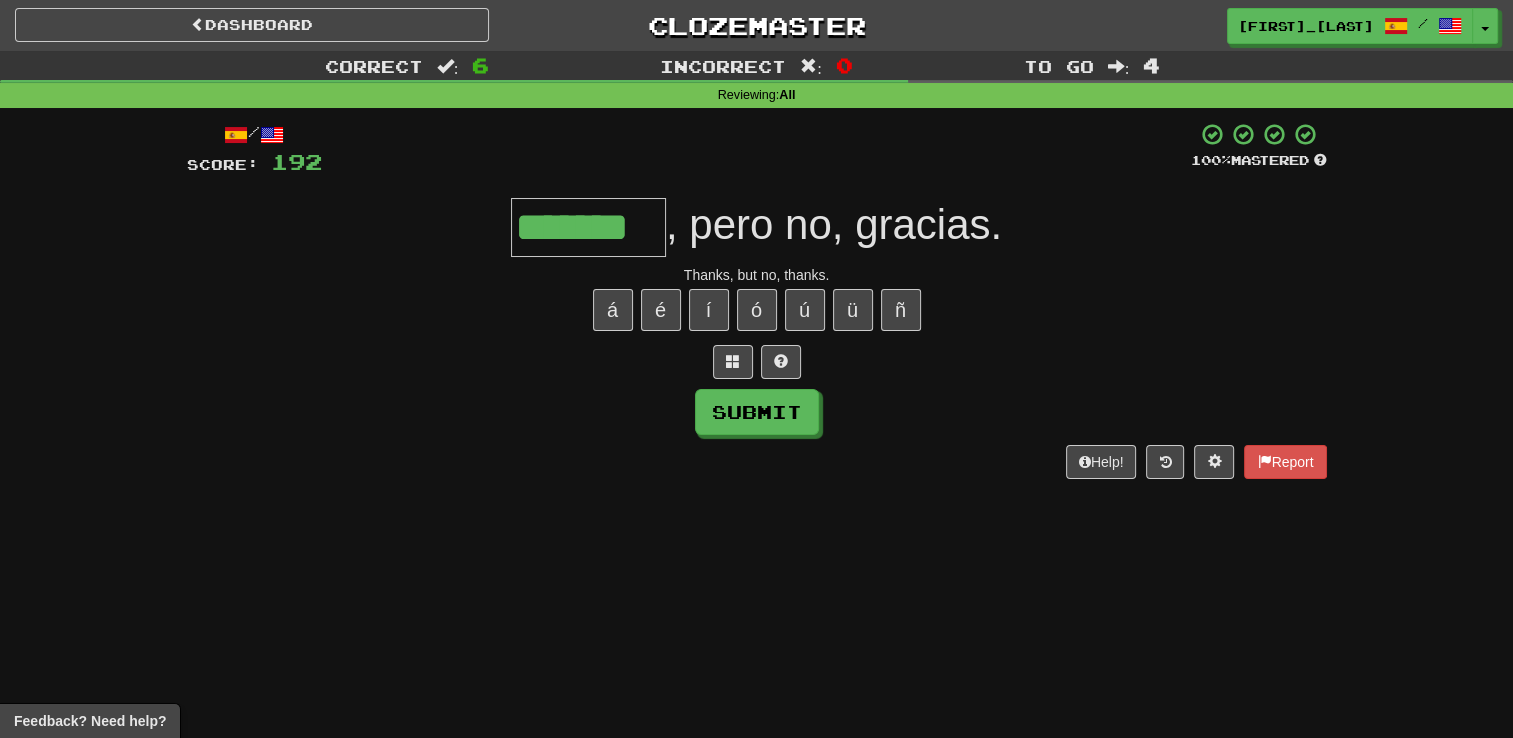 type on "*******" 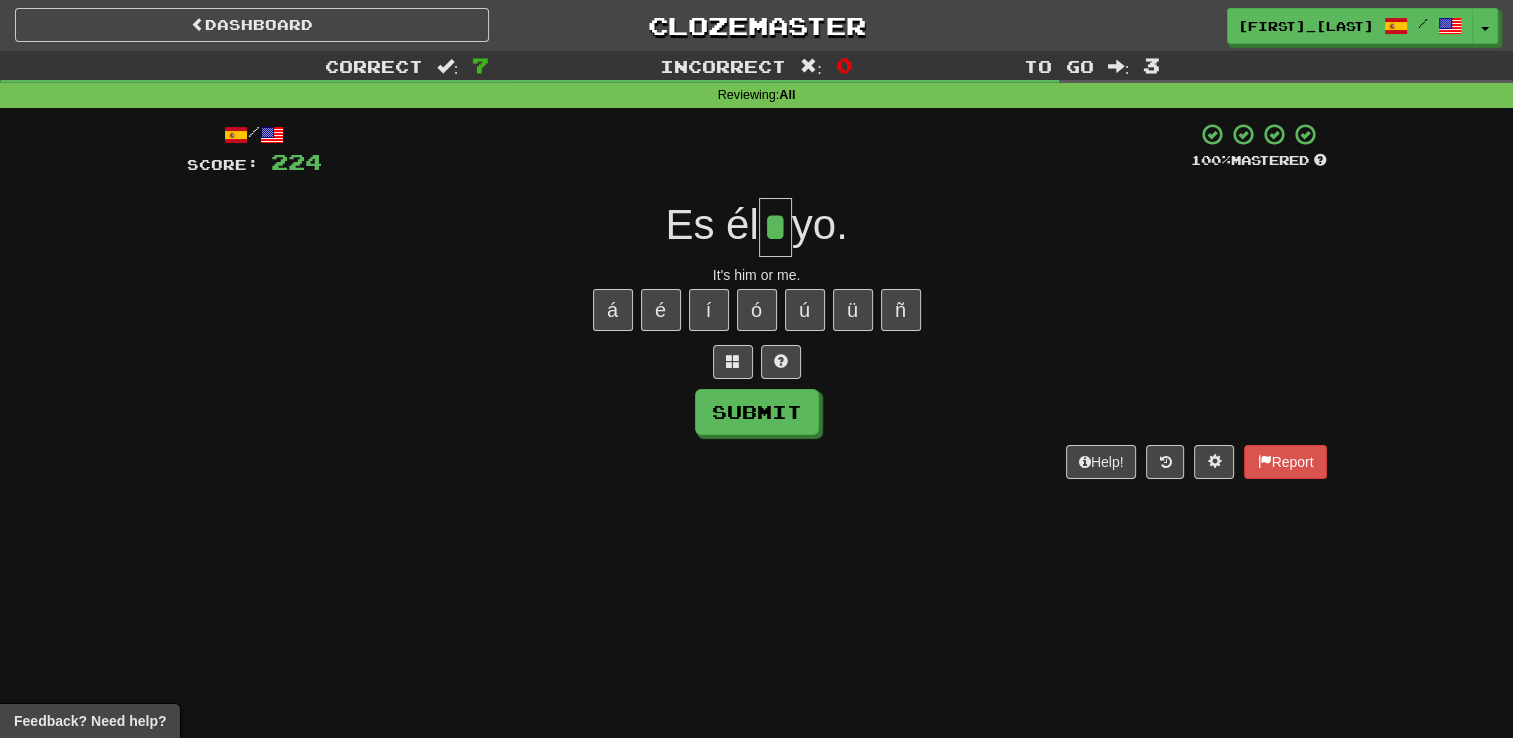 type on "*" 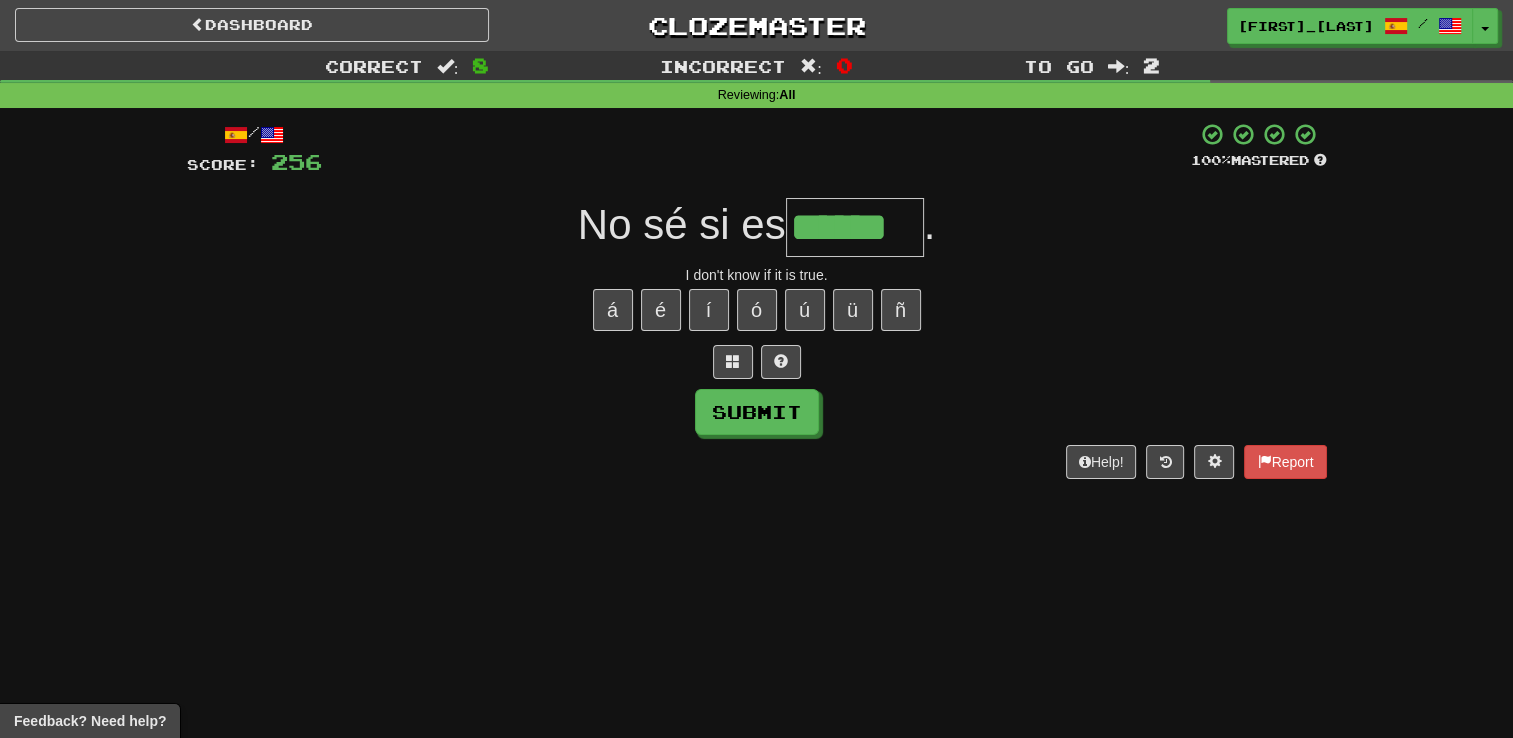 type on "******" 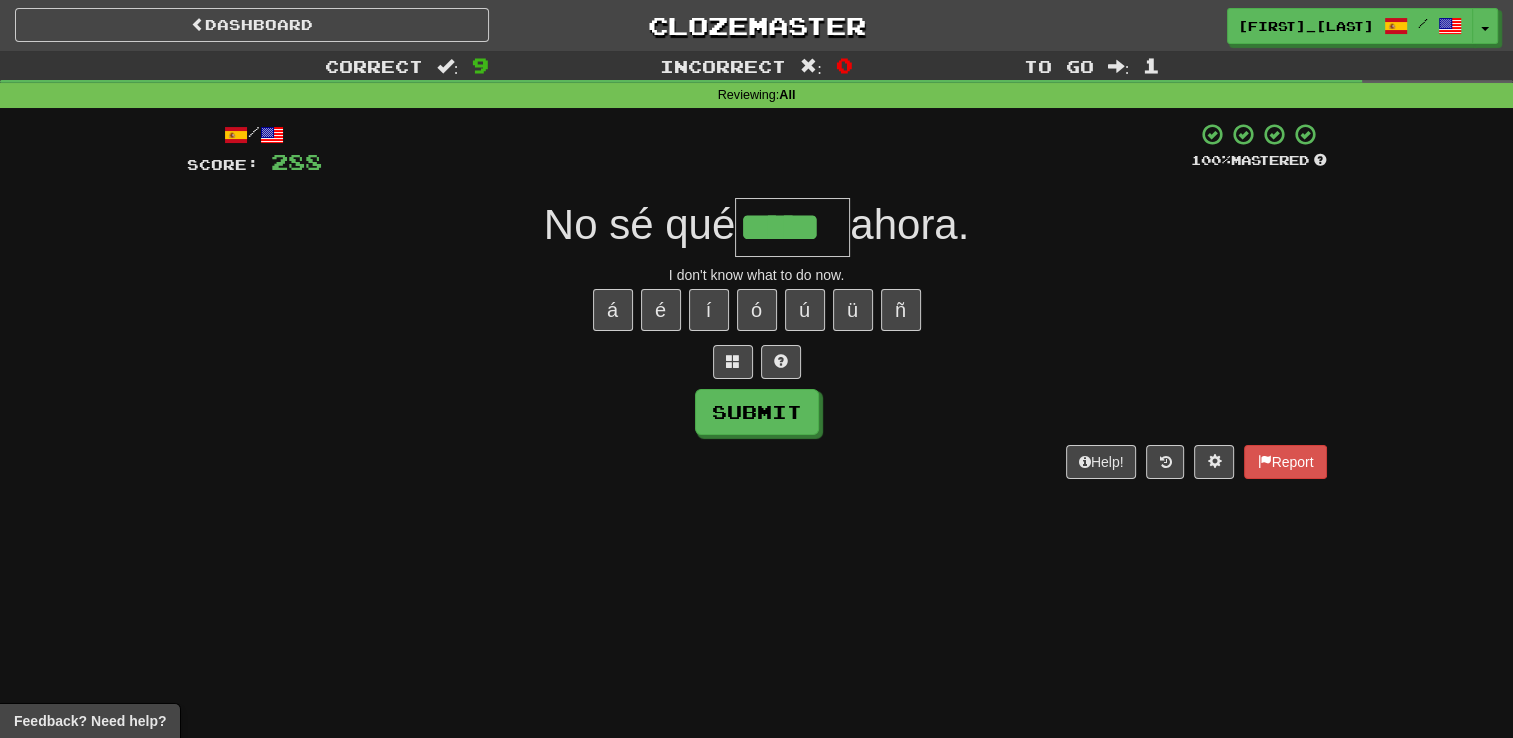 type on "*****" 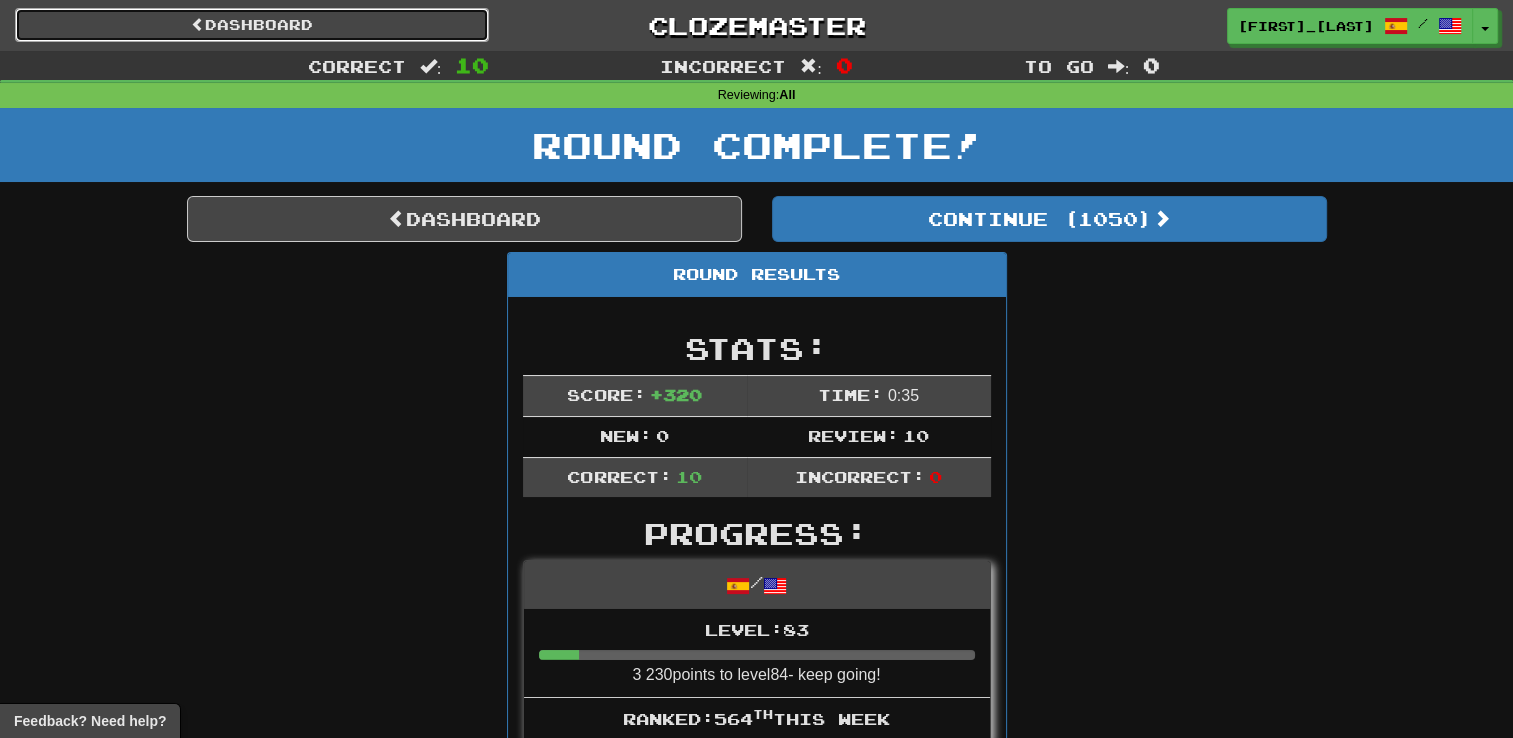 click on "Dashboard" at bounding box center [252, 25] 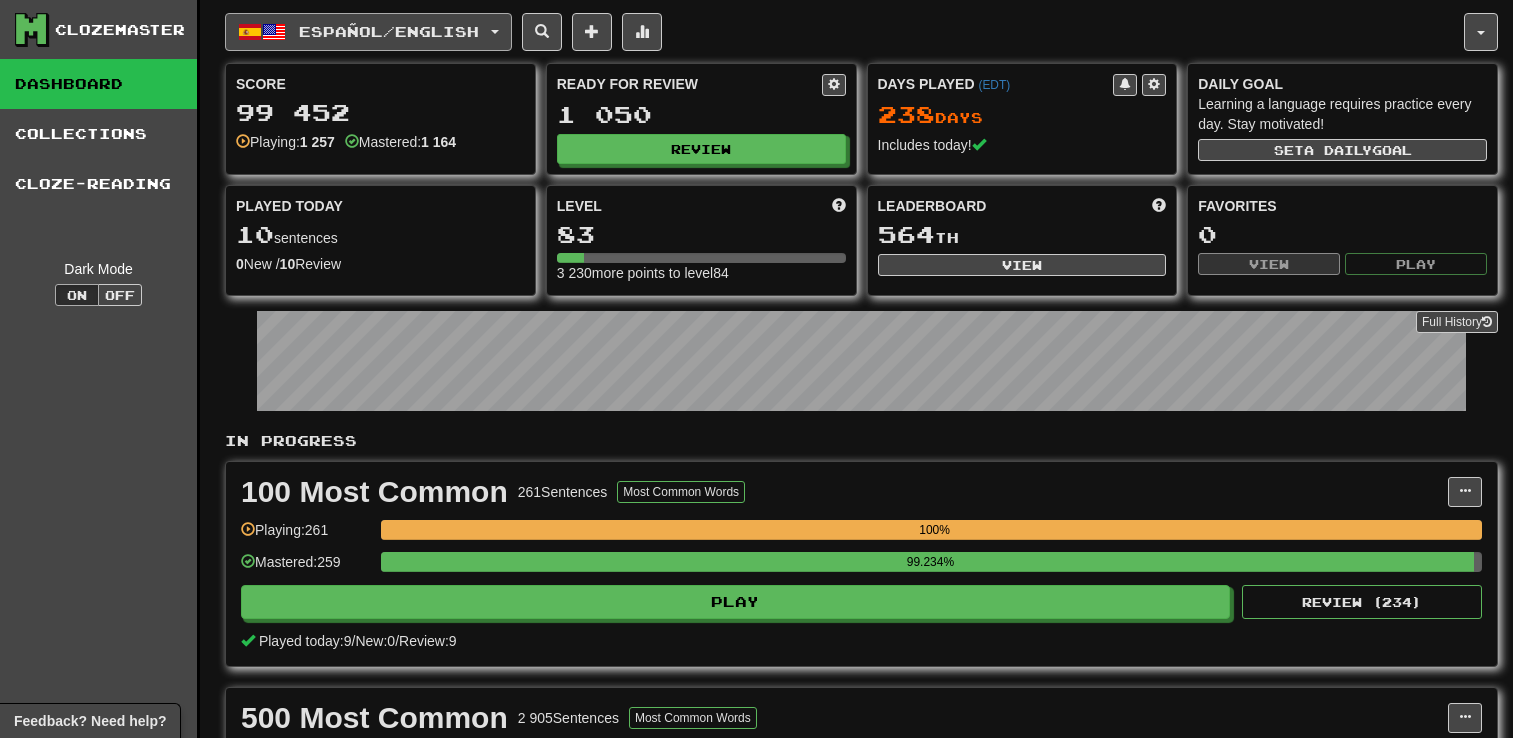 scroll, scrollTop: 0, scrollLeft: 0, axis: both 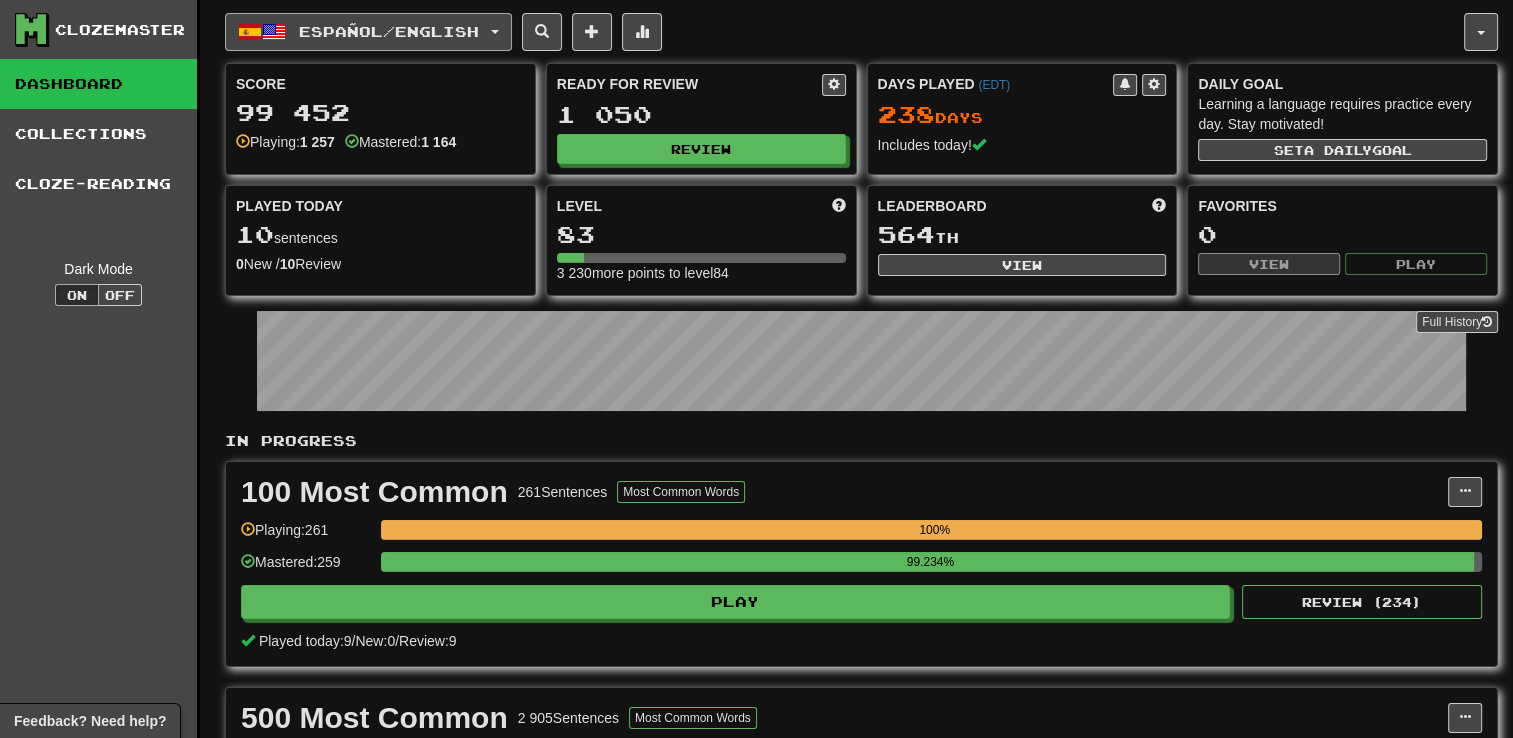 click on "Español  /  English" at bounding box center [389, 31] 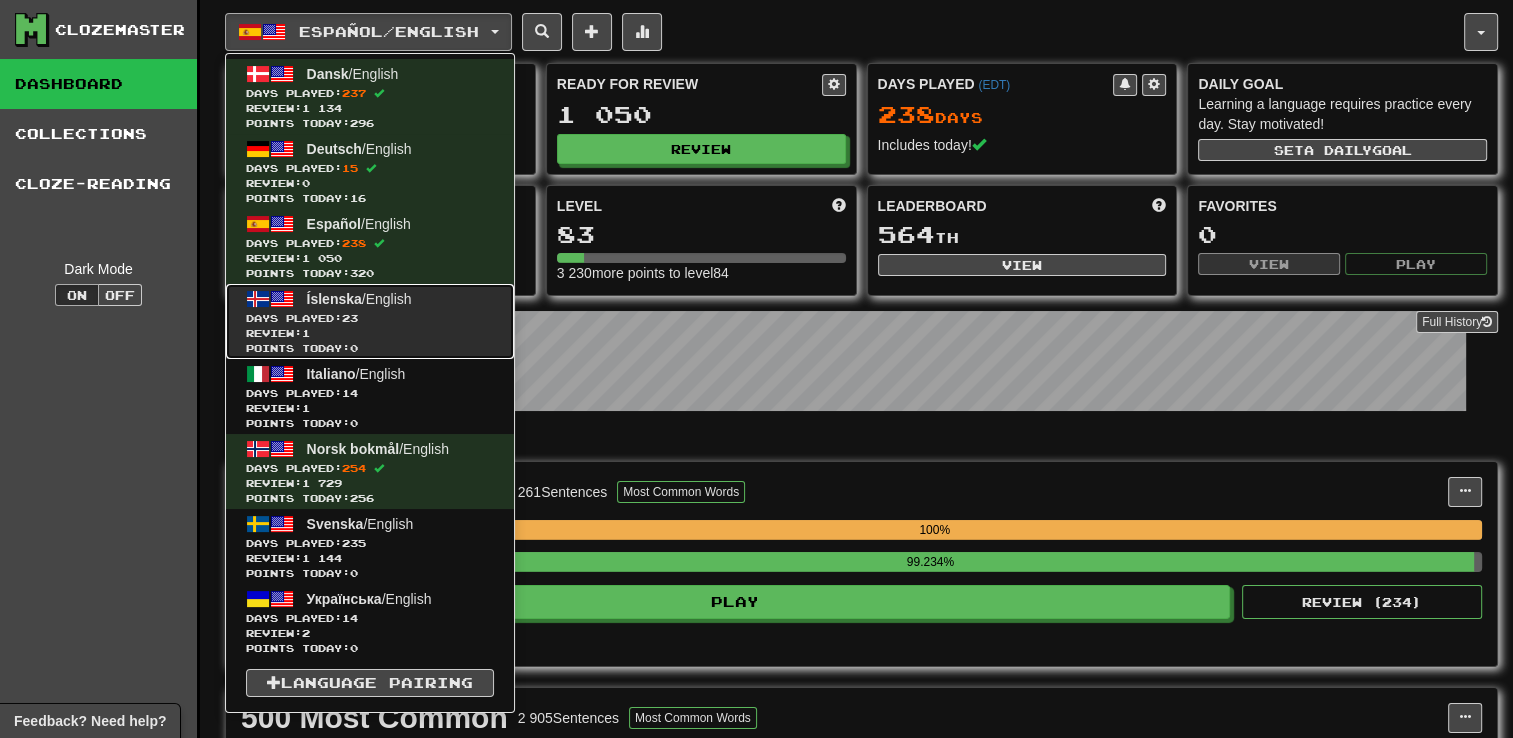 click on "Íslenska  /  English Days Played:  23   Review:  1 Points today:  0" at bounding box center [370, 321] 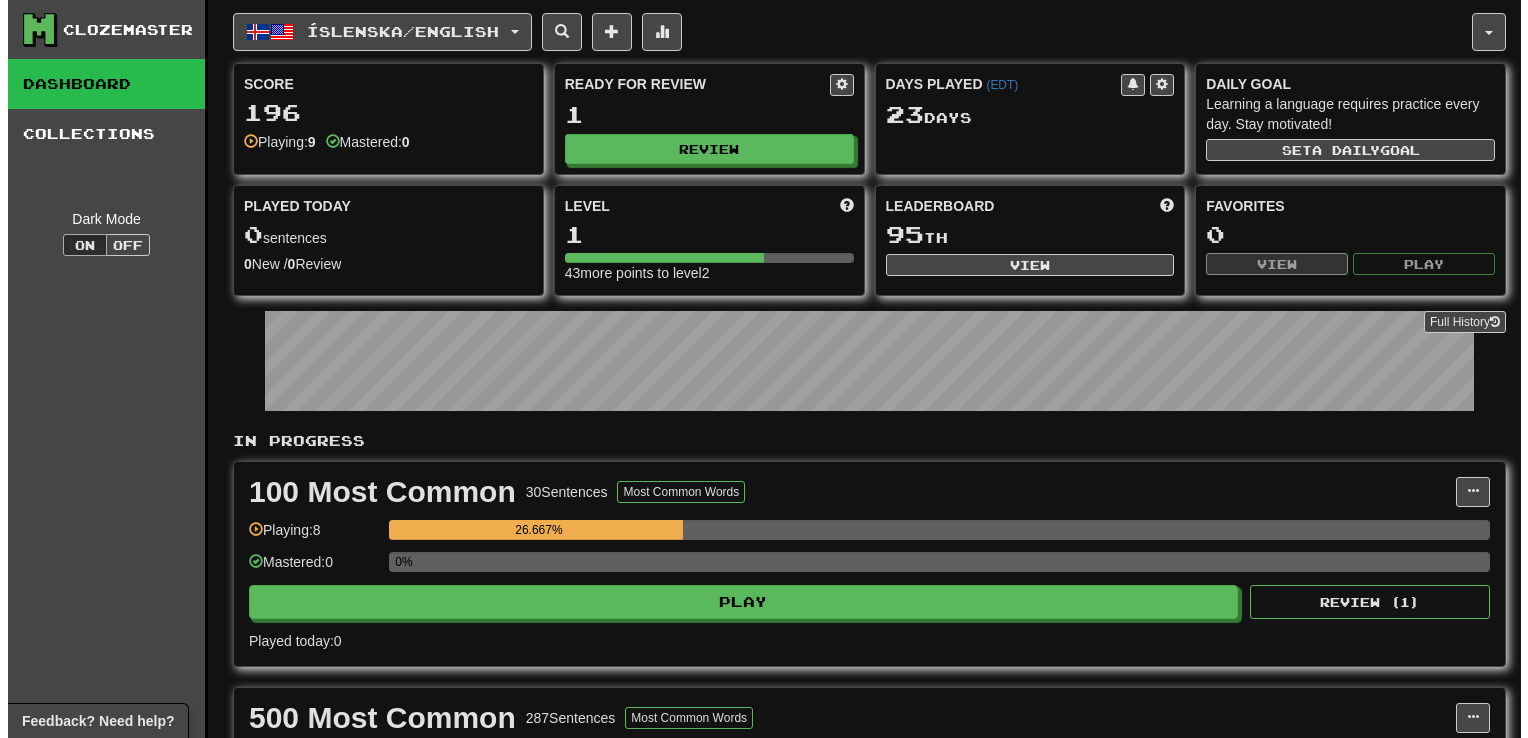 scroll, scrollTop: 0, scrollLeft: 0, axis: both 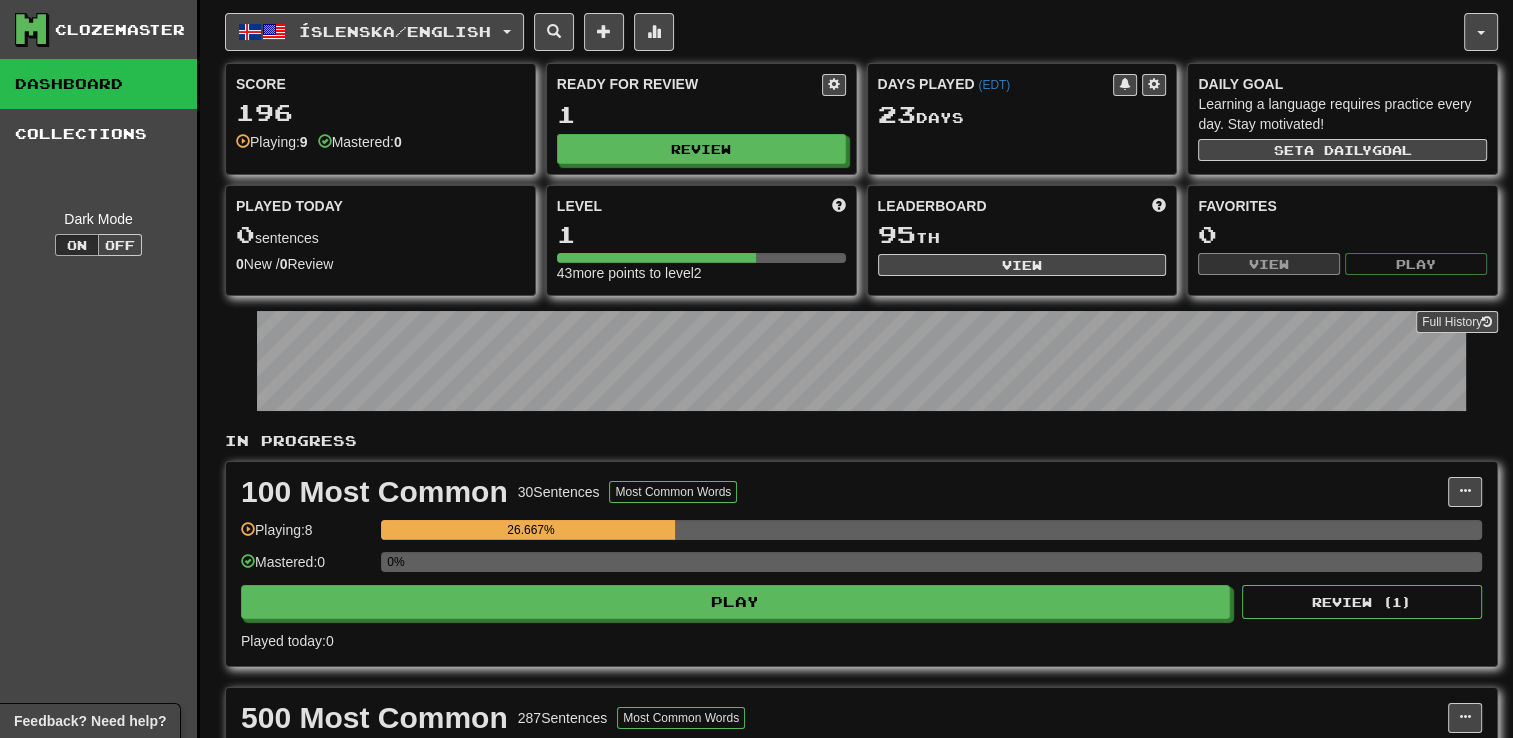 click on "Ready for Review 1   Review" at bounding box center [701, 119] 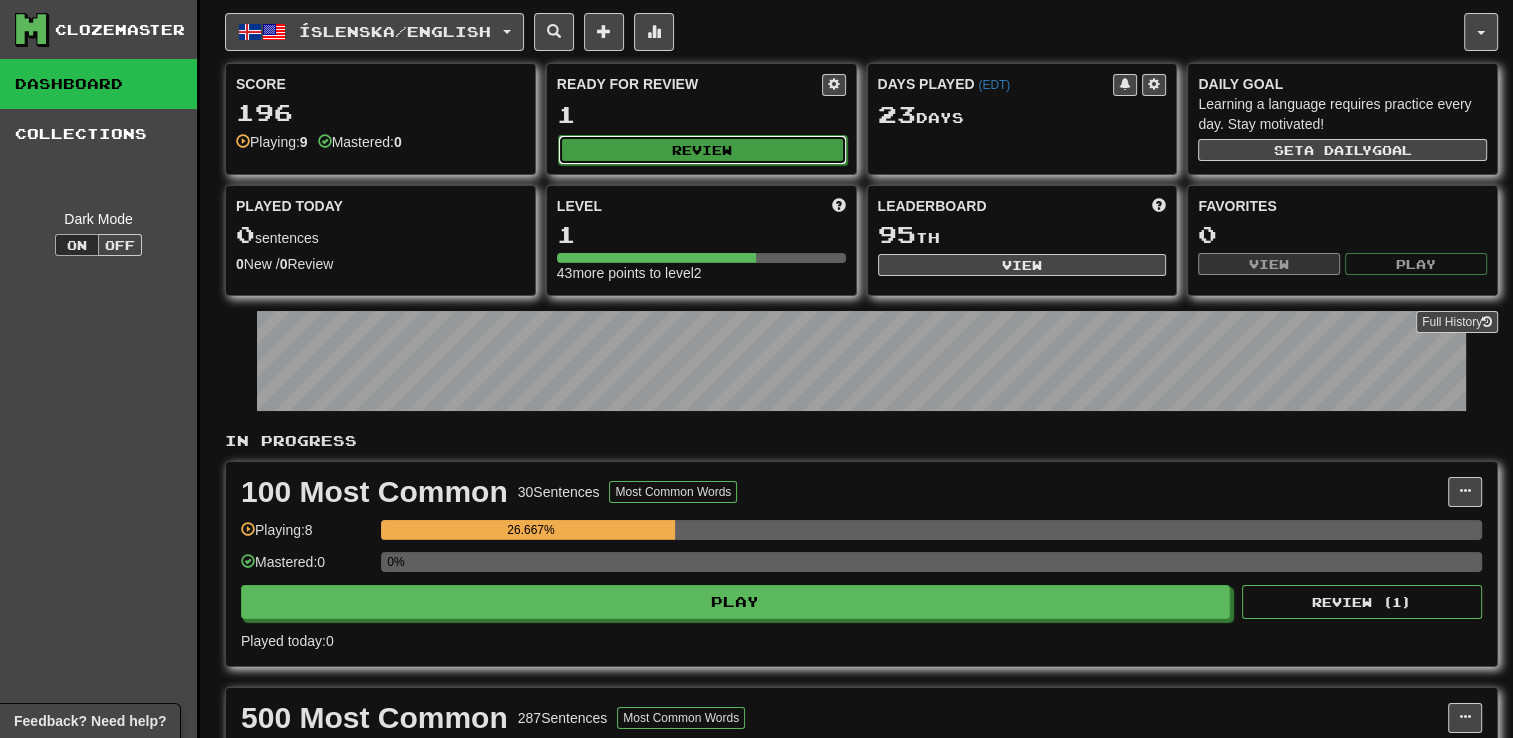 click on "Review" at bounding box center [702, 150] 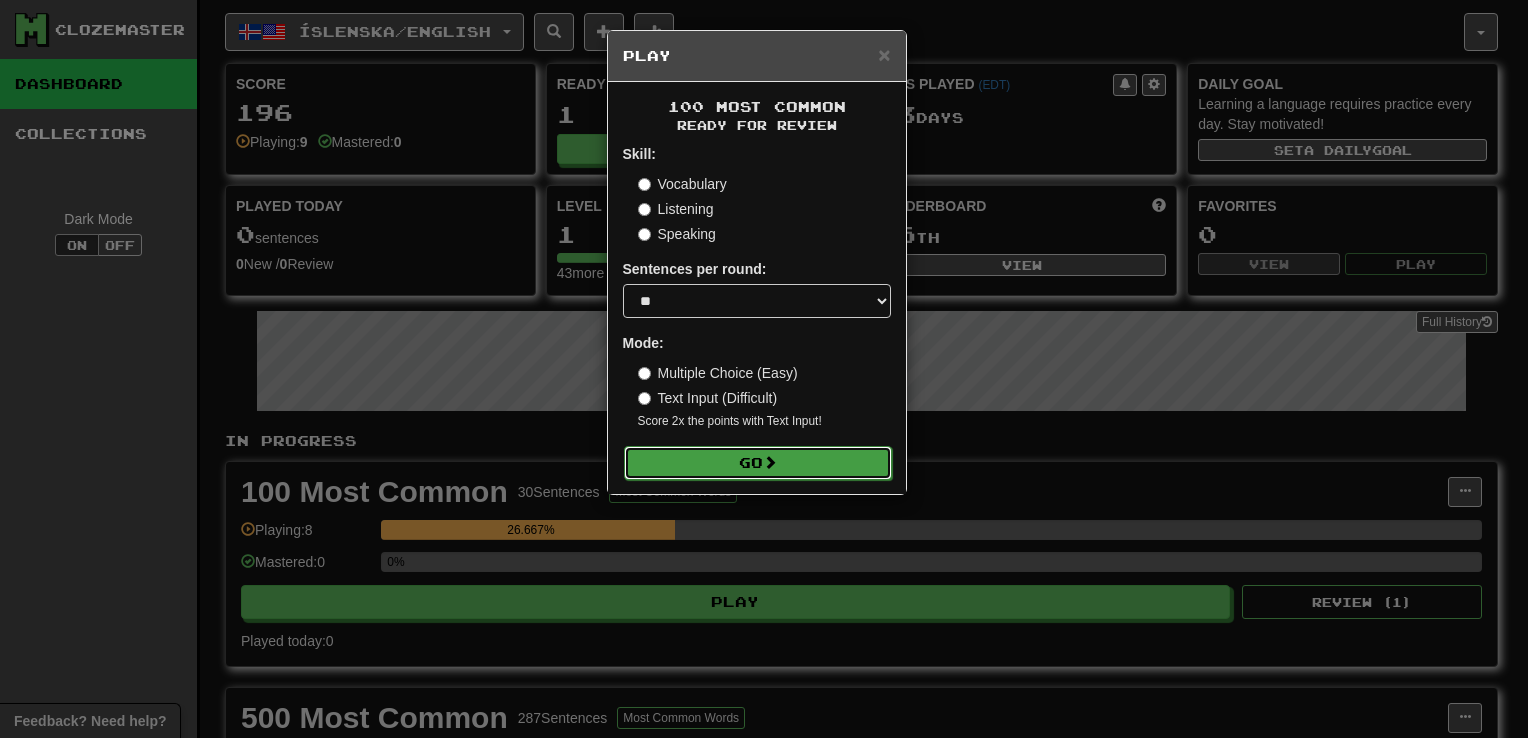 click on "Go" at bounding box center (758, 463) 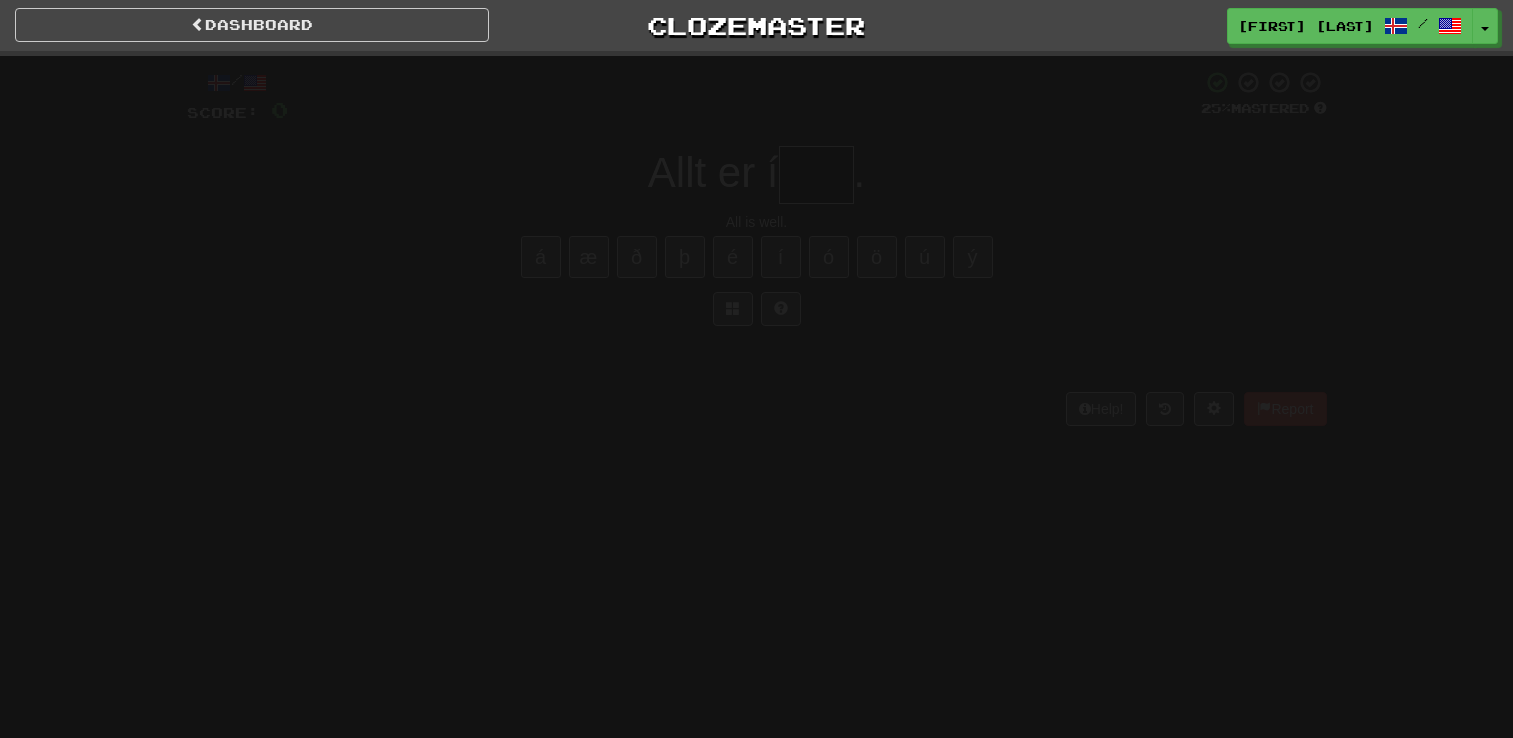 scroll, scrollTop: 0, scrollLeft: 0, axis: both 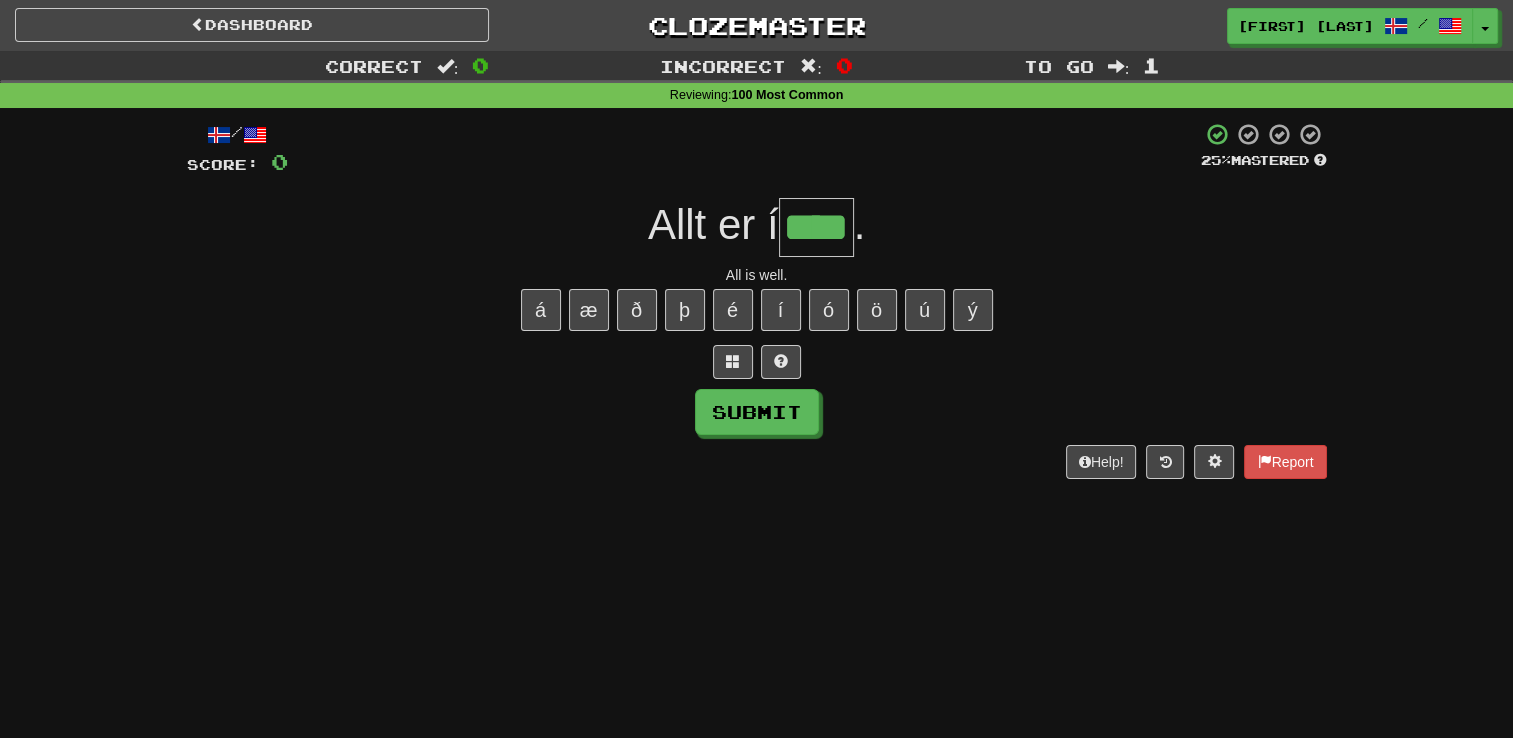 type on "****" 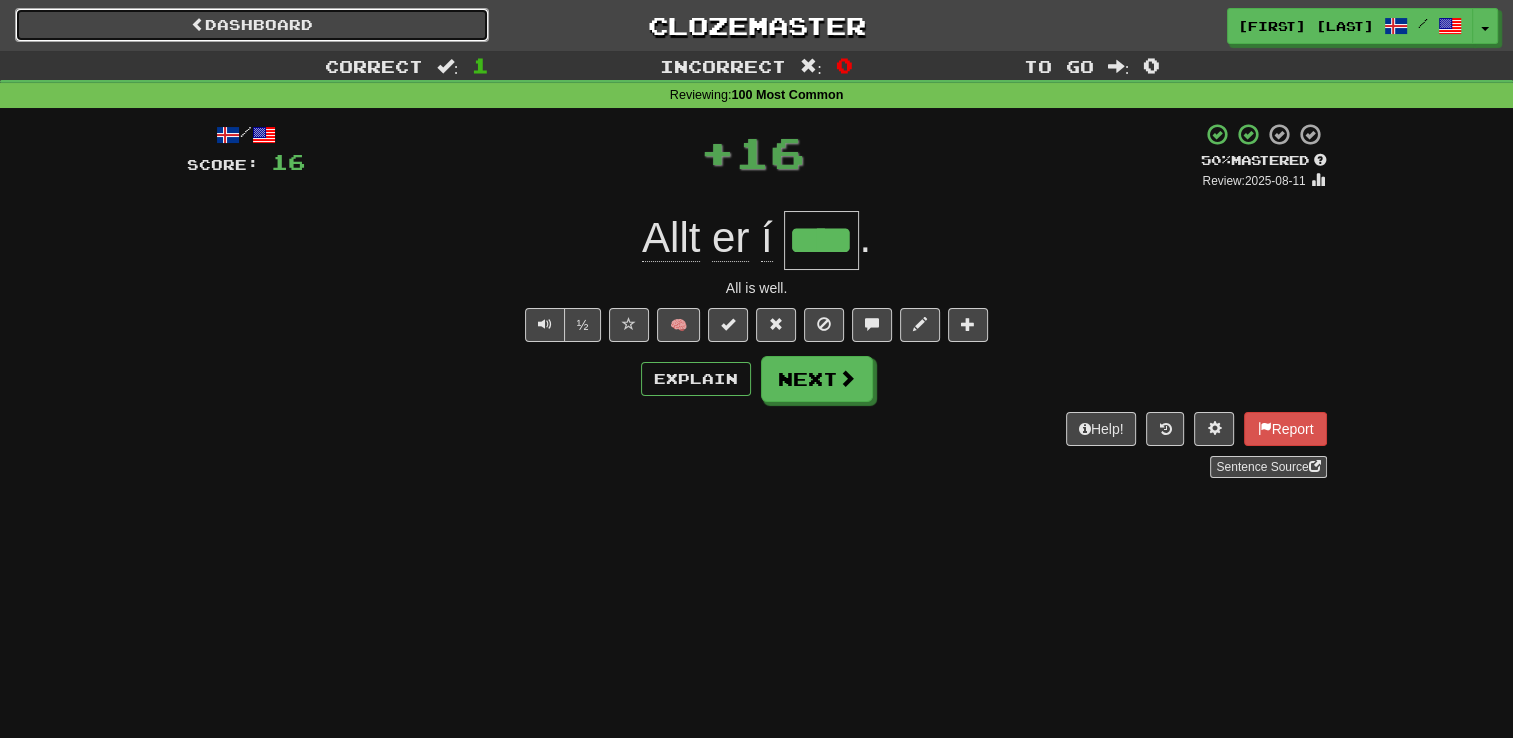 click on "Dashboard" at bounding box center (252, 25) 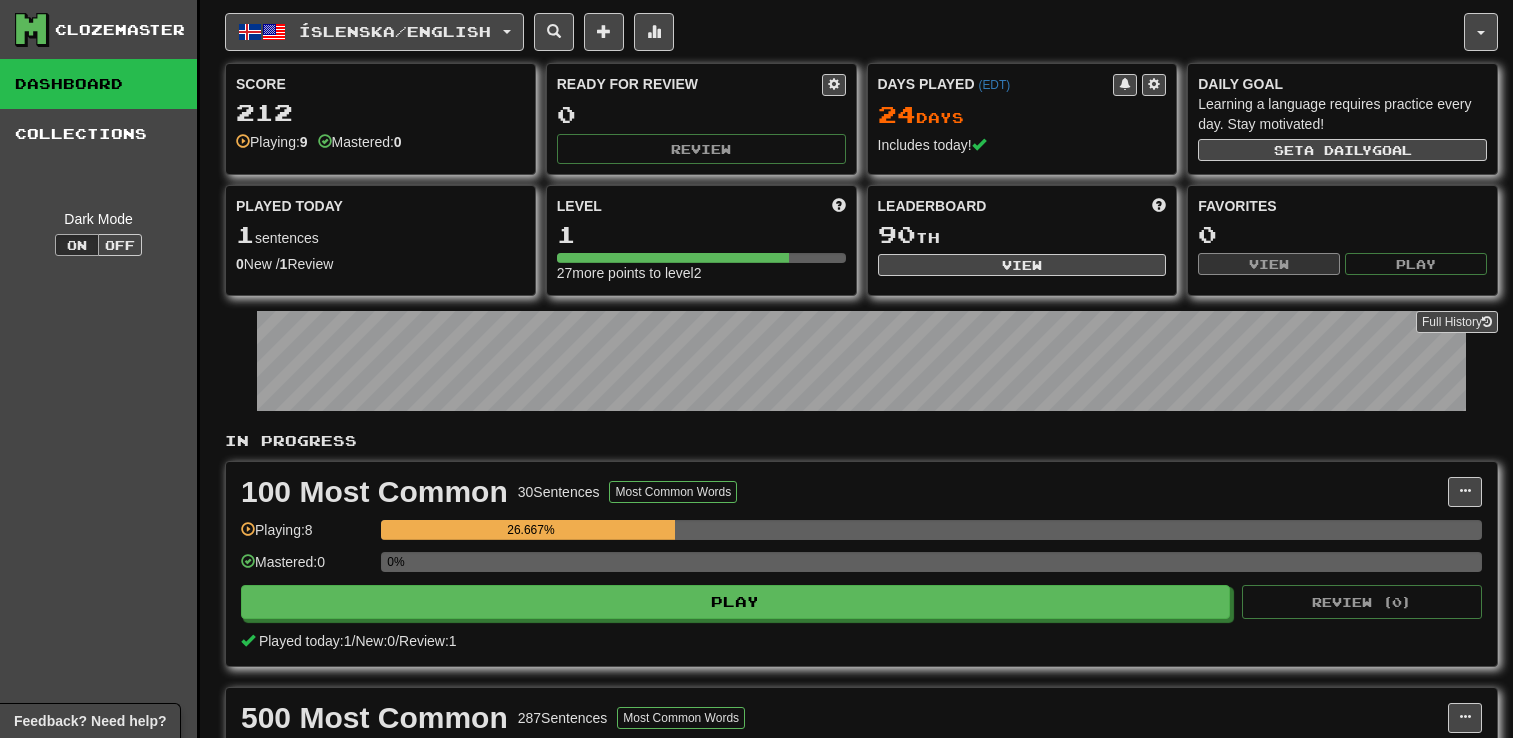 scroll, scrollTop: 0, scrollLeft: 0, axis: both 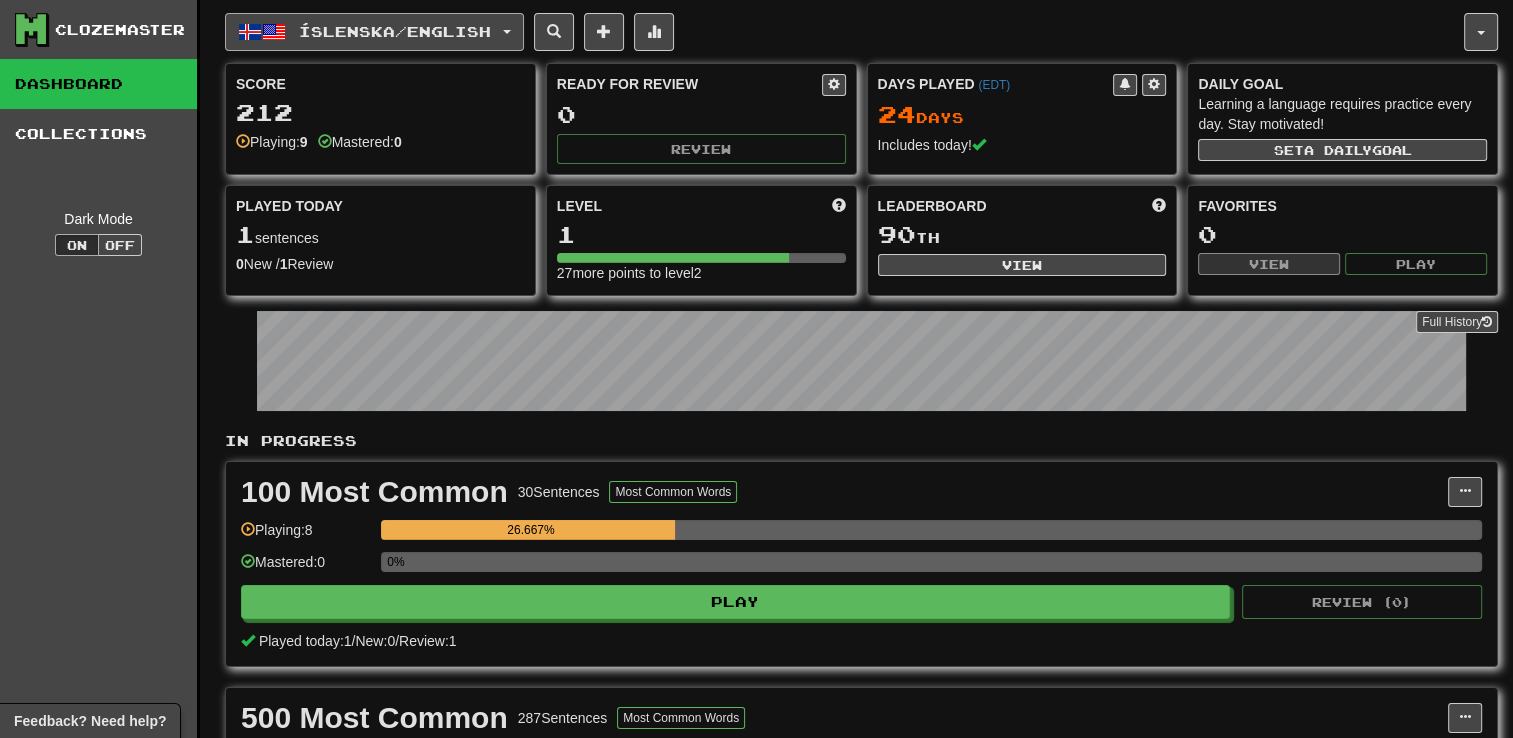 click on "Íslenska  /  English" at bounding box center [395, 31] 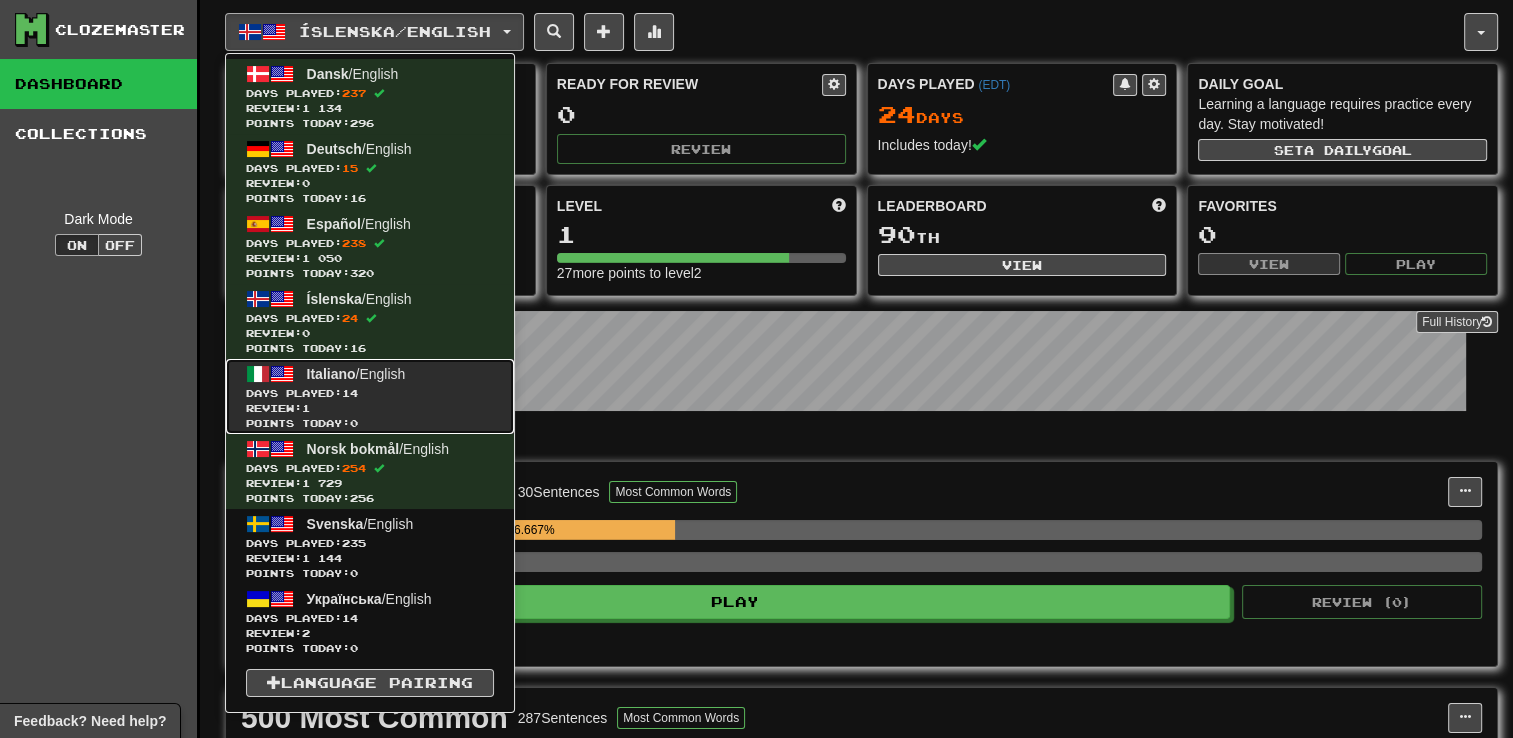 click on "14" at bounding box center (350, 393) 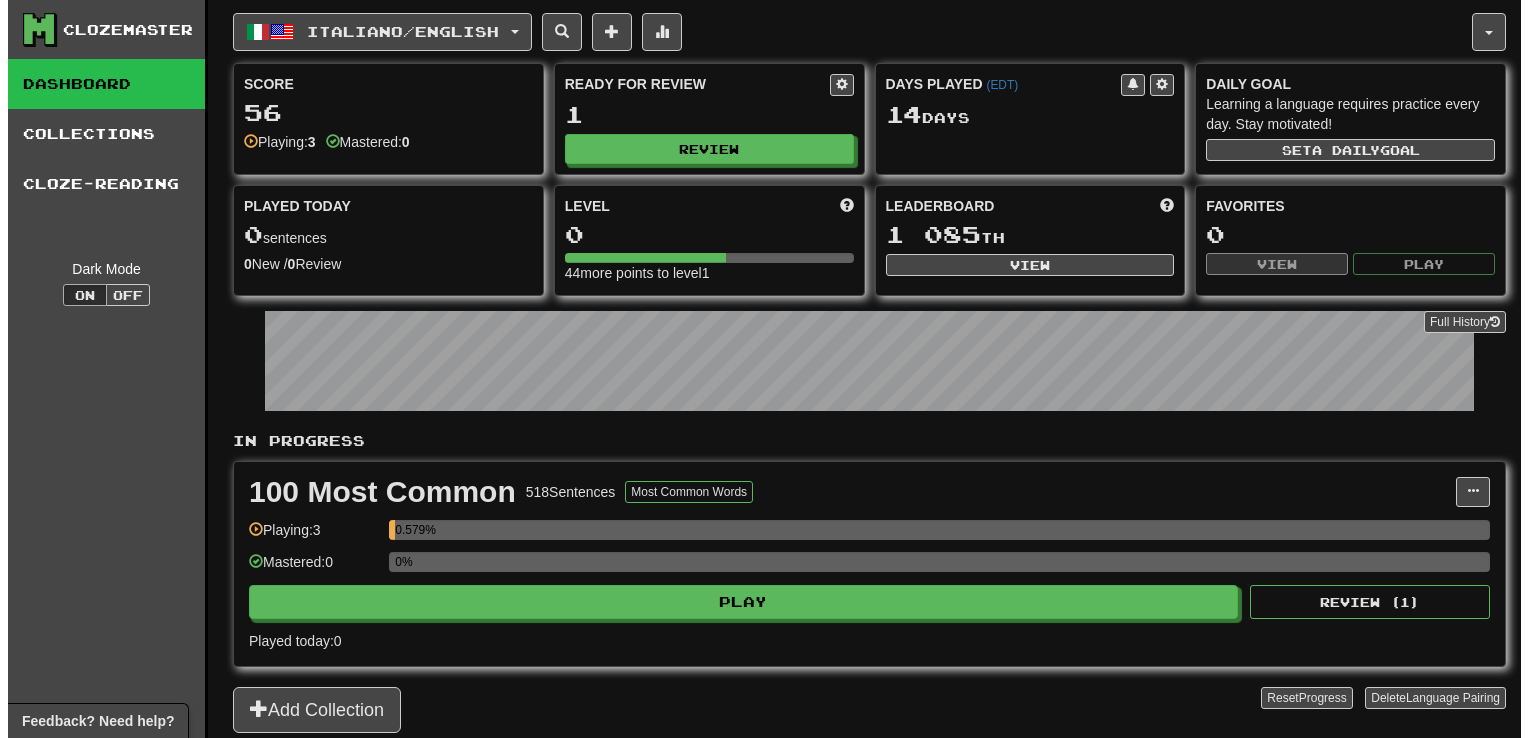 scroll, scrollTop: 0, scrollLeft: 0, axis: both 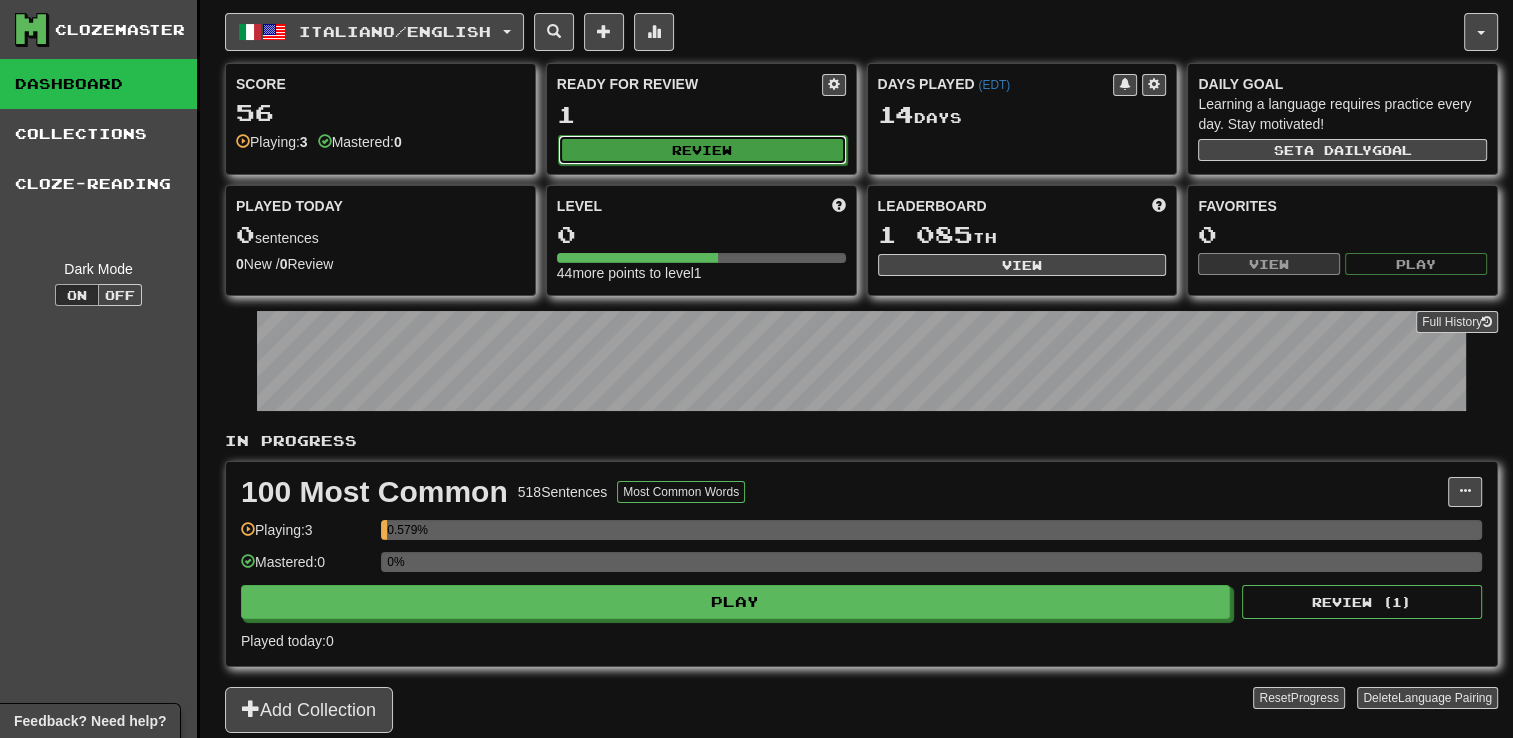 click on "Review" at bounding box center [702, 150] 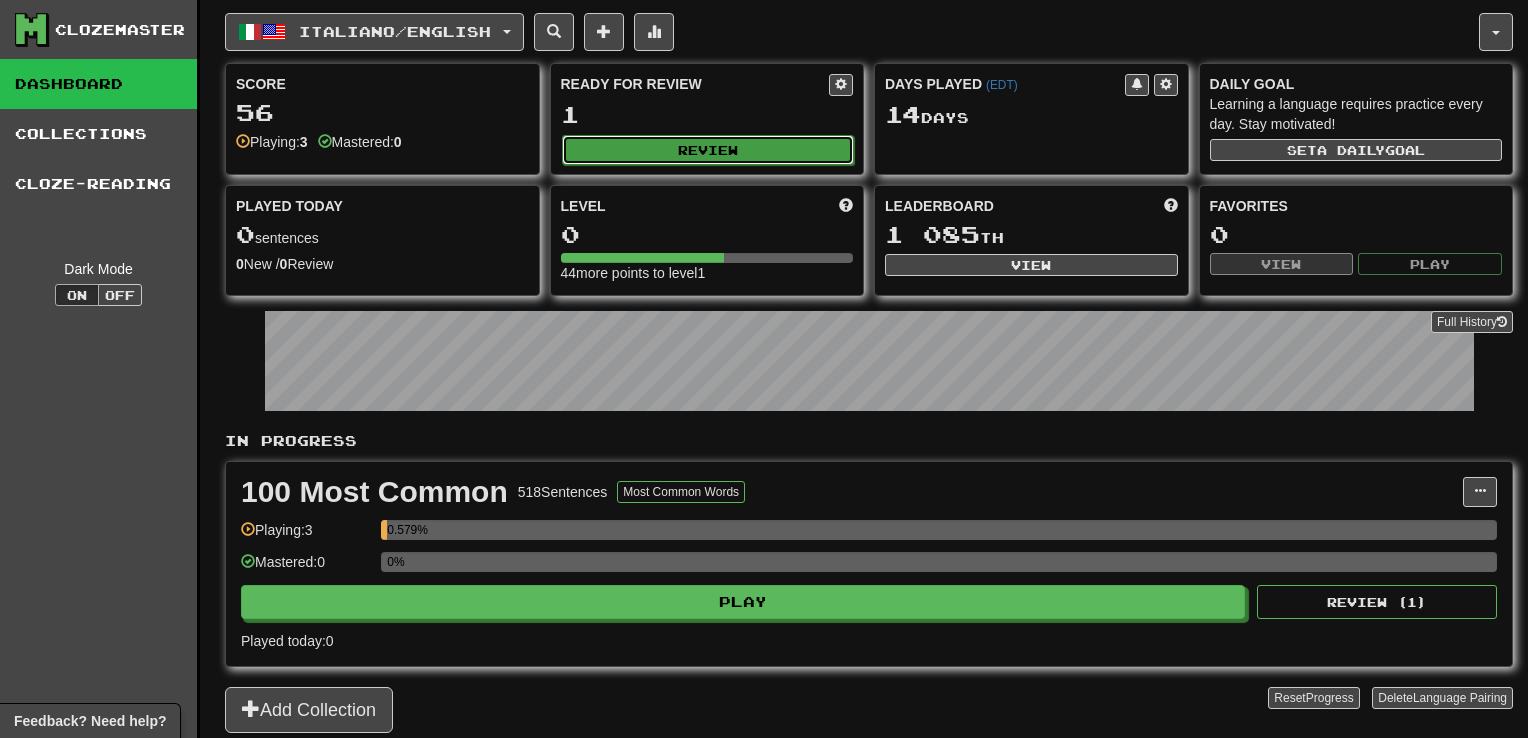 select on "**" 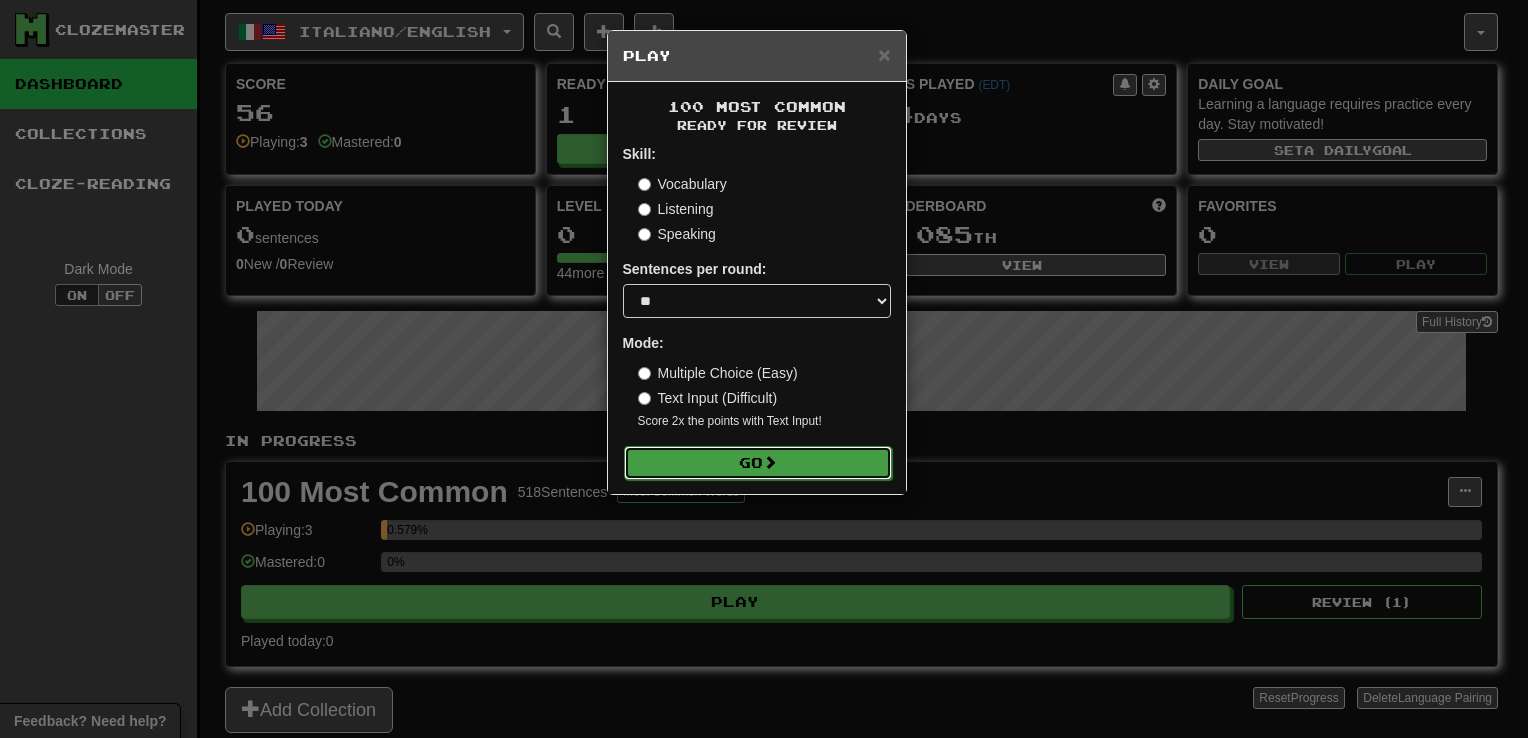 click on "Go" at bounding box center [758, 463] 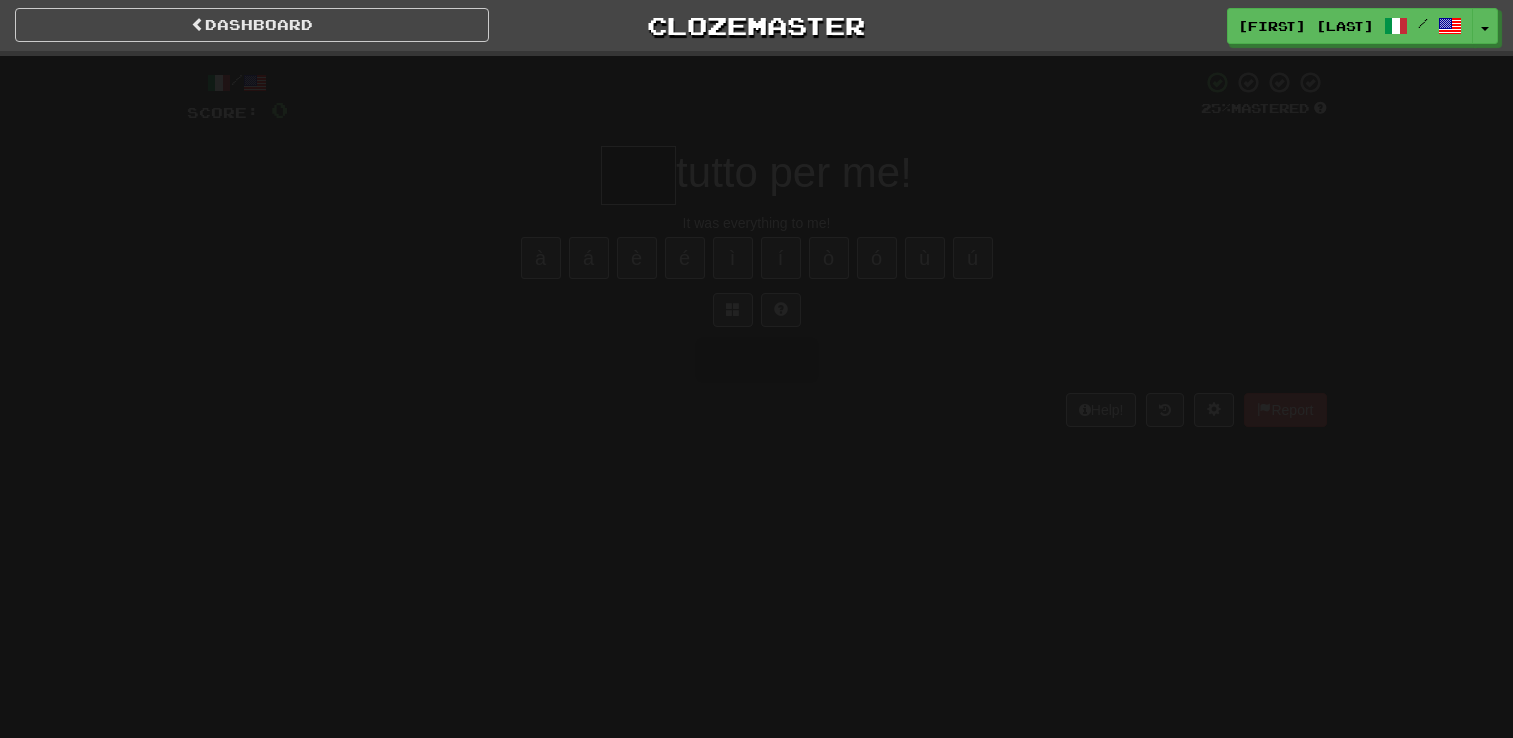 scroll, scrollTop: 0, scrollLeft: 0, axis: both 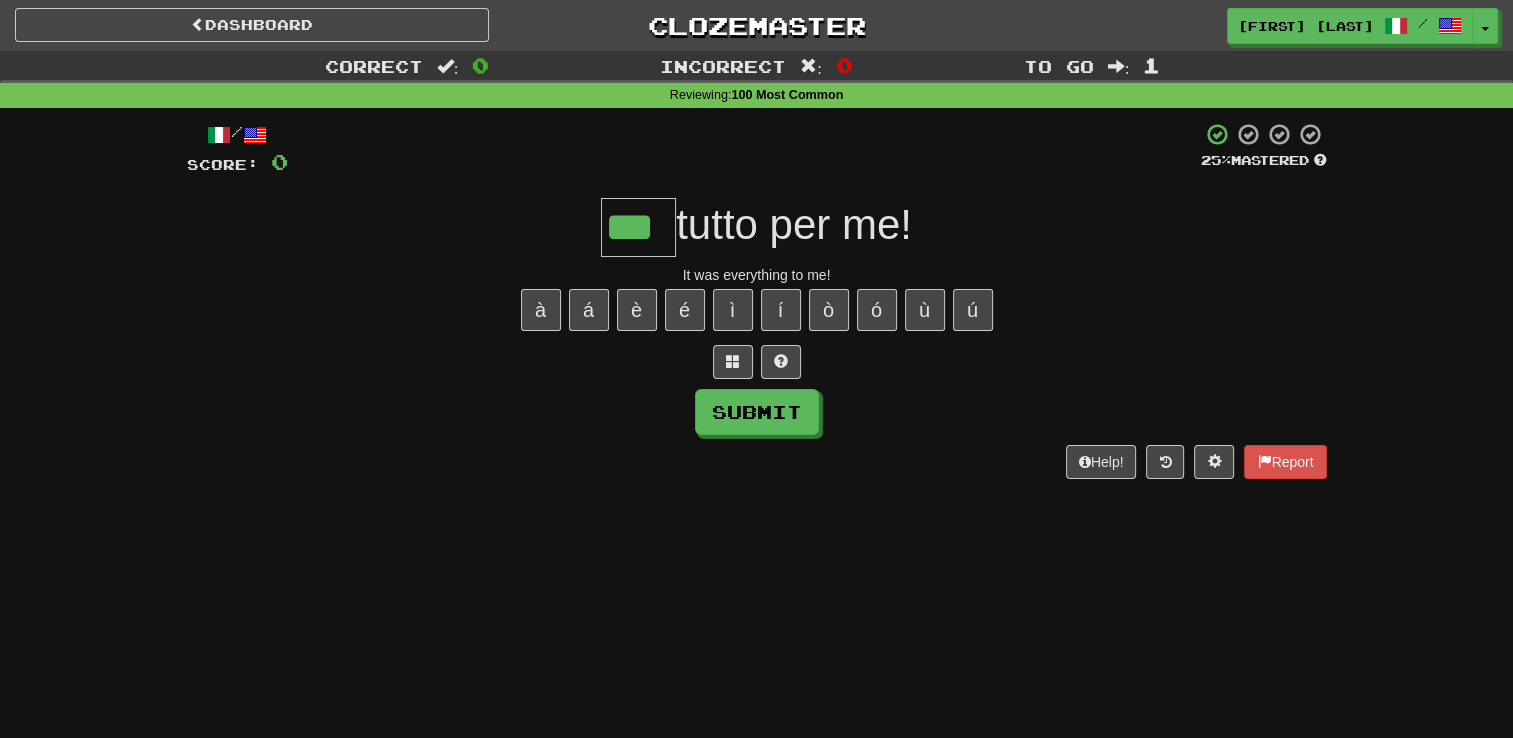 type on "***" 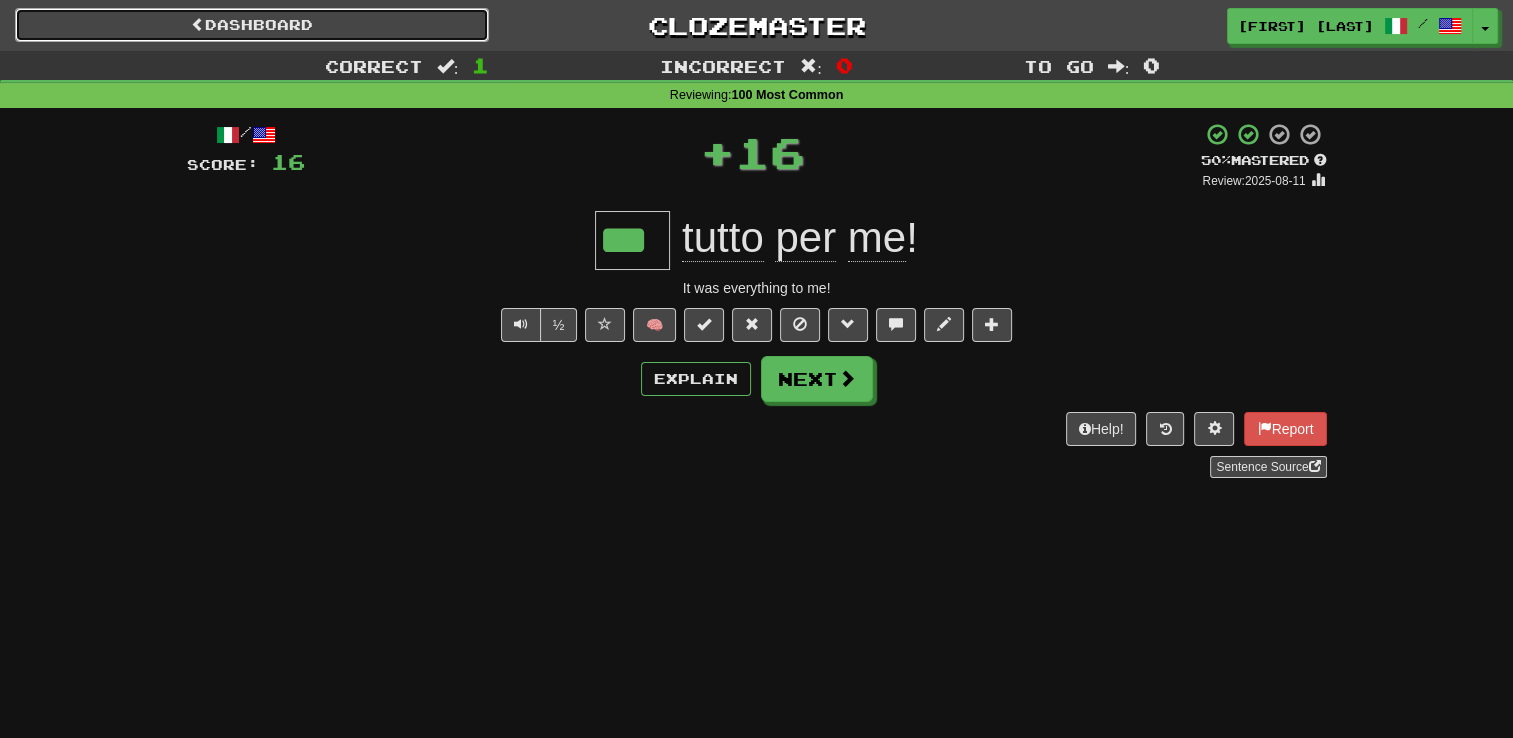 click on "Dashboard" at bounding box center [252, 25] 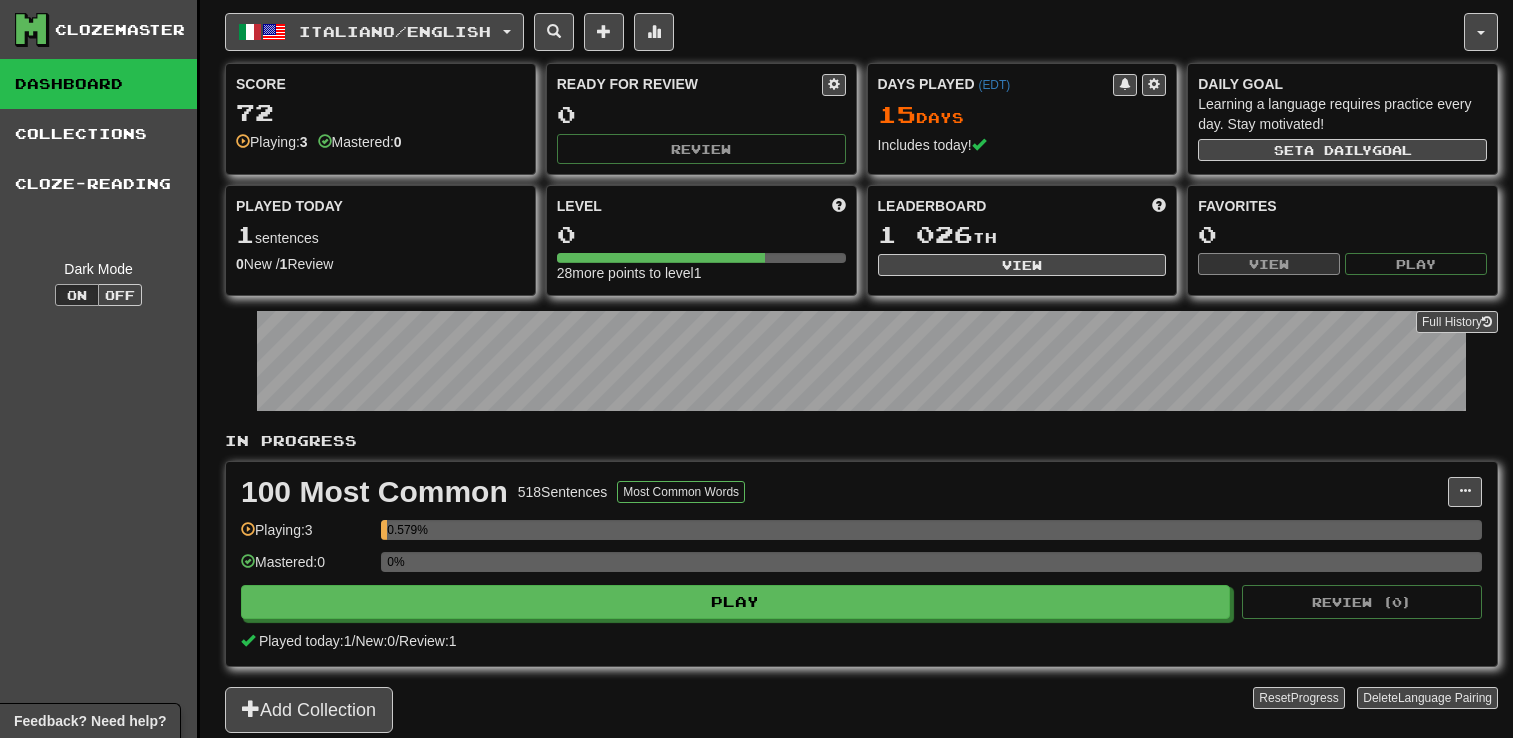 scroll, scrollTop: 0, scrollLeft: 0, axis: both 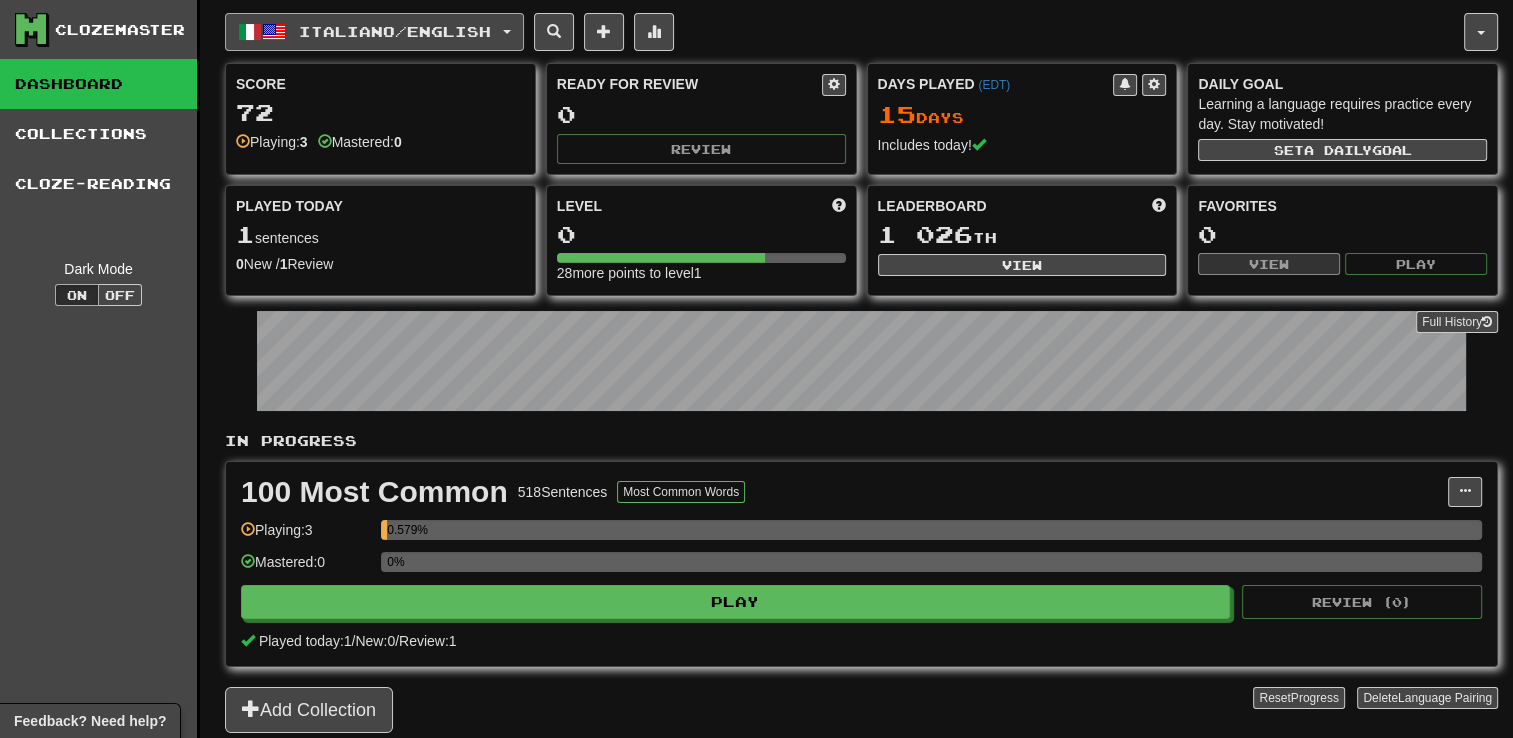 click on "Italiano  /  English" at bounding box center (374, 32) 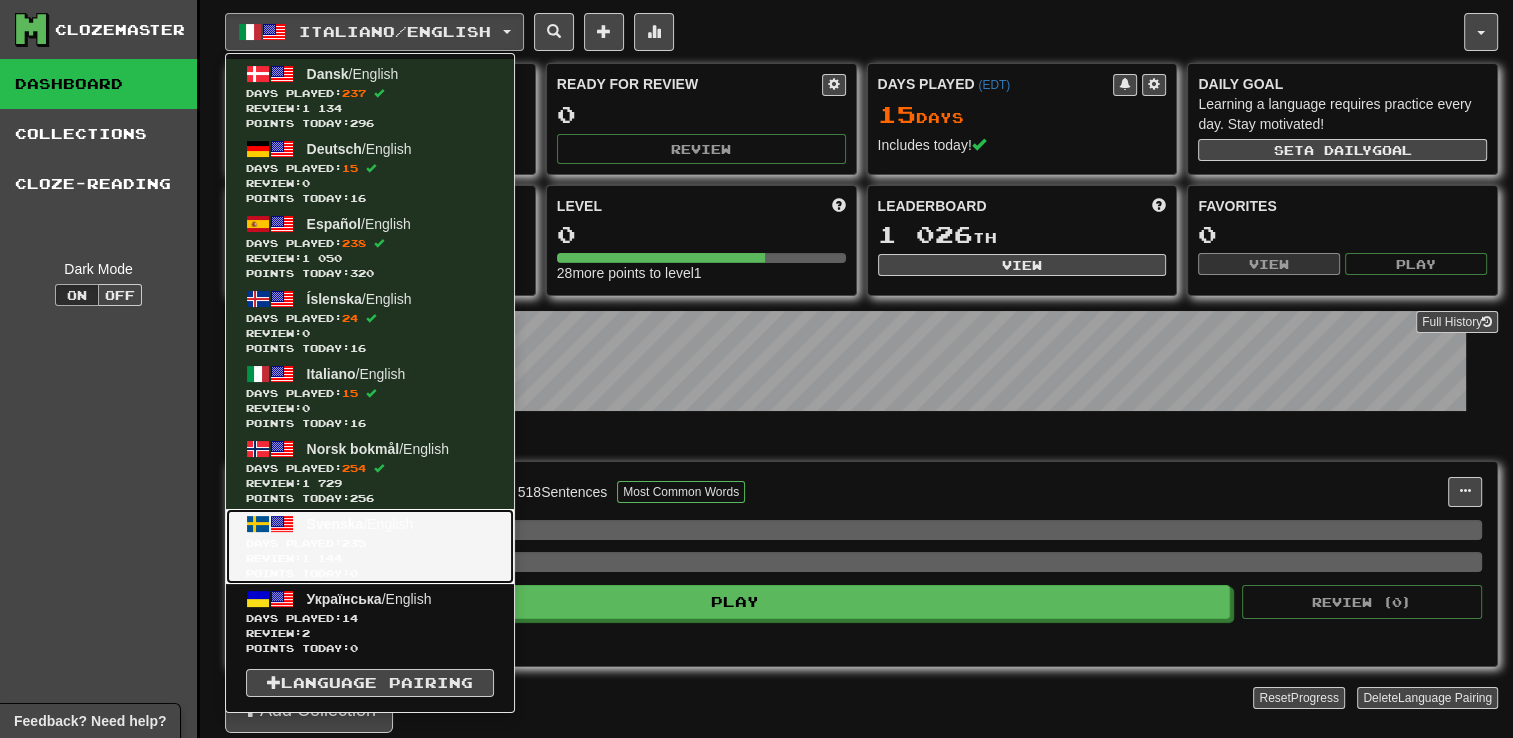 click on "Svenska" at bounding box center (335, 524) 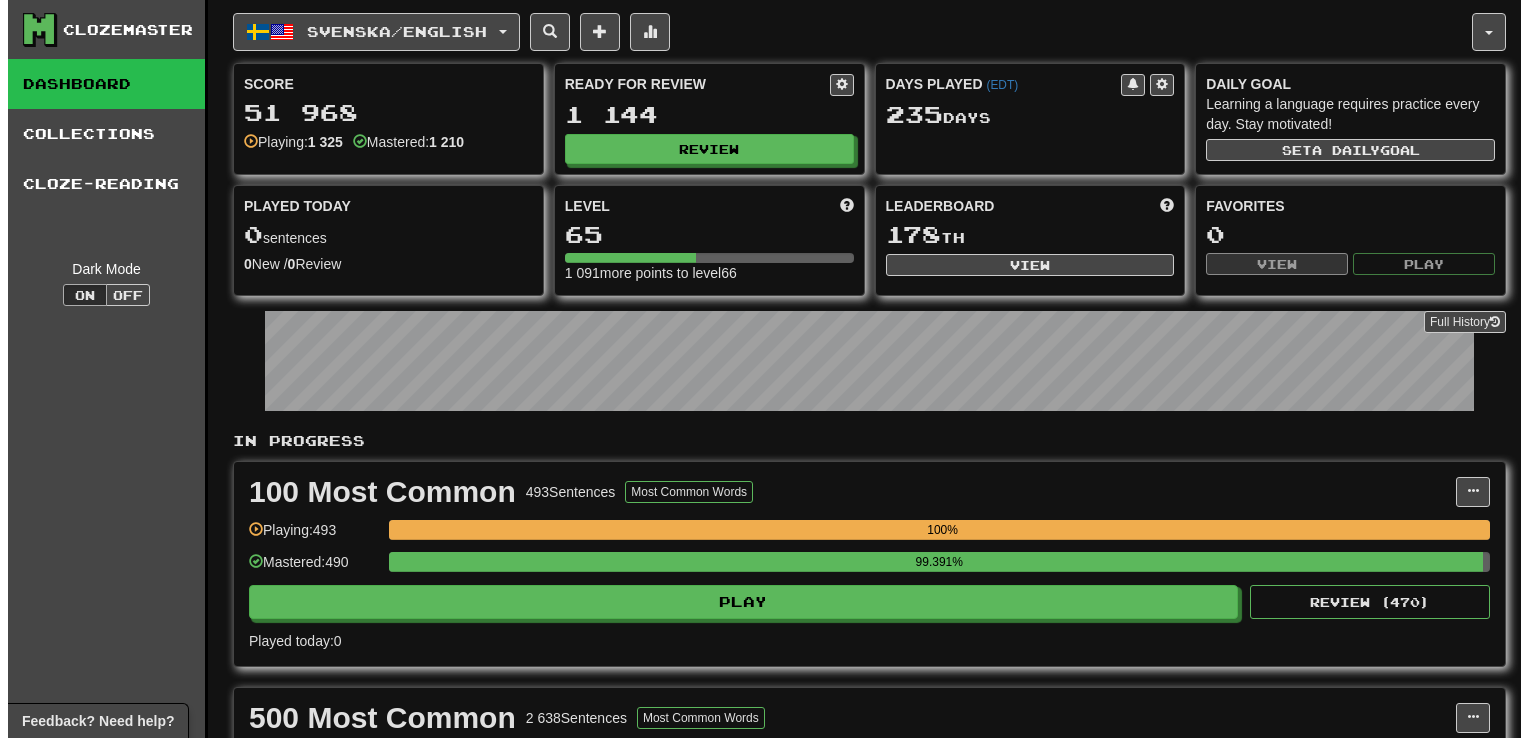 scroll, scrollTop: 0, scrollLeft: 0, axis: both 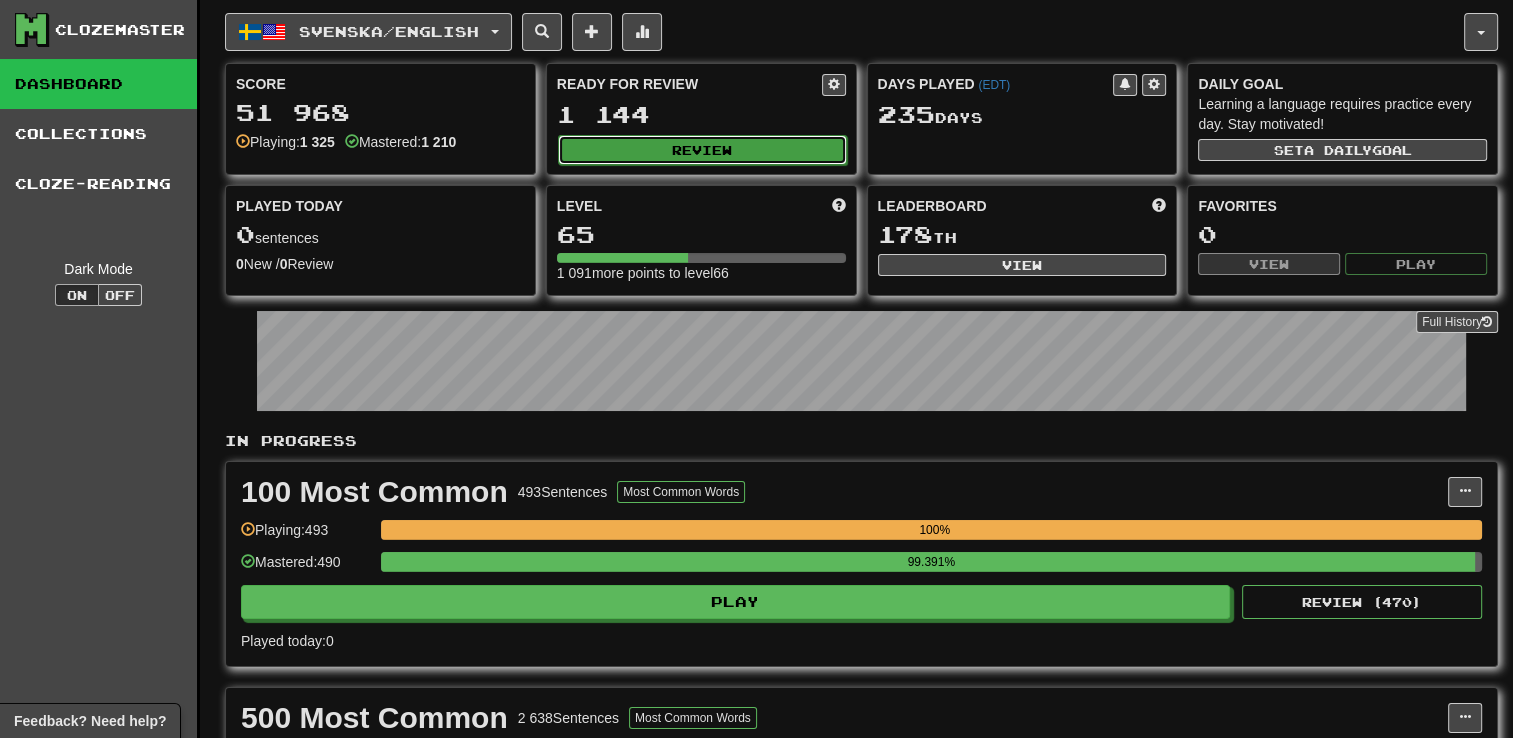 click on "Review" at bounding box center (702, 150) 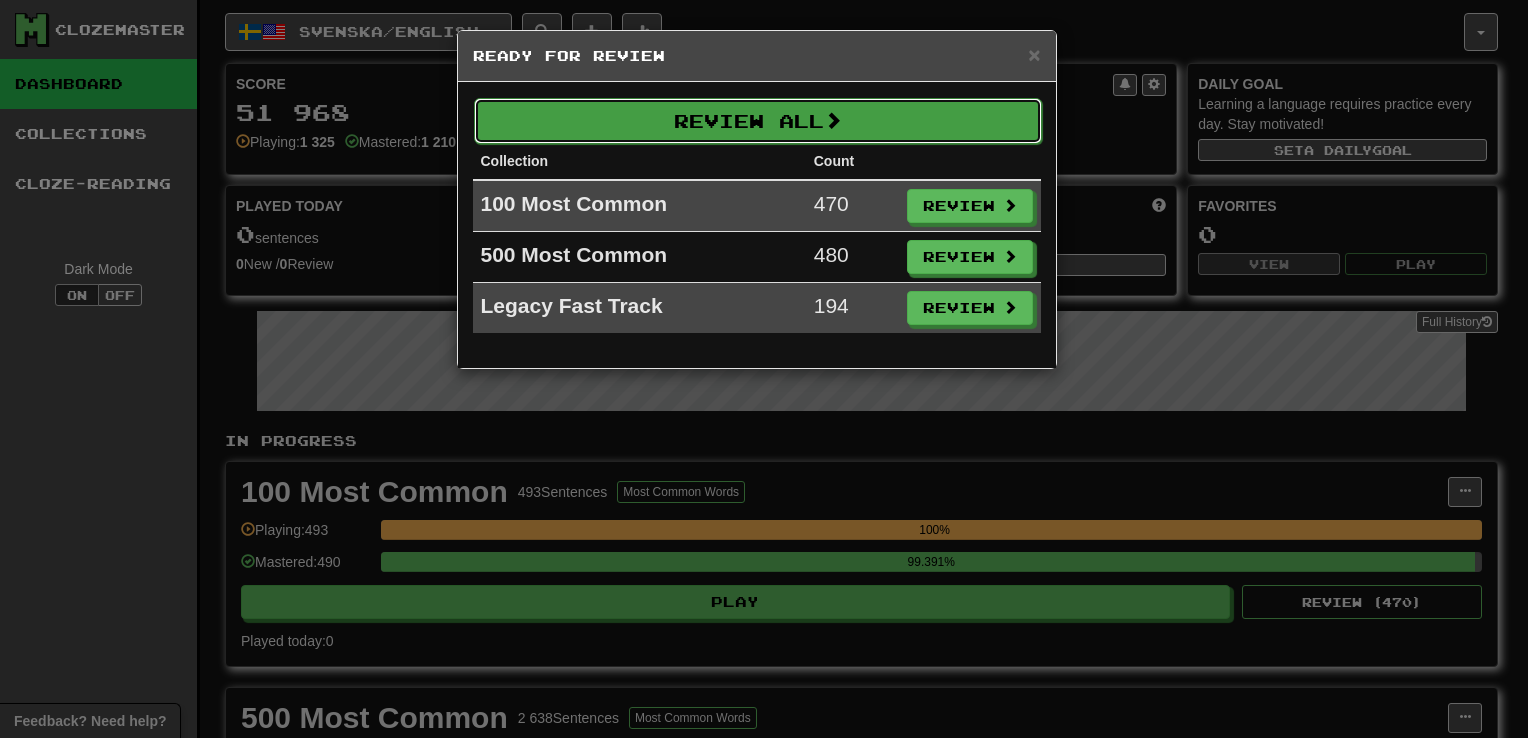 click on "Review All" at bounding box center [758, 121] 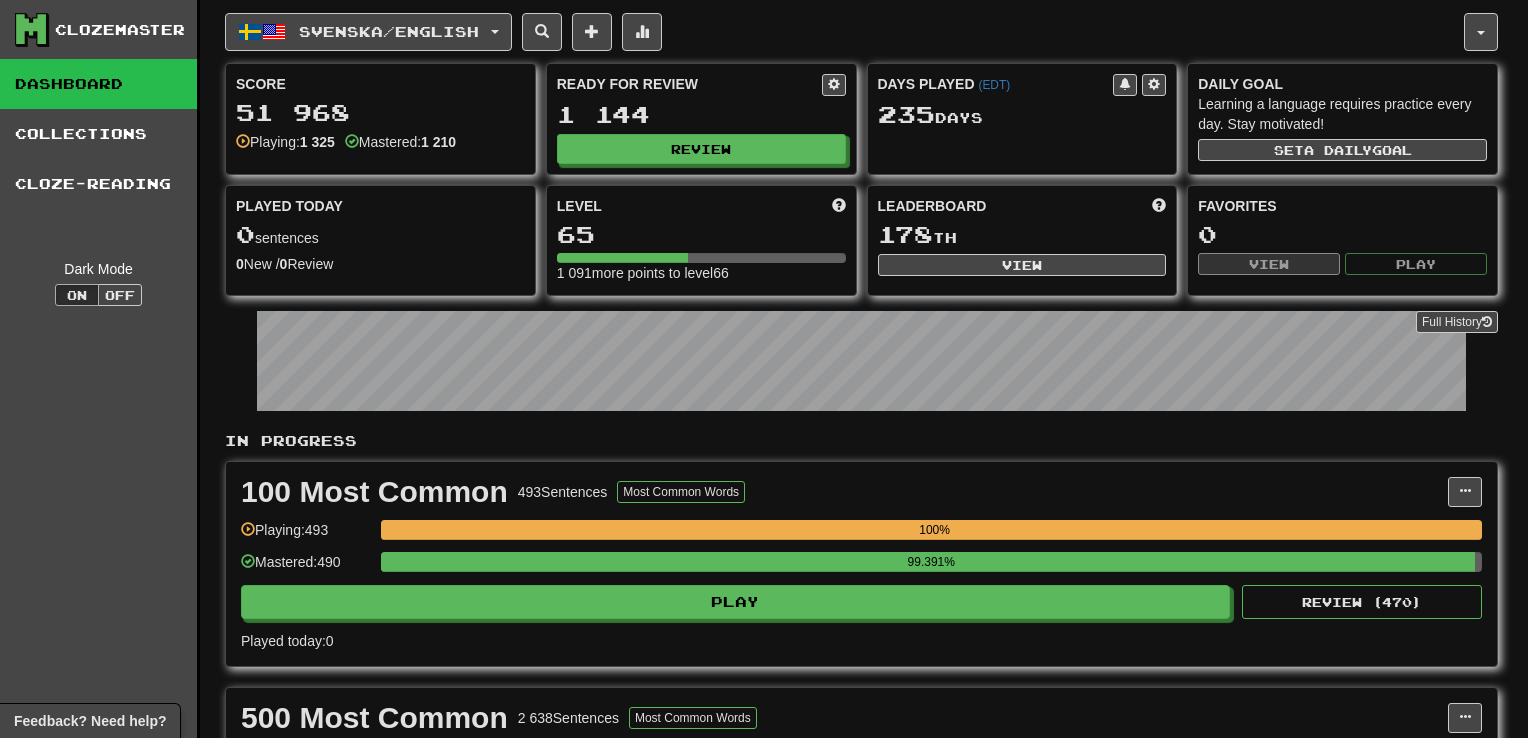select on "**" 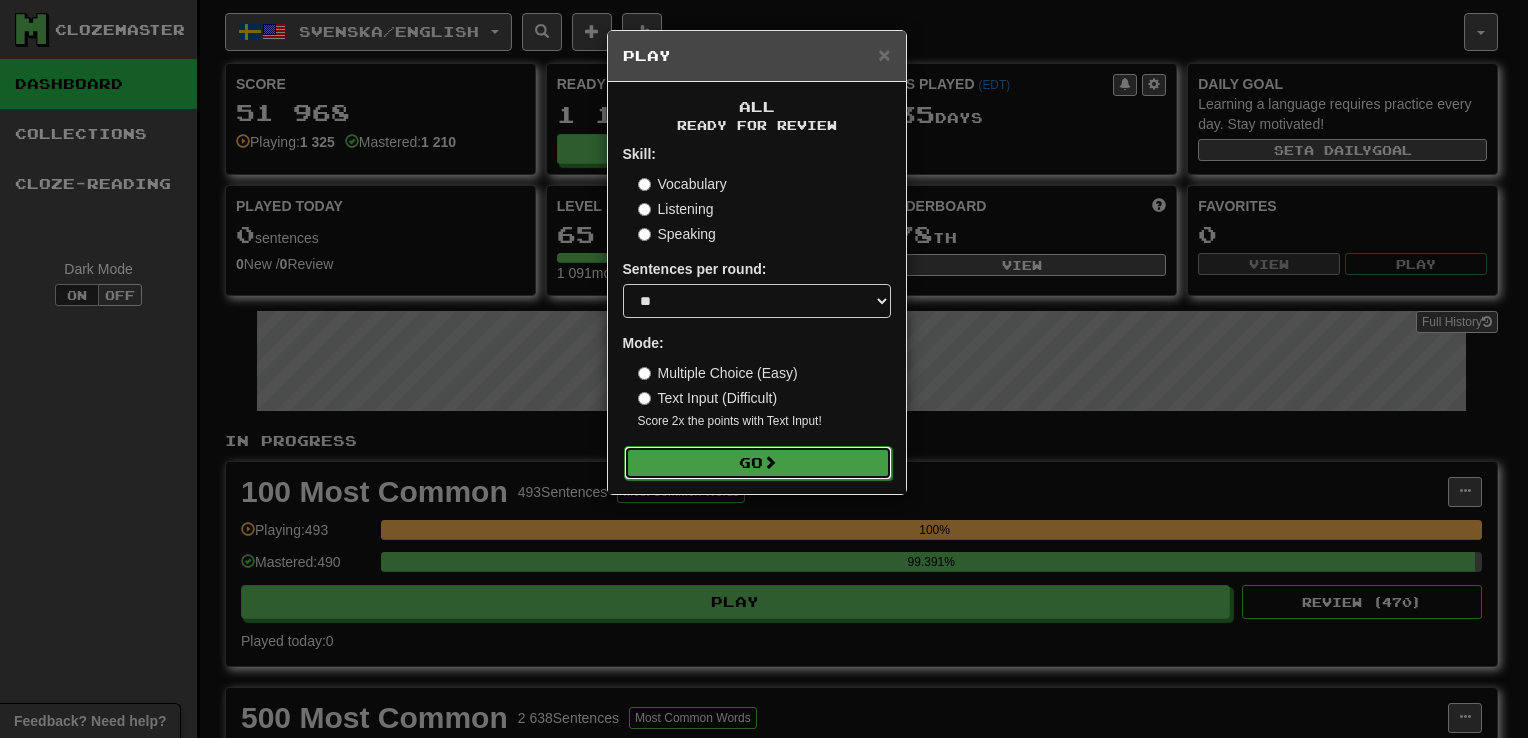 click on "Go" at bounding box center (758, 463) 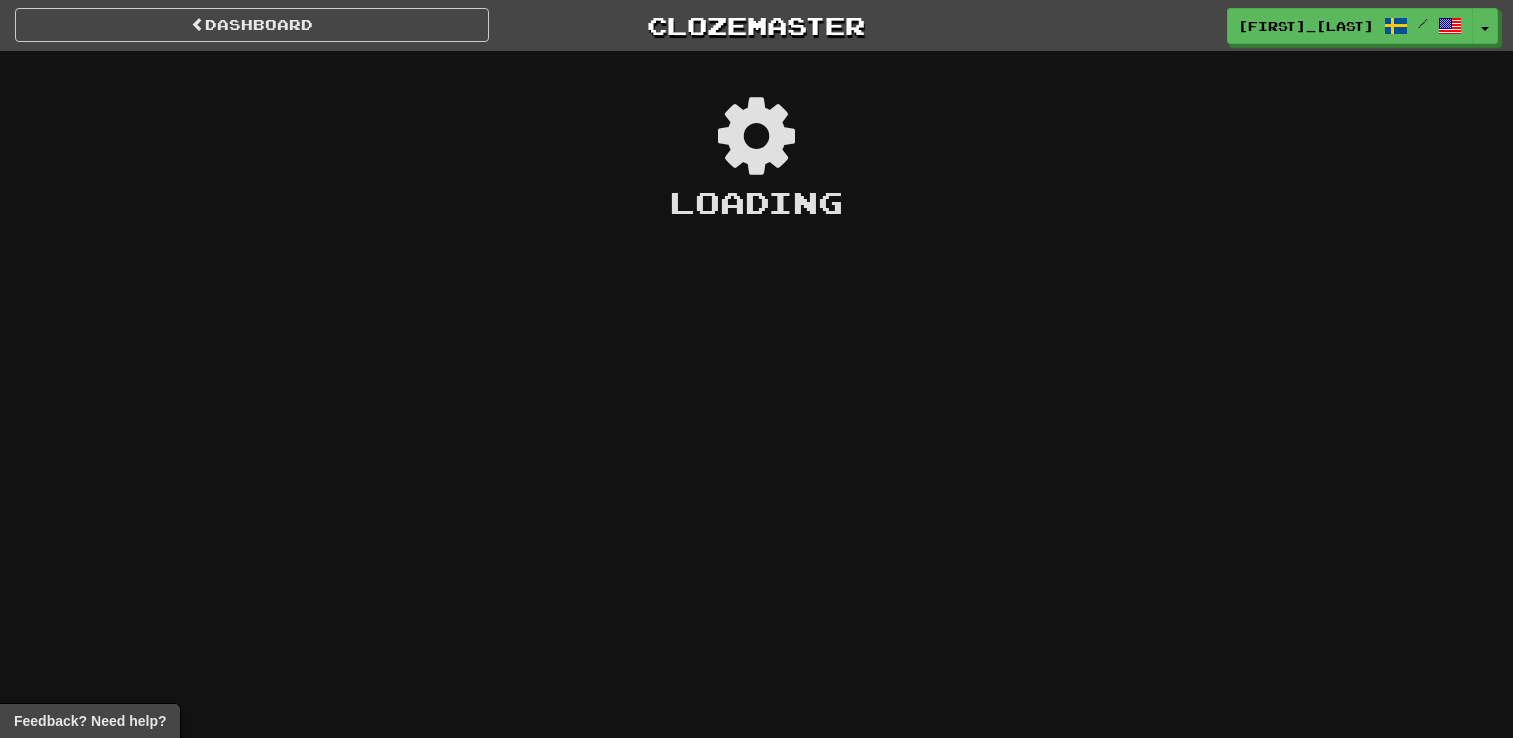 scroll, scrollTop: 0, scrollLeft: 0, axis: both 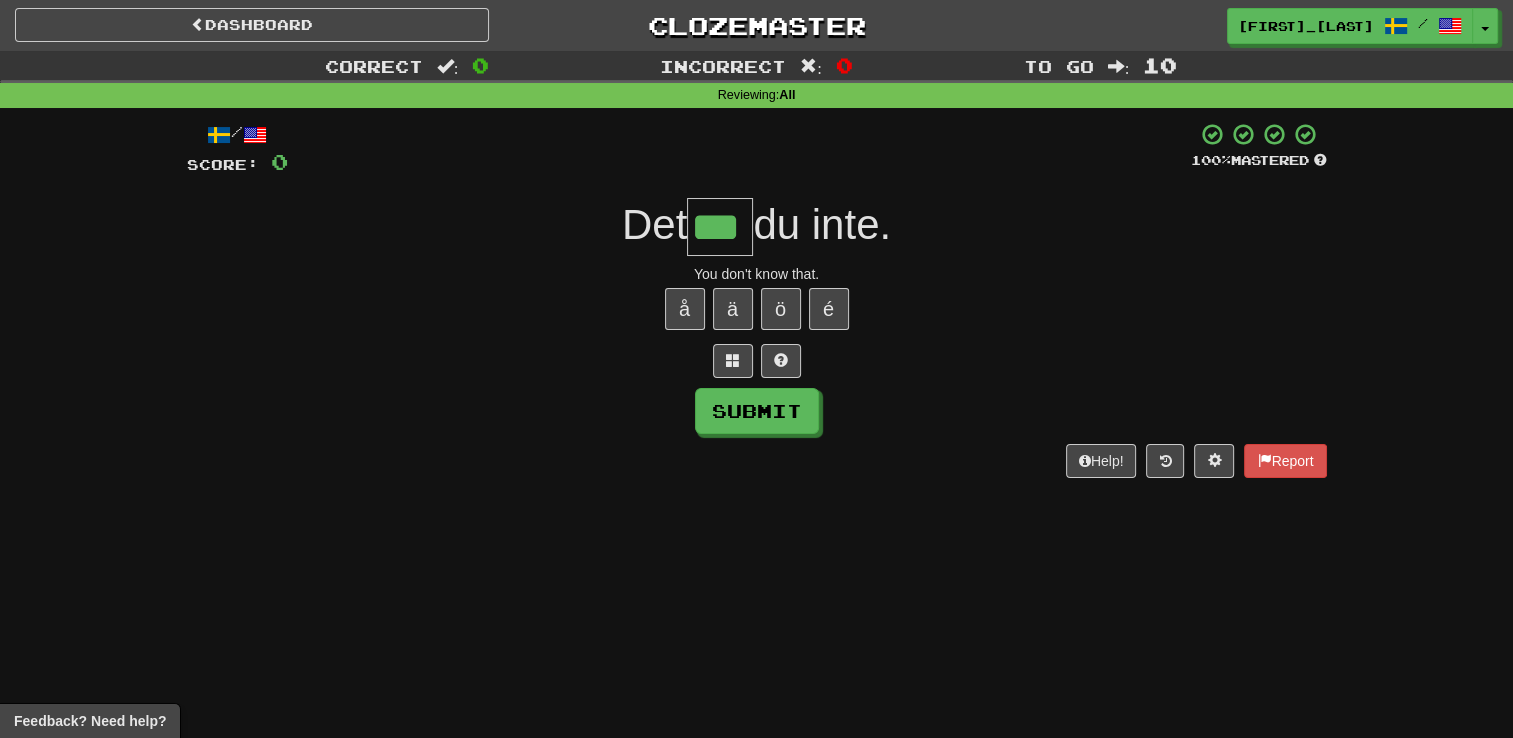 type on "***" 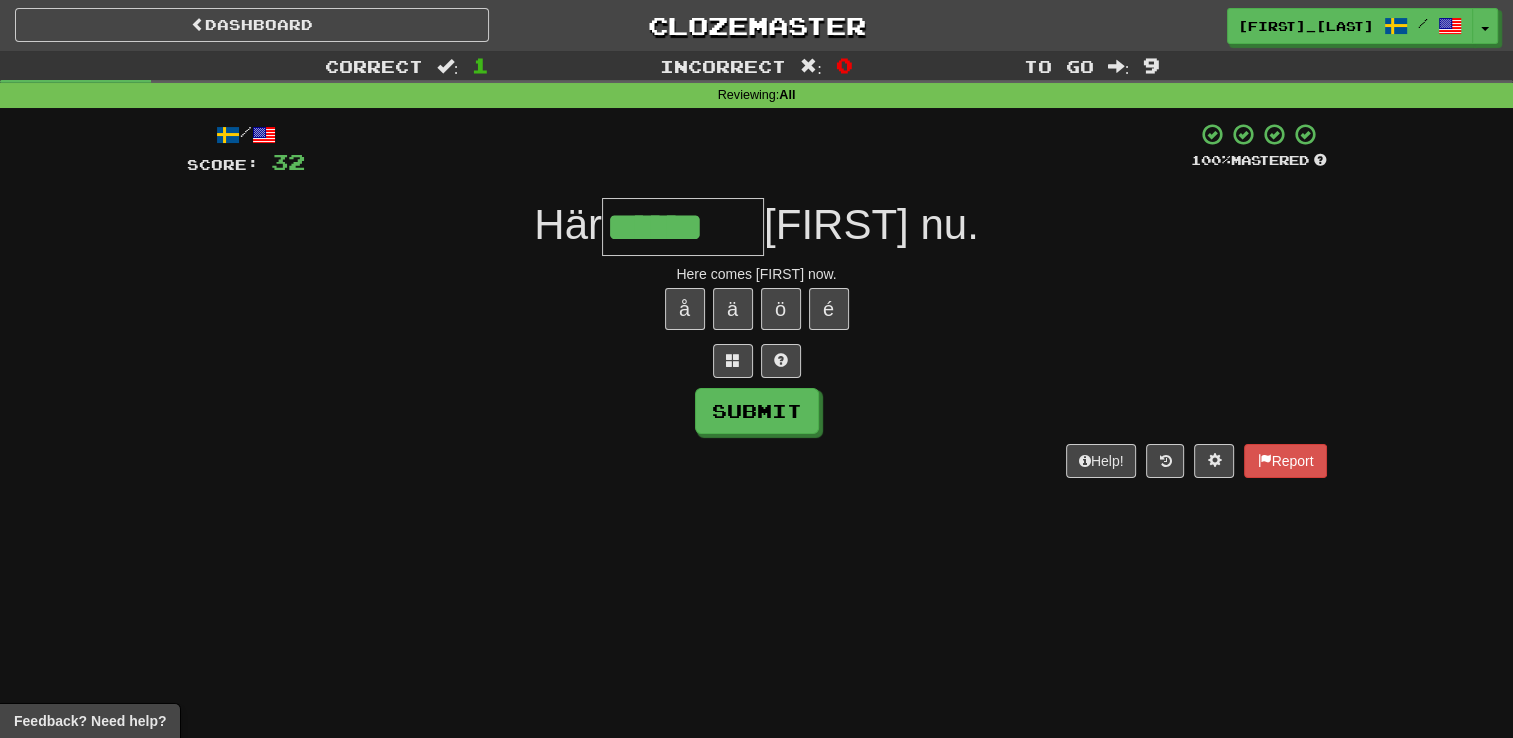 type on "******" 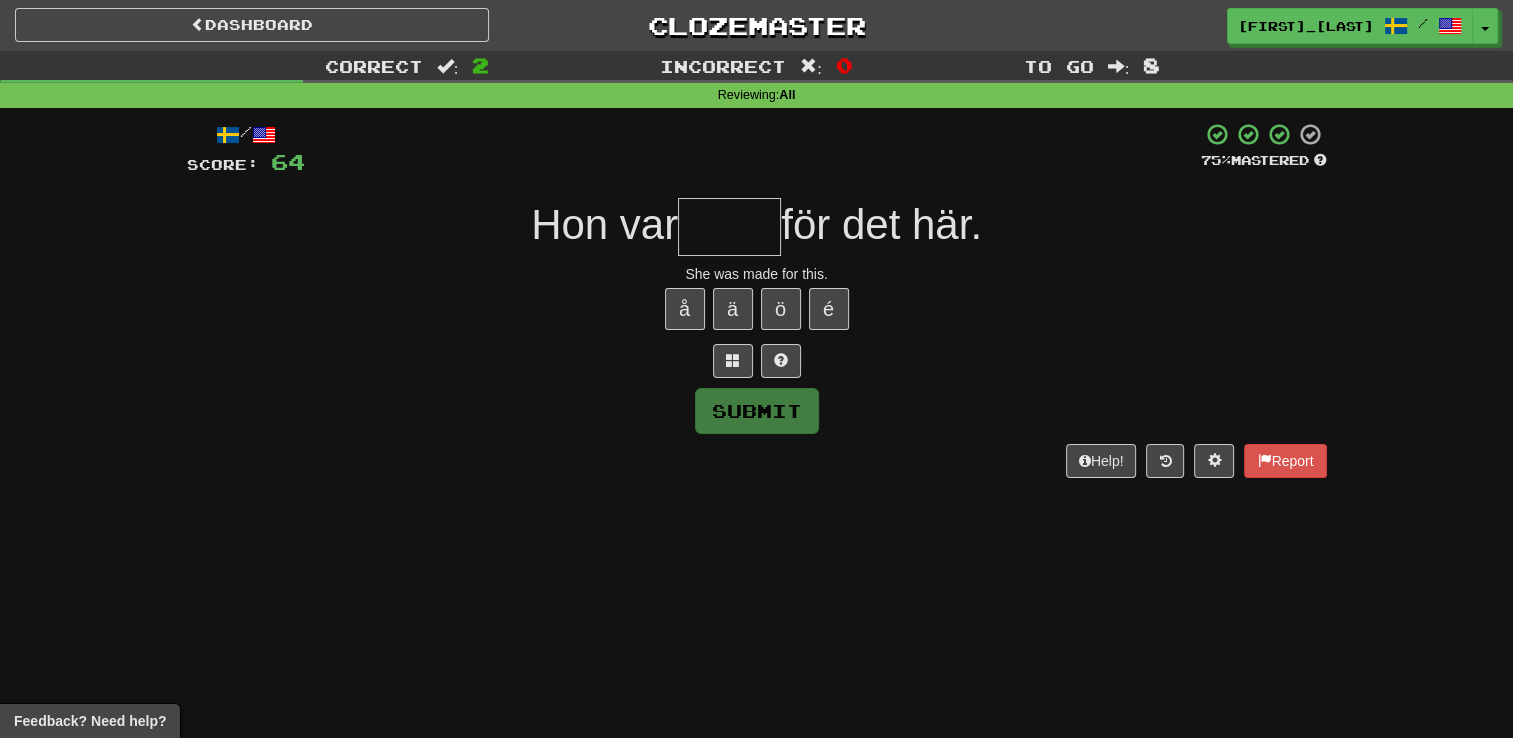 type on "*" 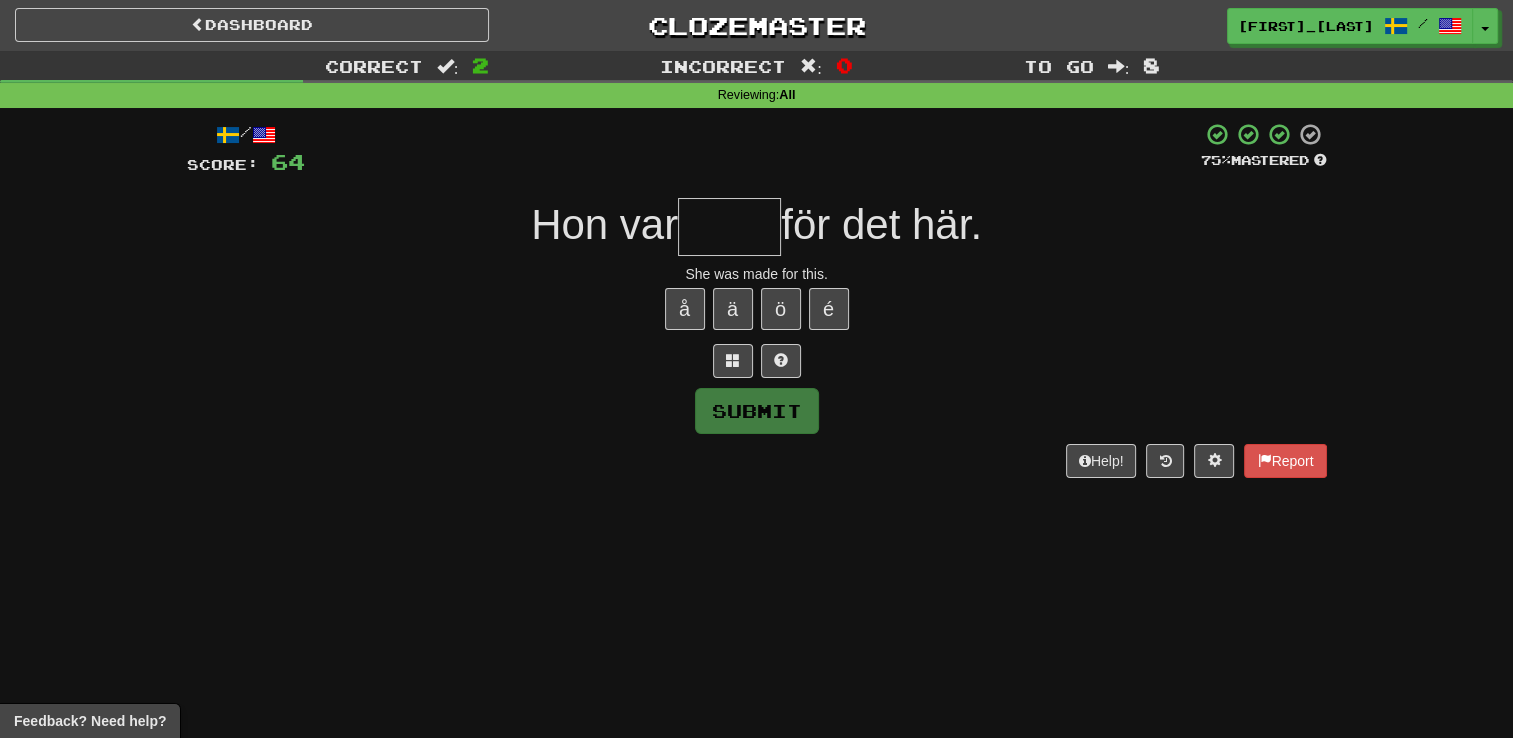 type on "*" 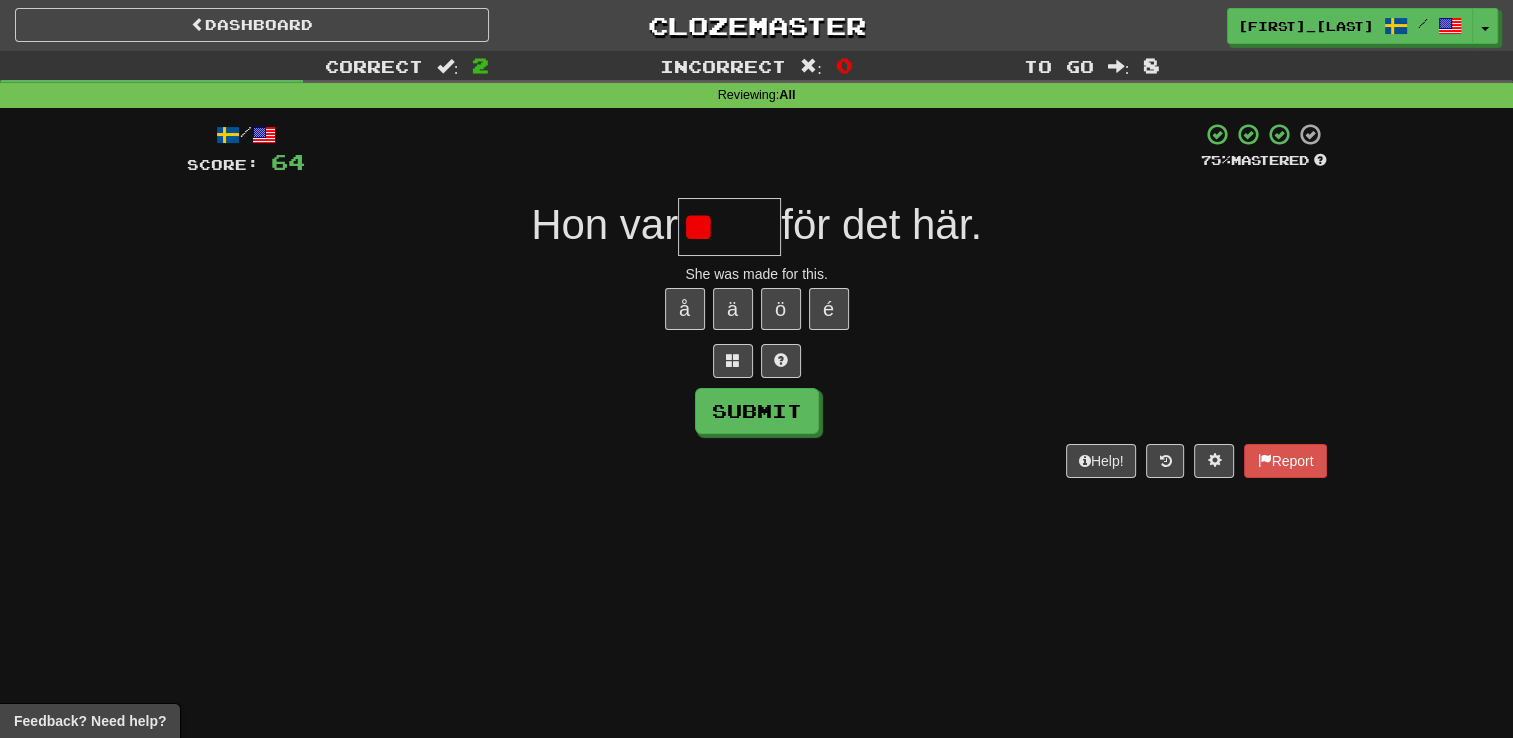 type on "*" 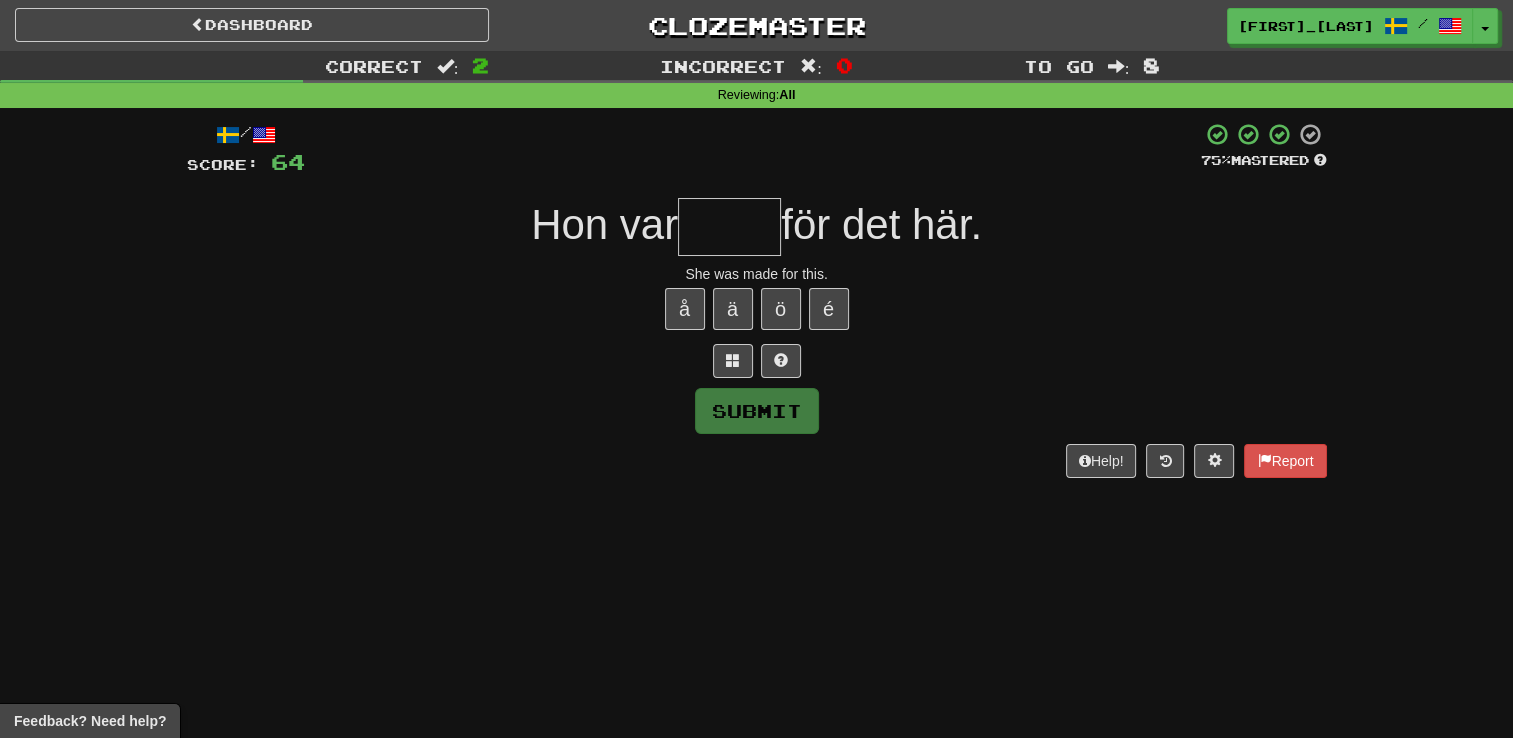 type on "*" 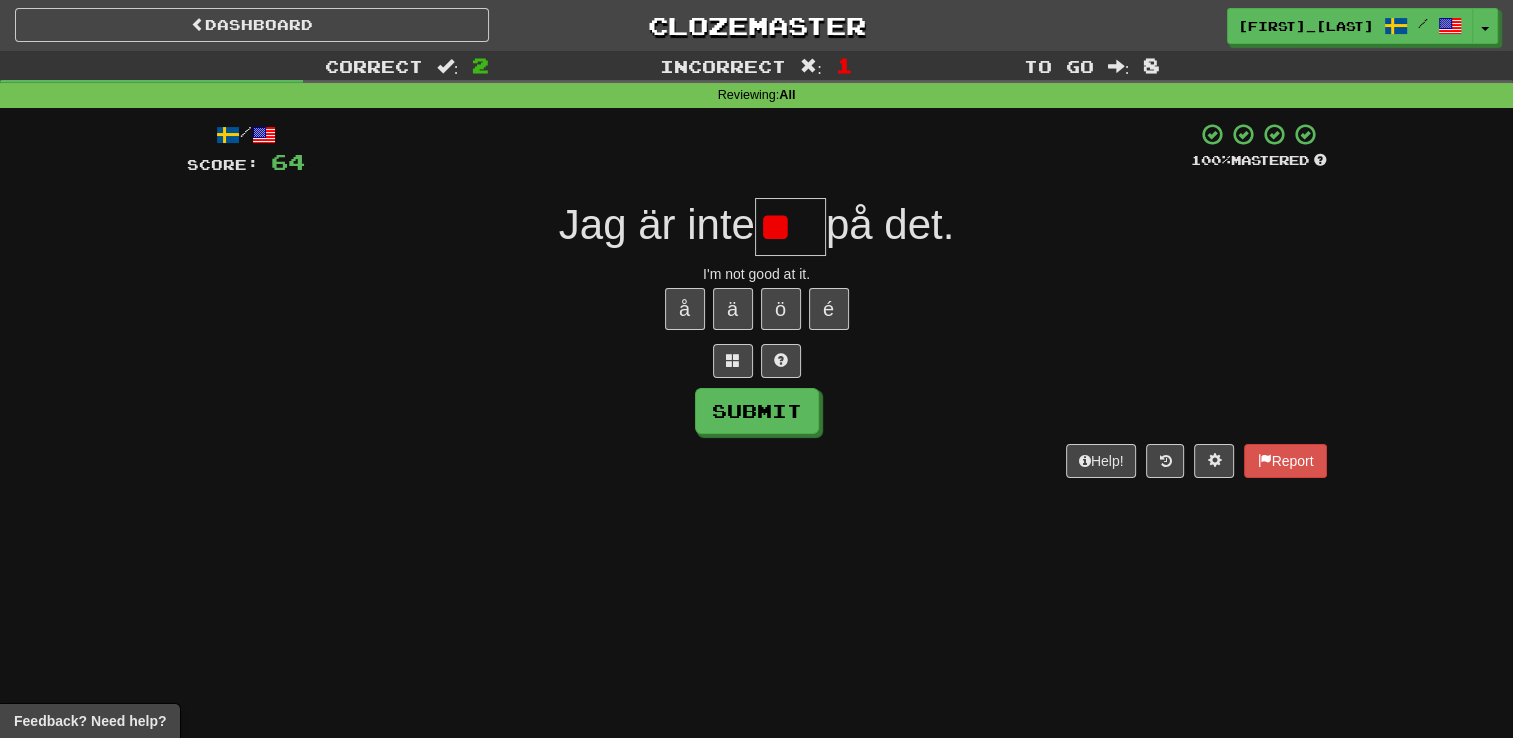 type on "*" 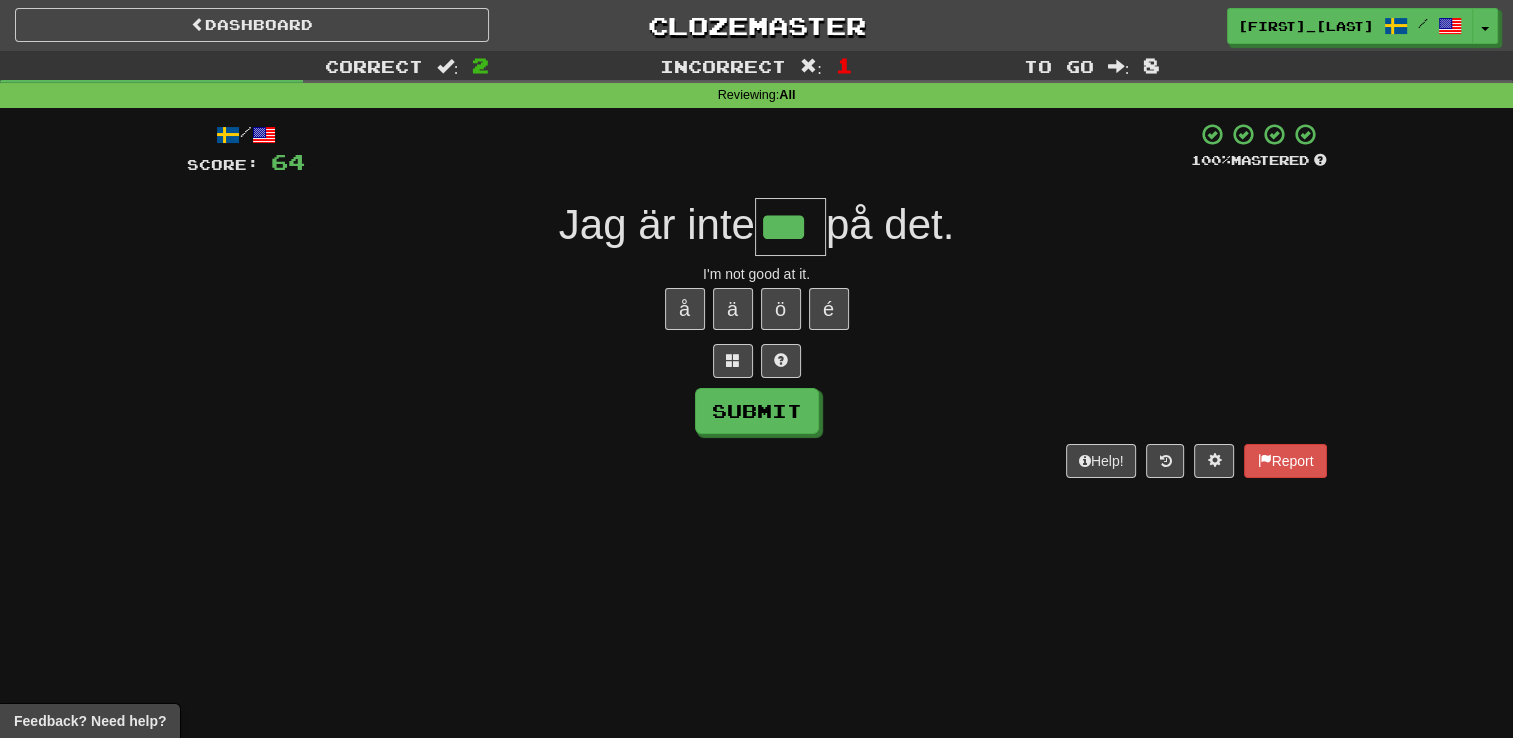type on "***" 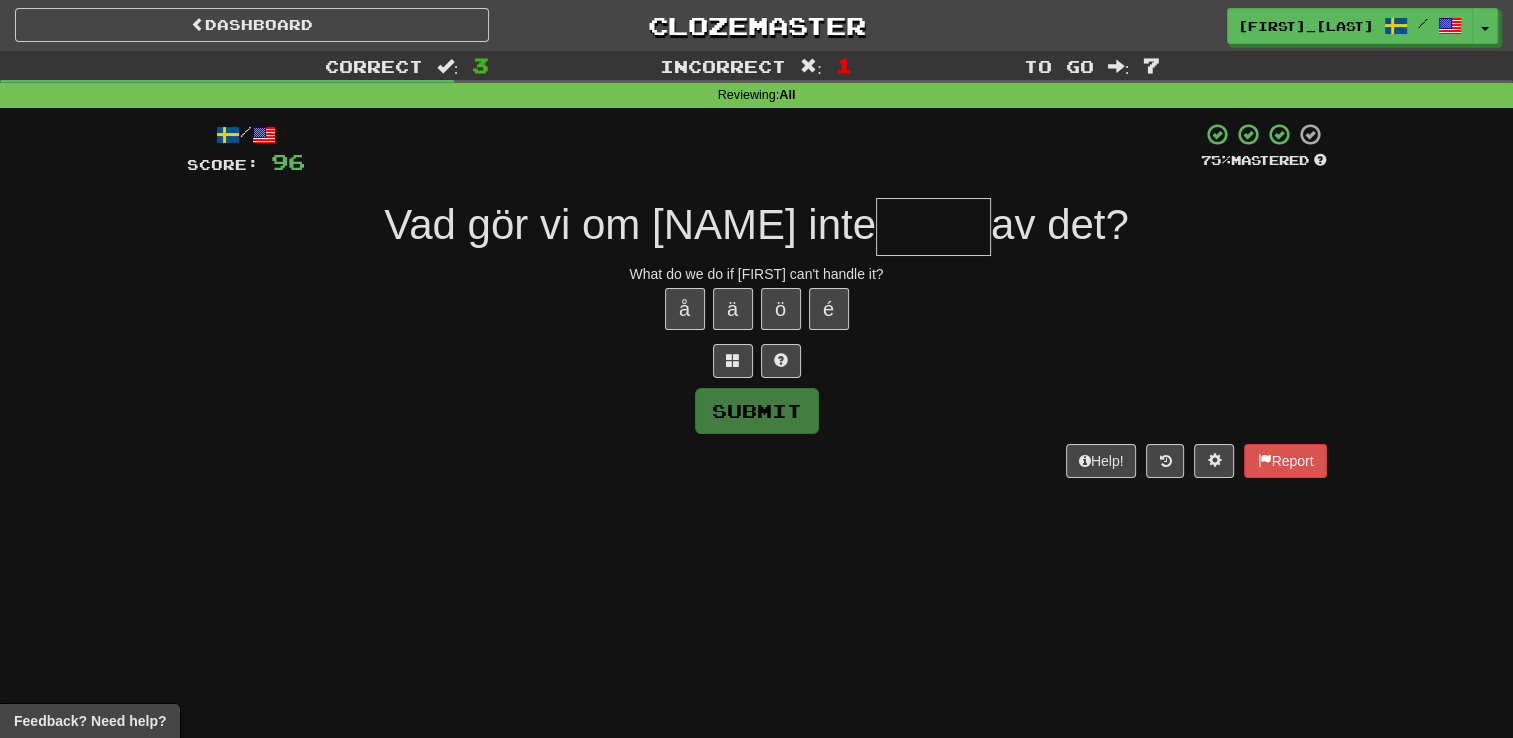 type on "*" 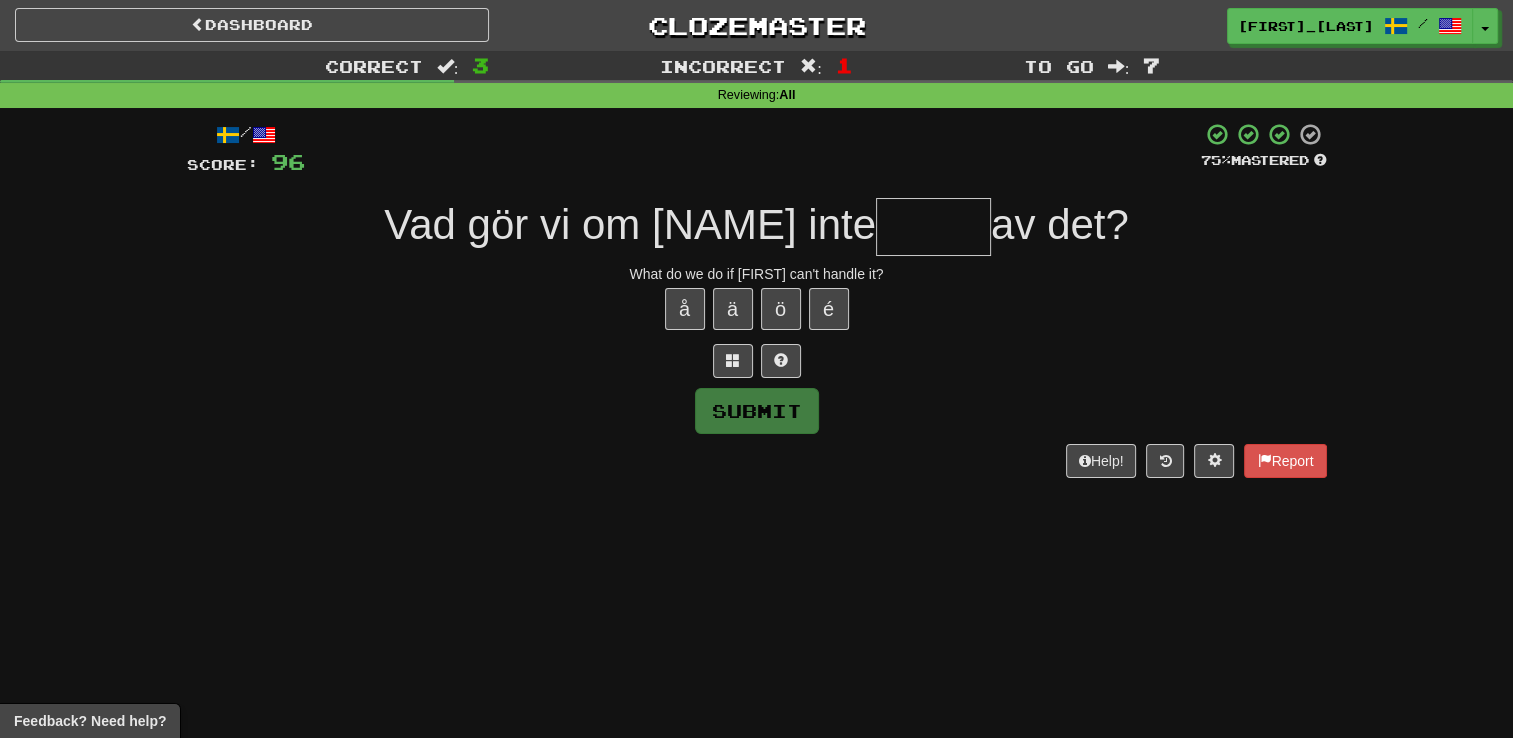 type on "*" 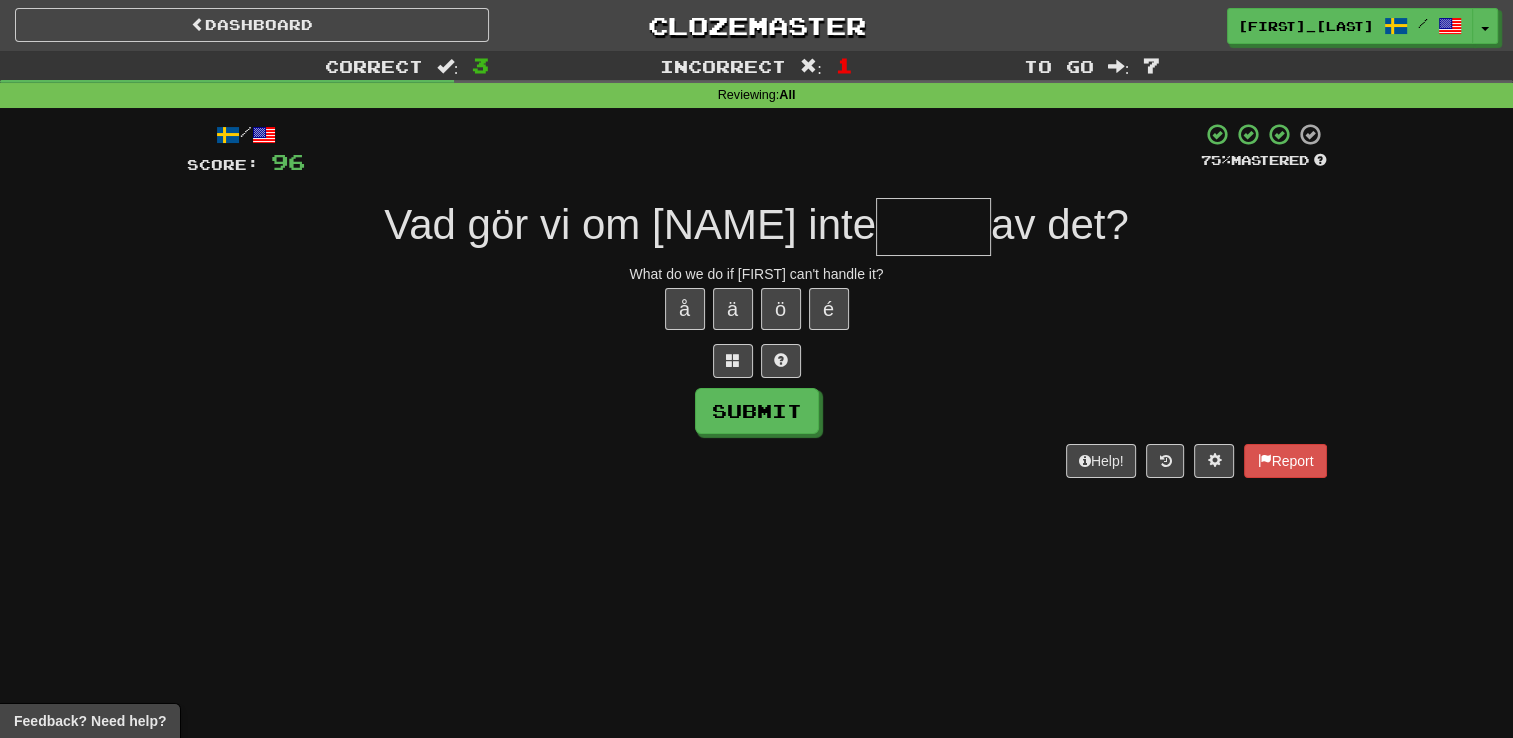 type on "******" 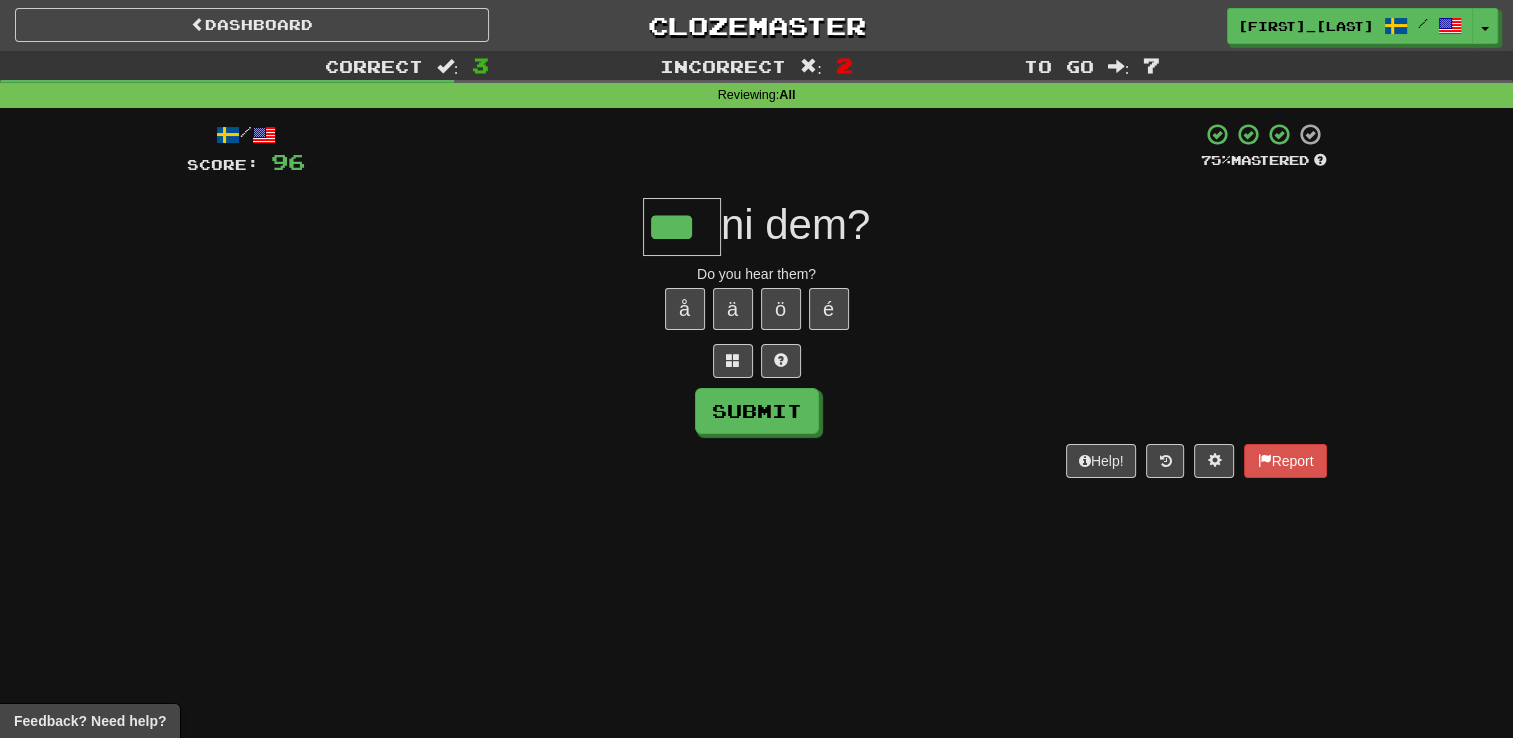 type on "***" 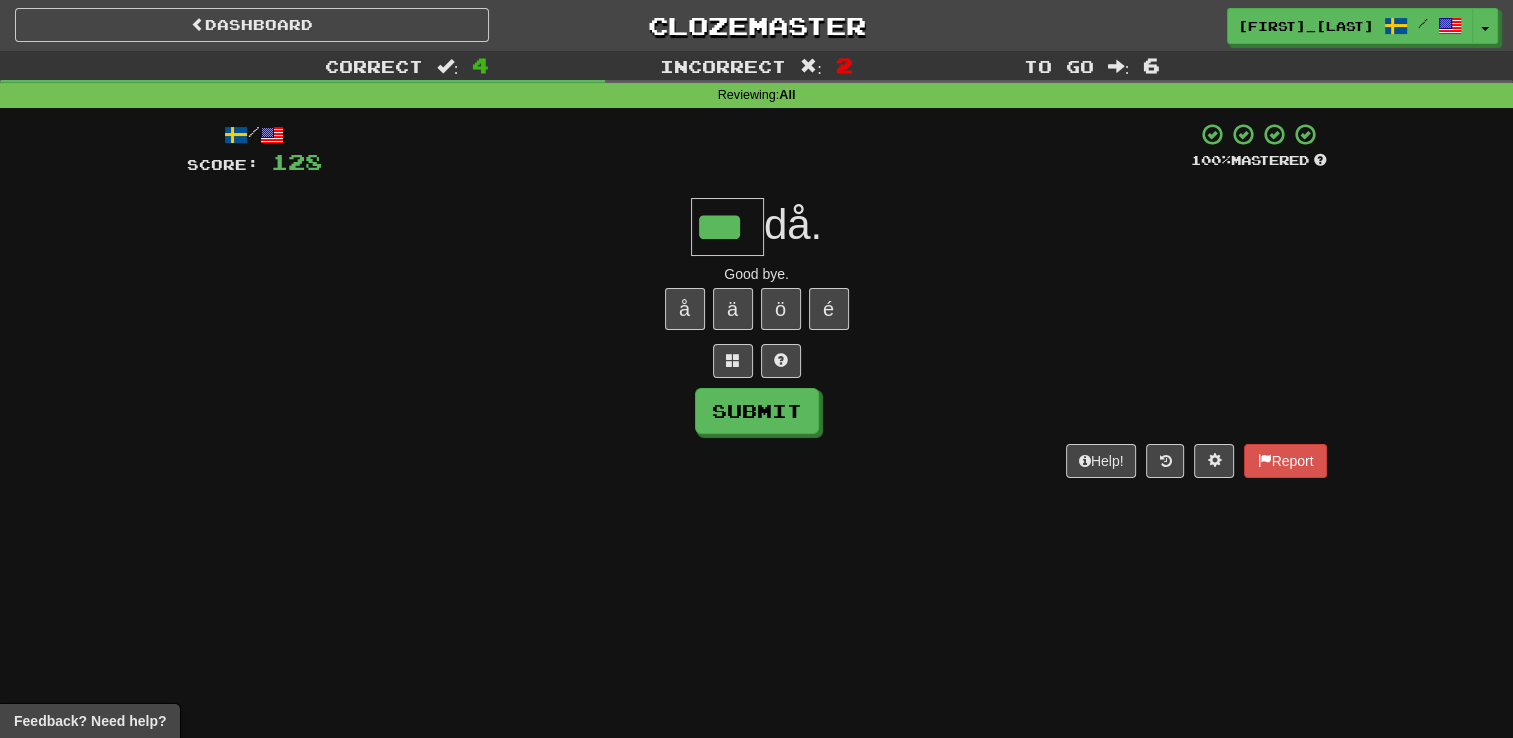 type on "***" 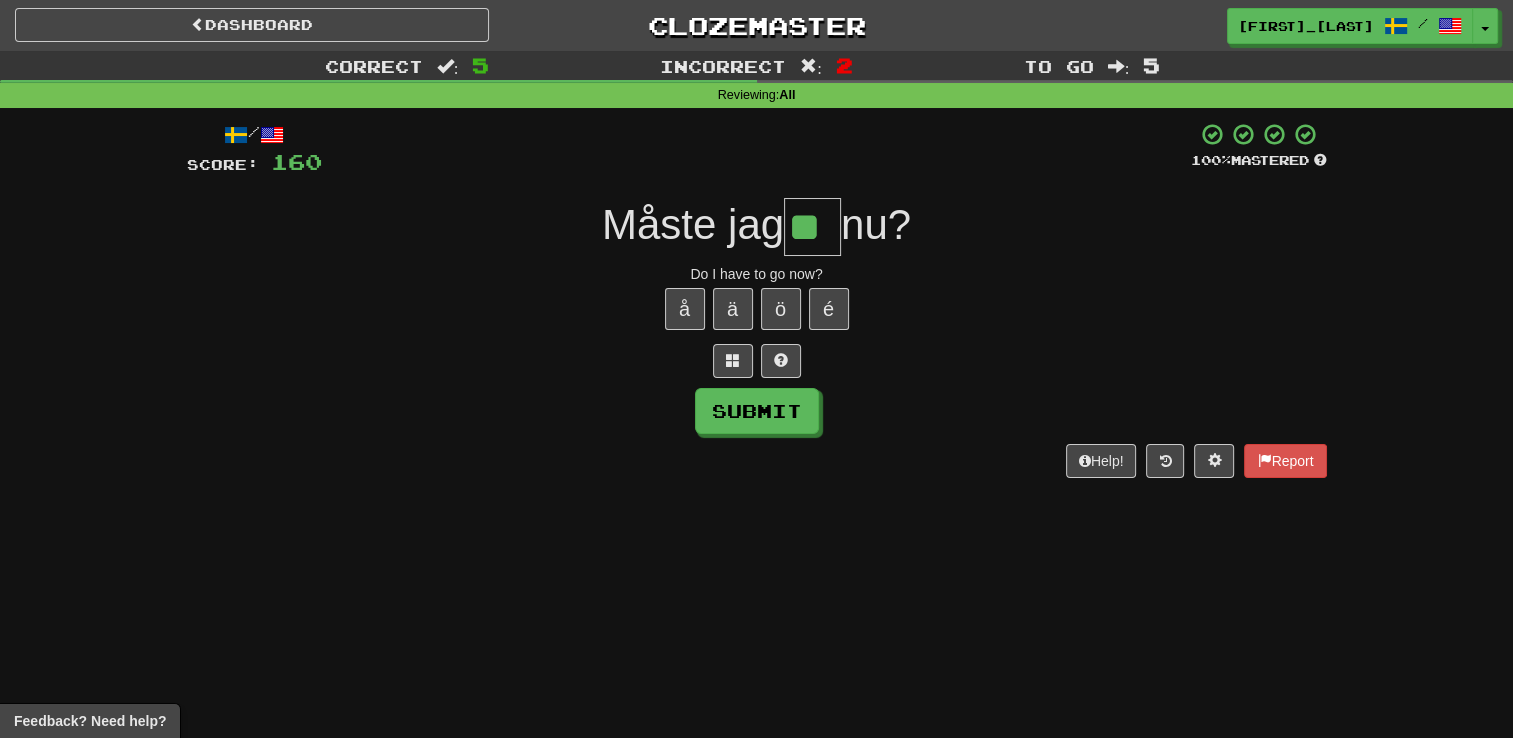 type on "**" 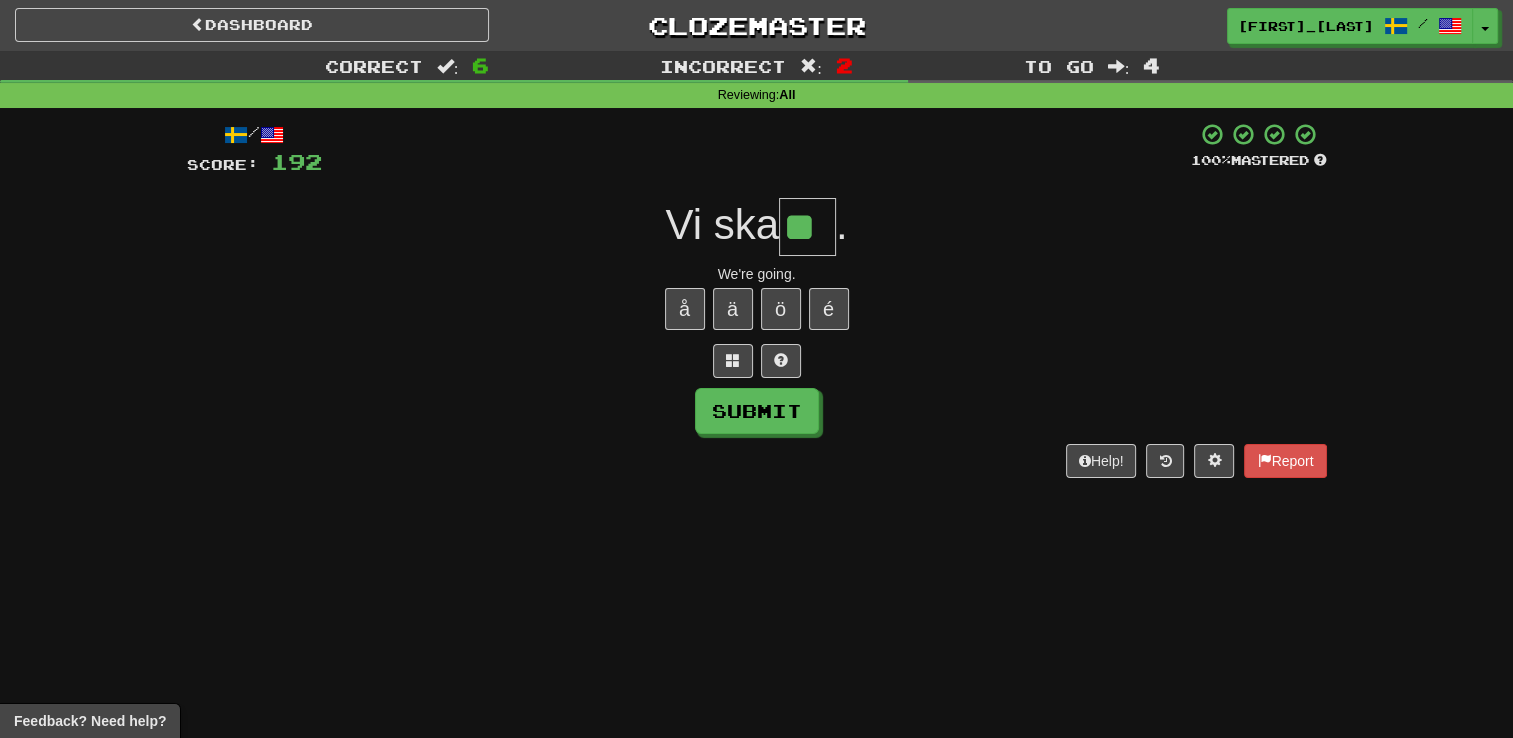 type on "**" 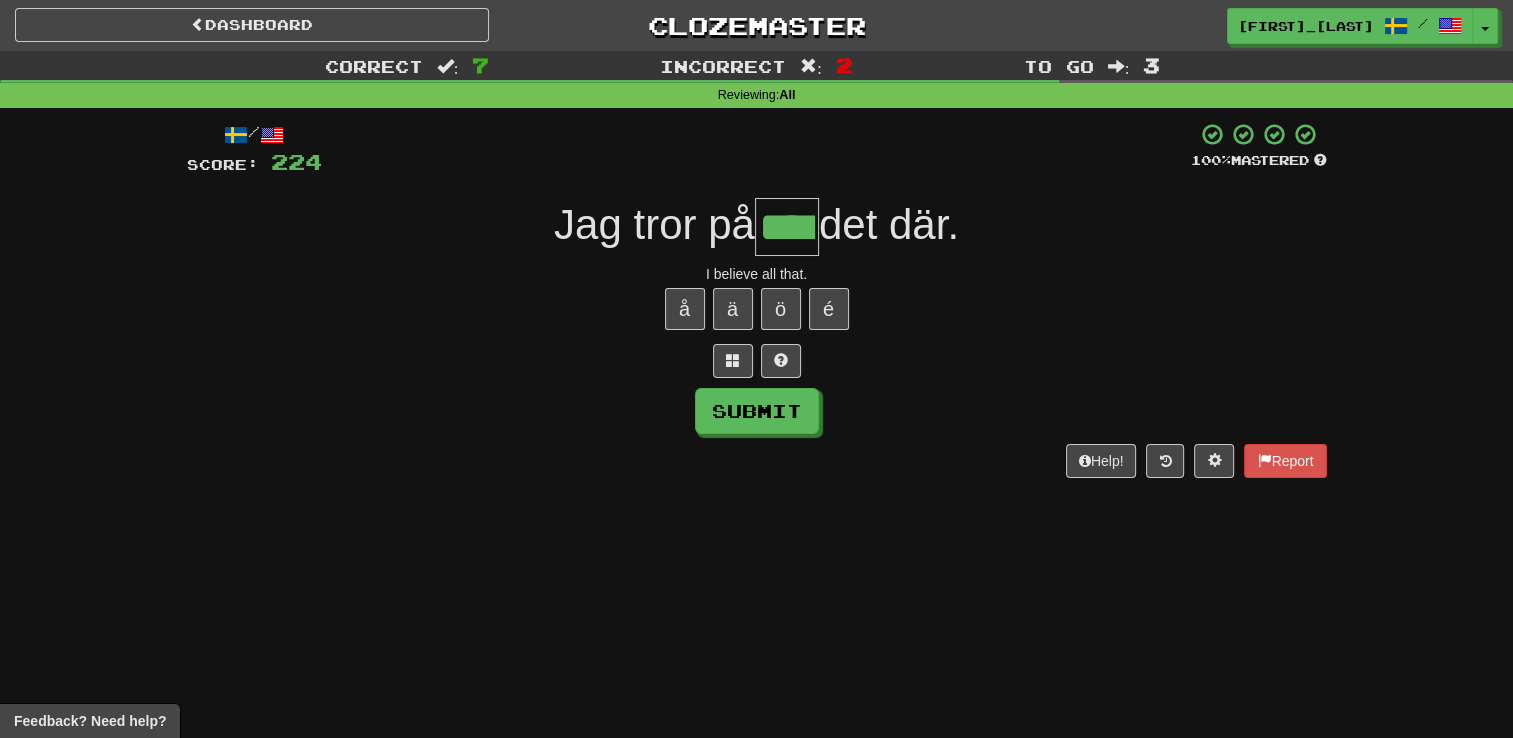 type on "****" 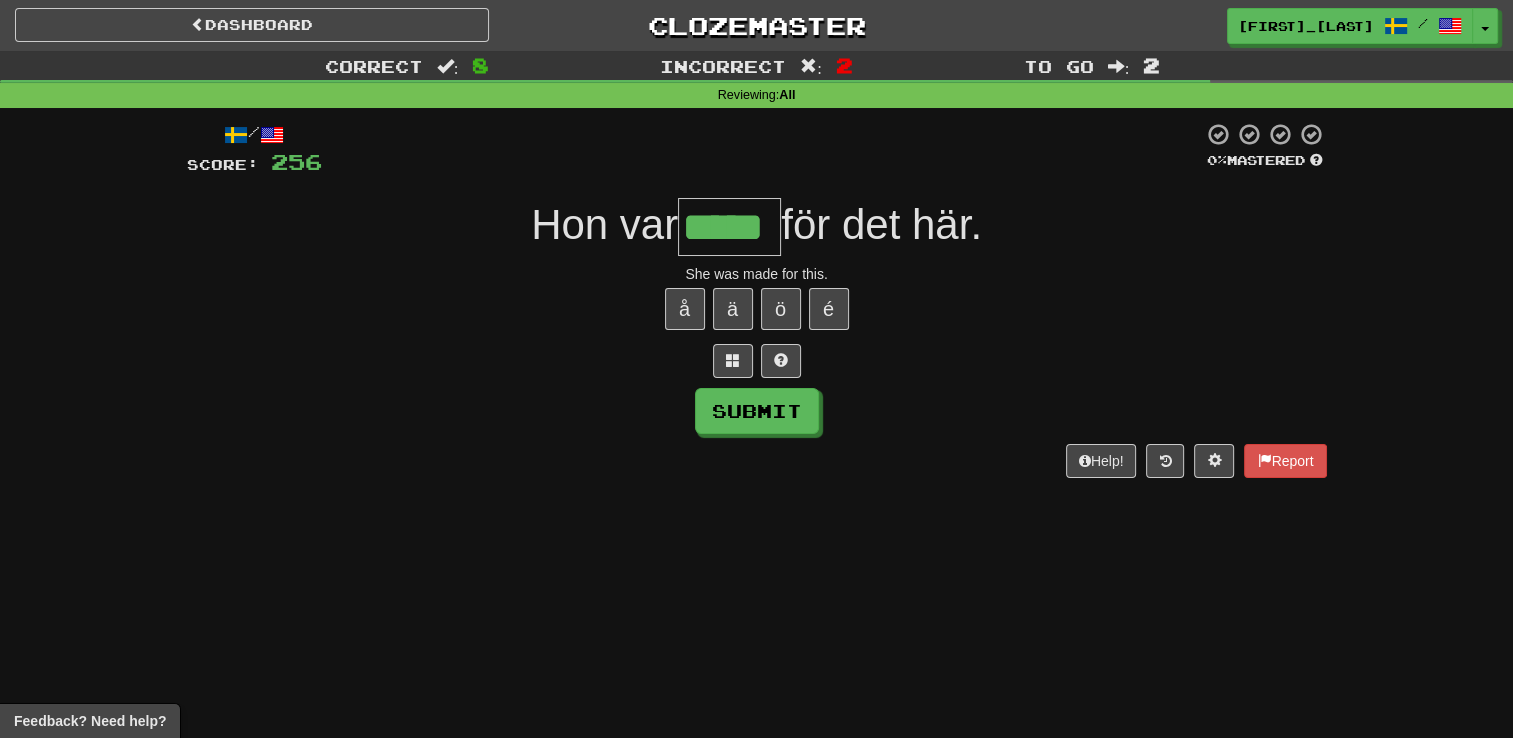 type on "*****" 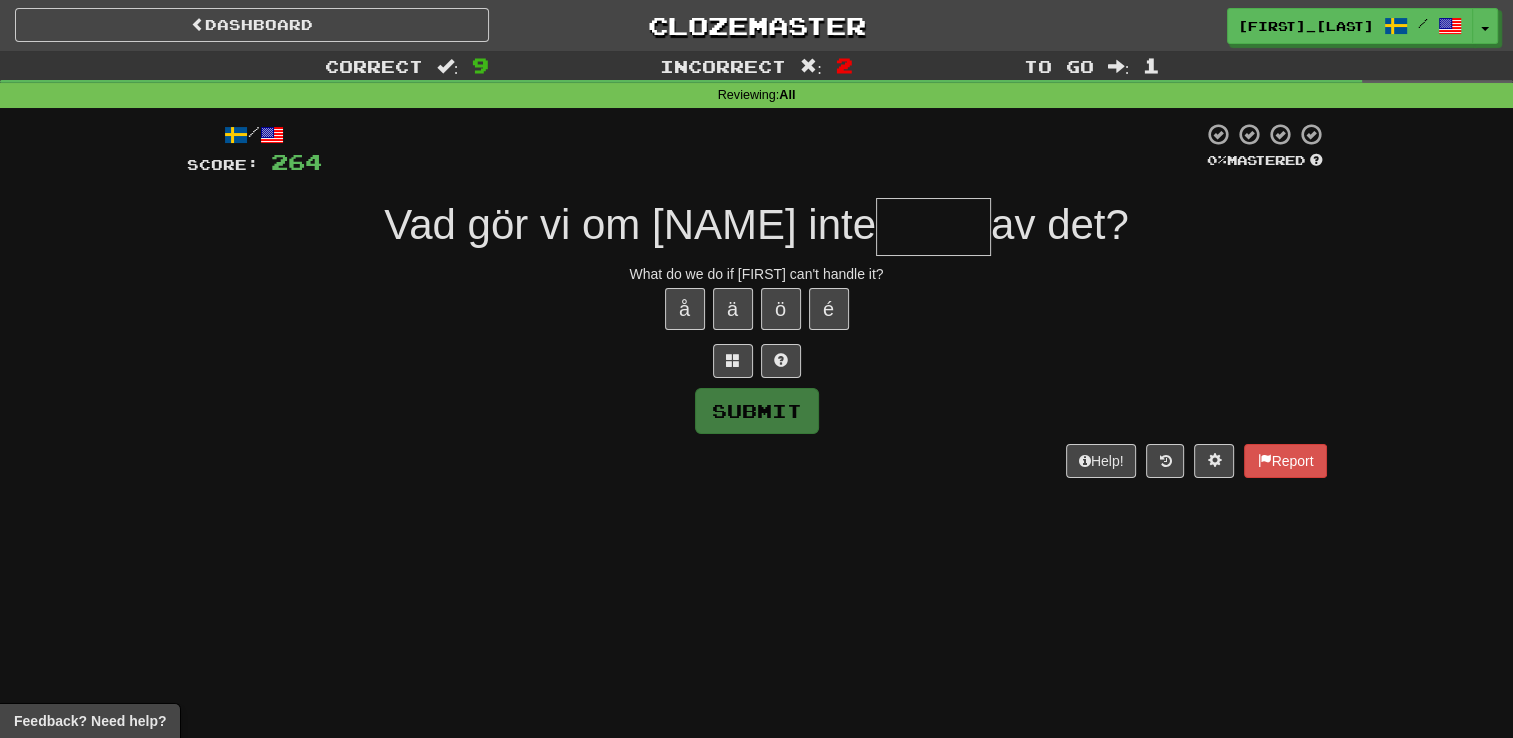 type on "*" 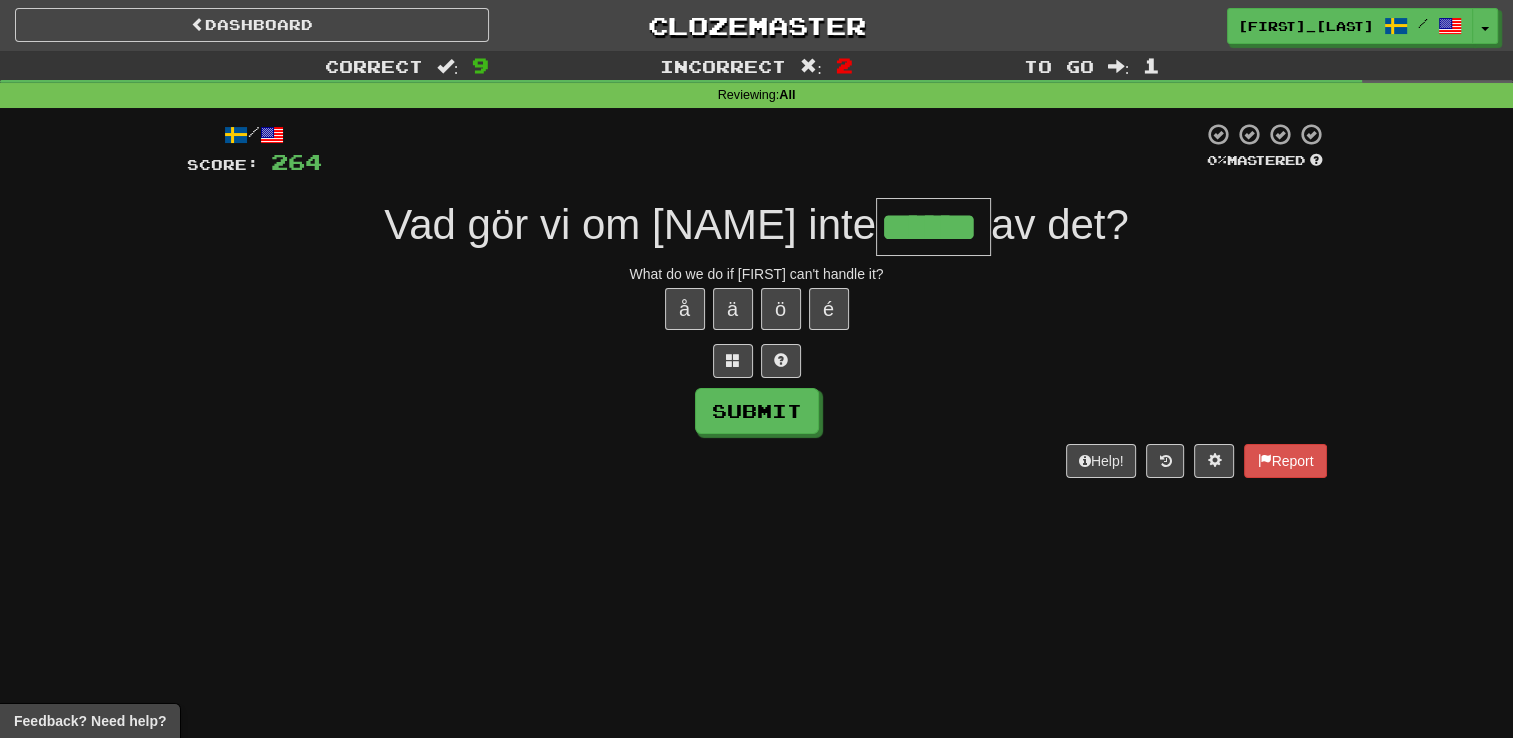 type on "******" 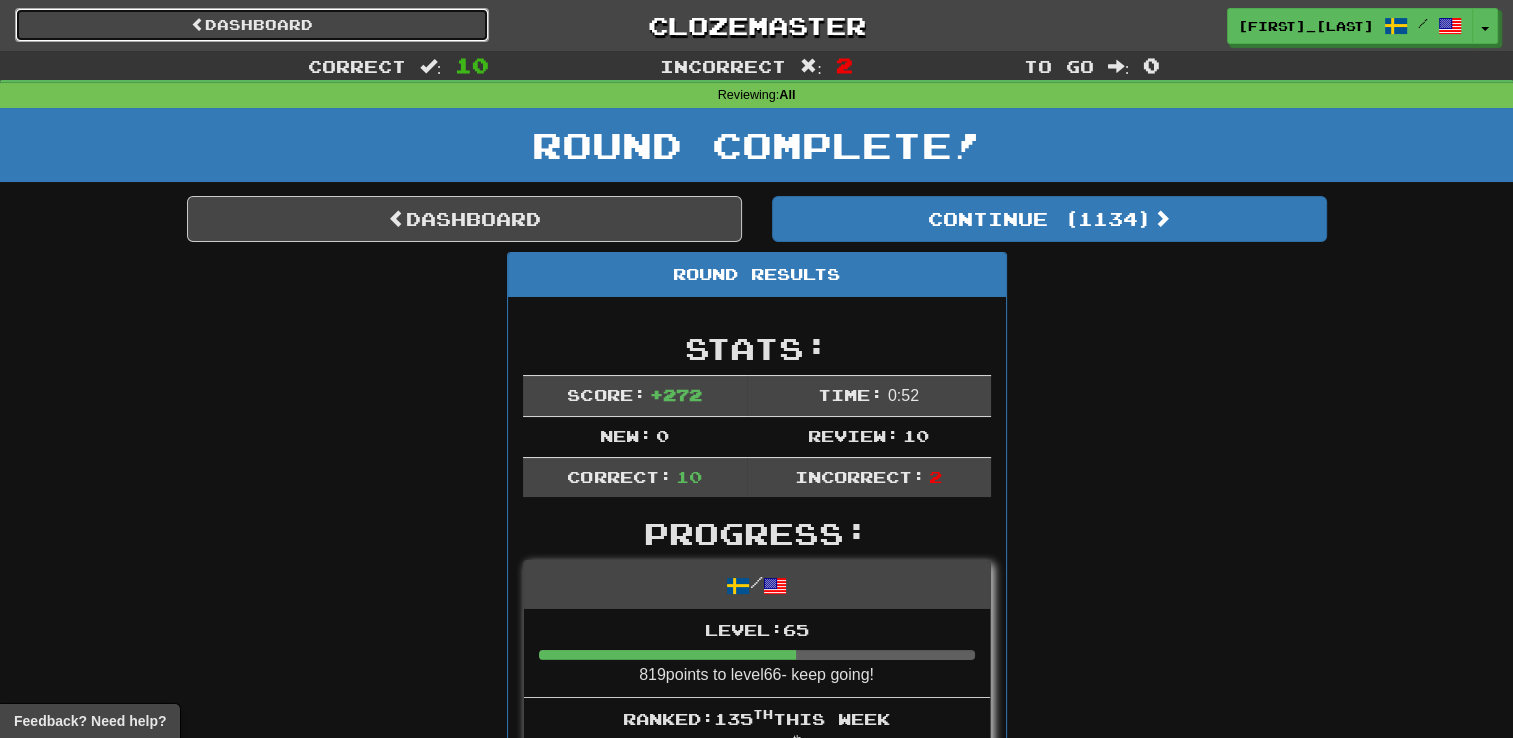 click on "Dashboard" at bounding box center [252, 25] 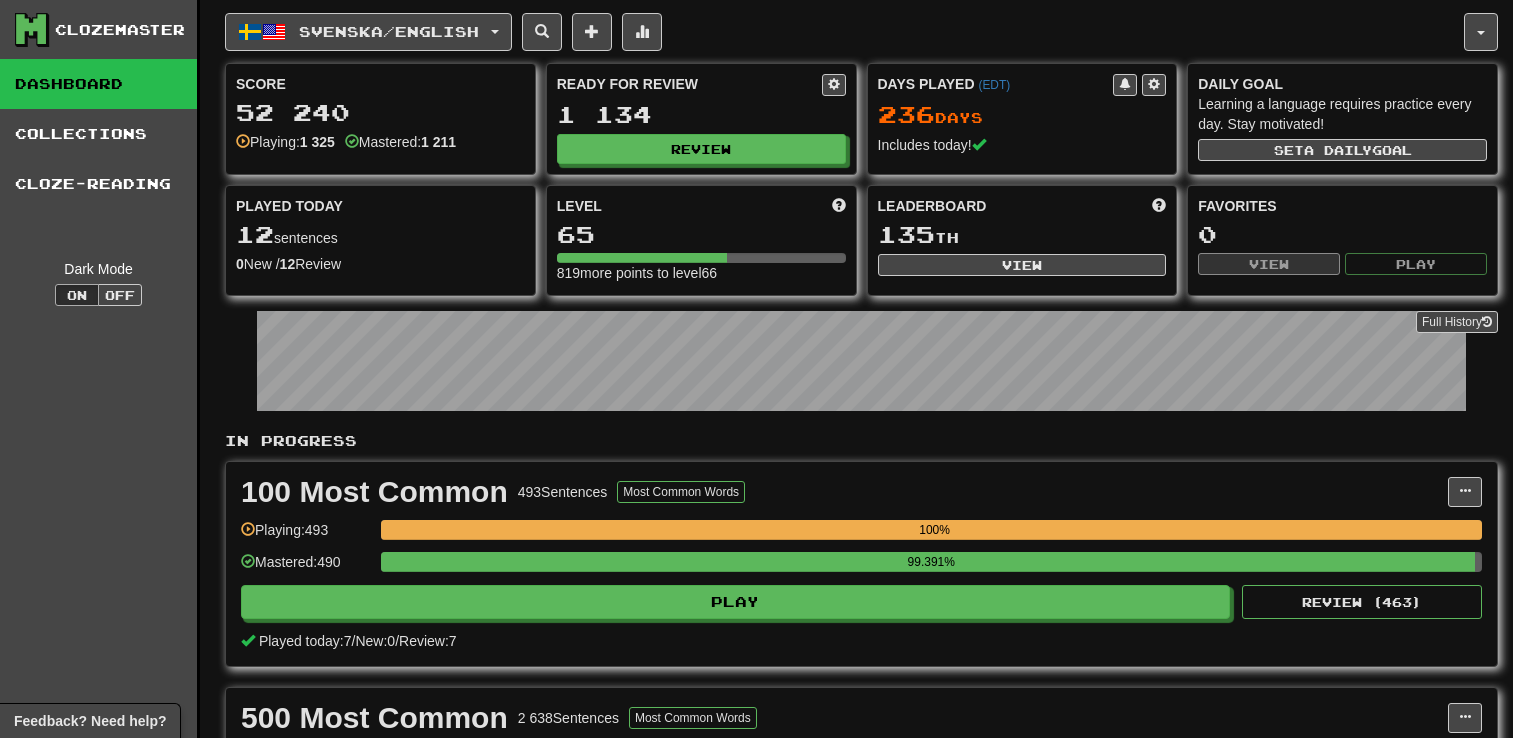 scroll, scrollTop: 0, scrollLeft: 0, axis: both 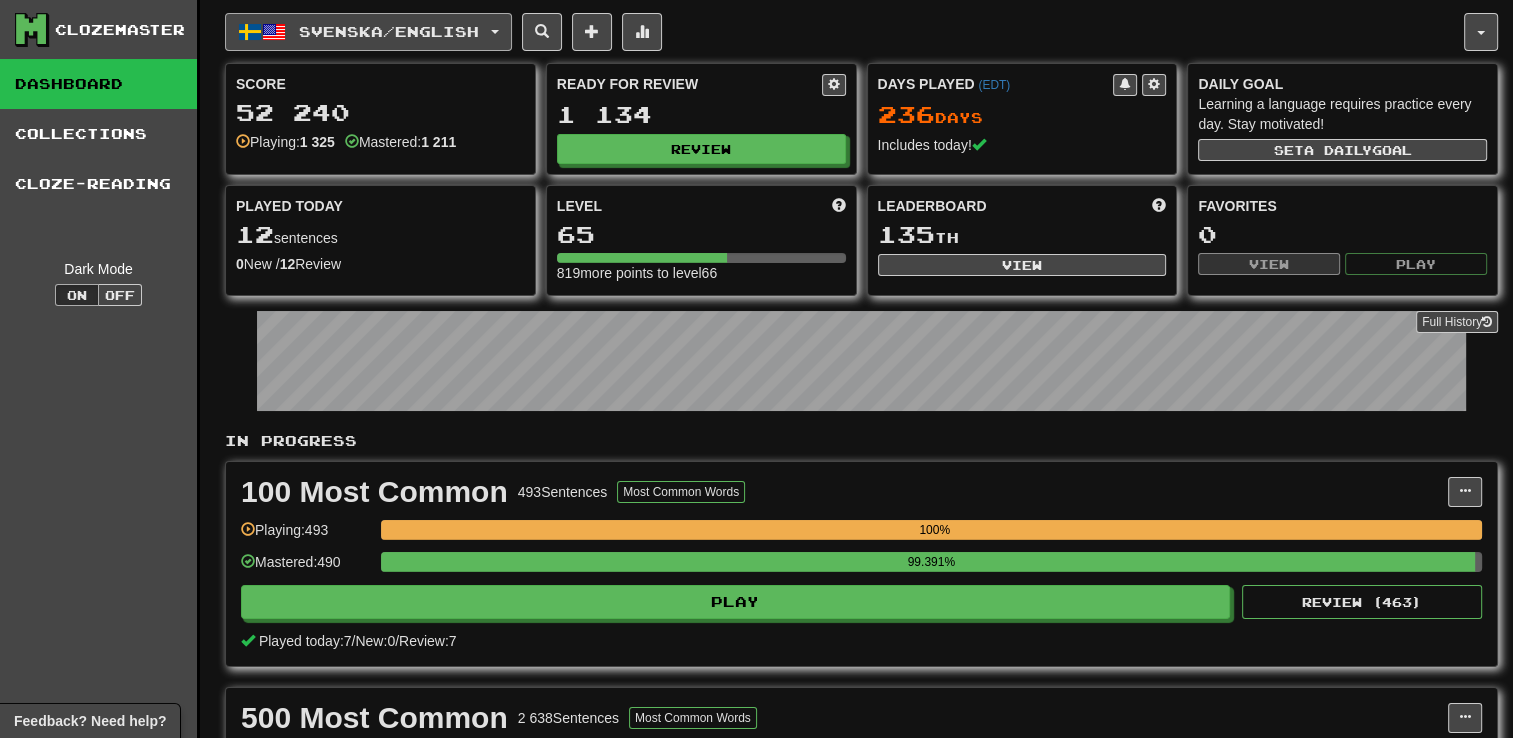 click on "Svenska  /  English" at bounding box center (368, 32) 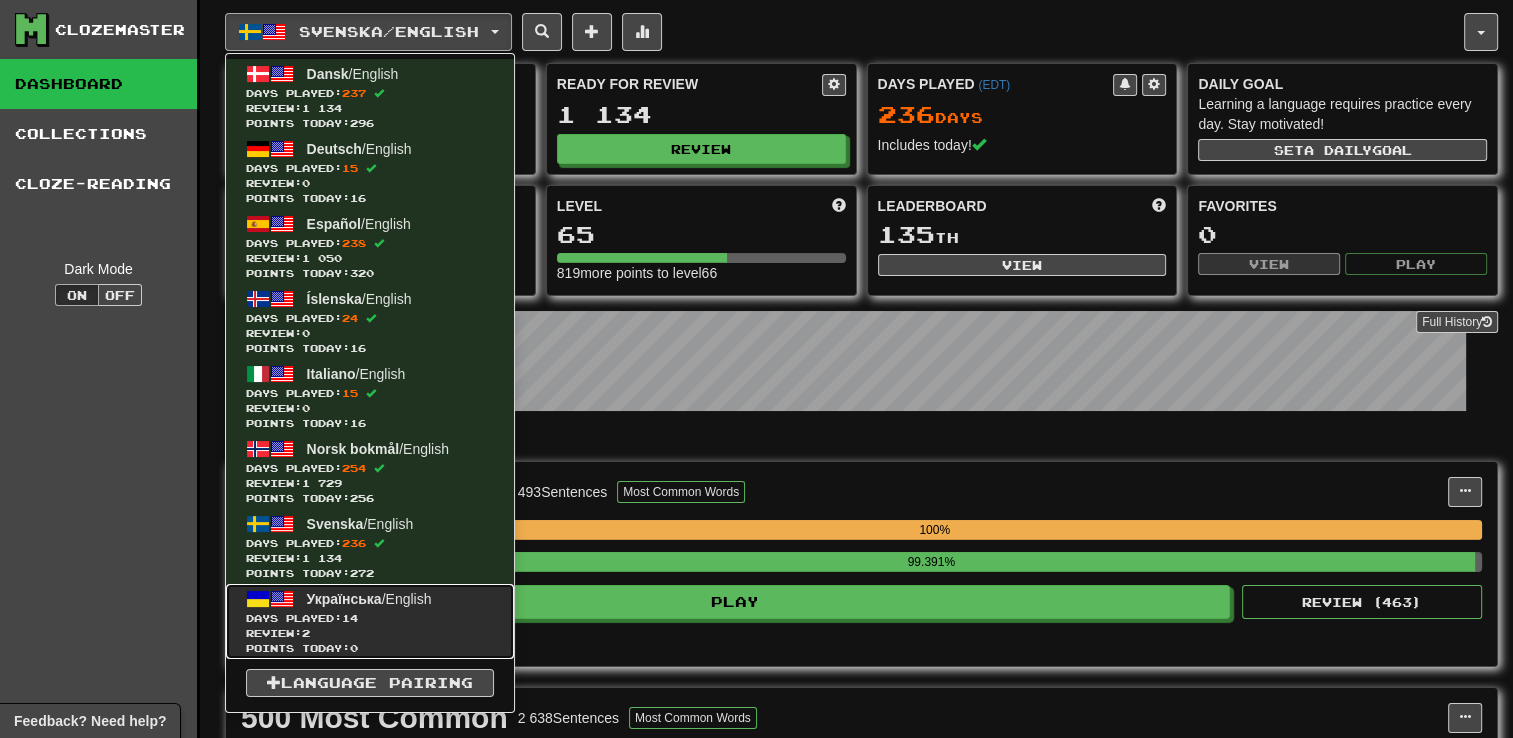 click on "Українська  /  English Days Played:  14   Review:  2 Points today:  0" at bounding box center (370, 621) 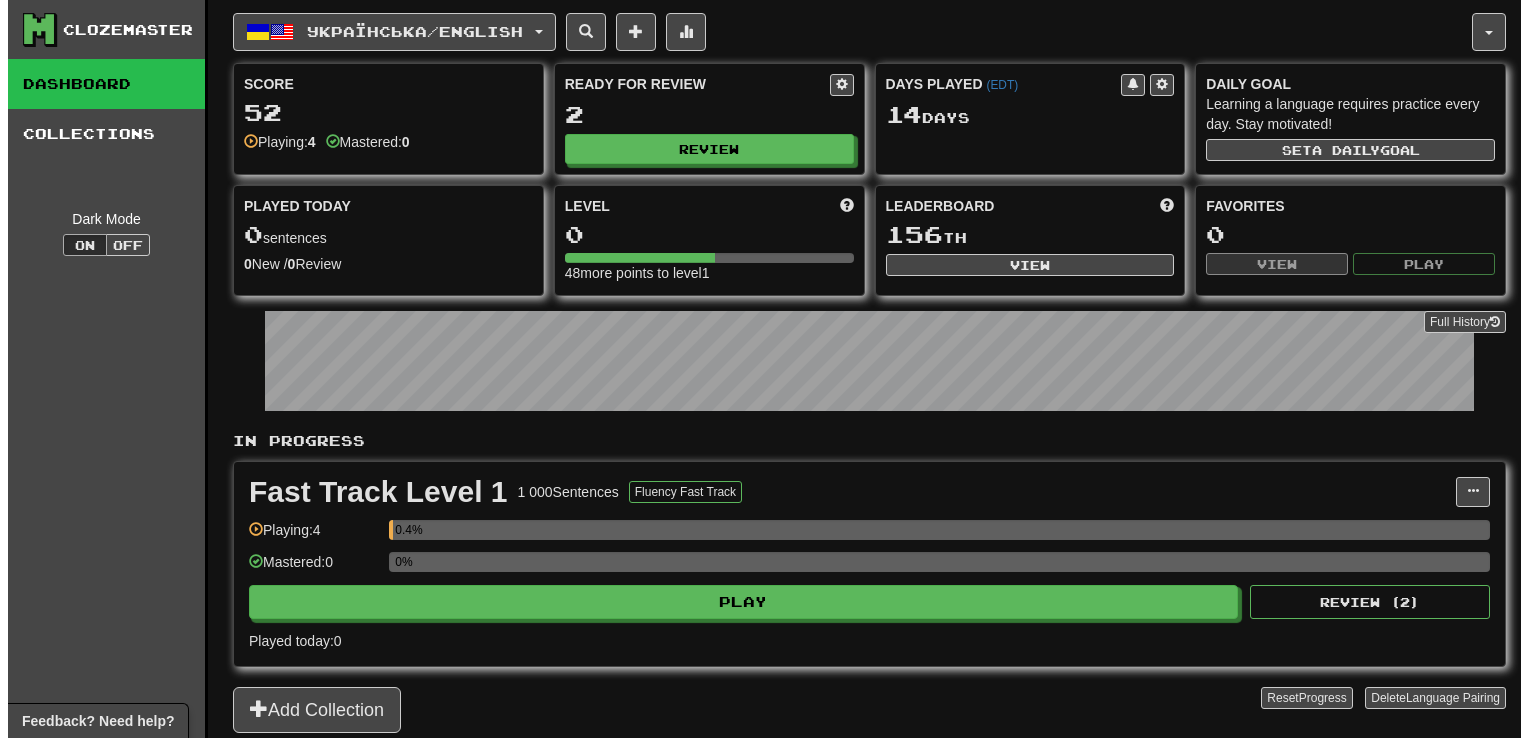 scroll, scrollTop: 0, scrollLeft: 0, axis: both 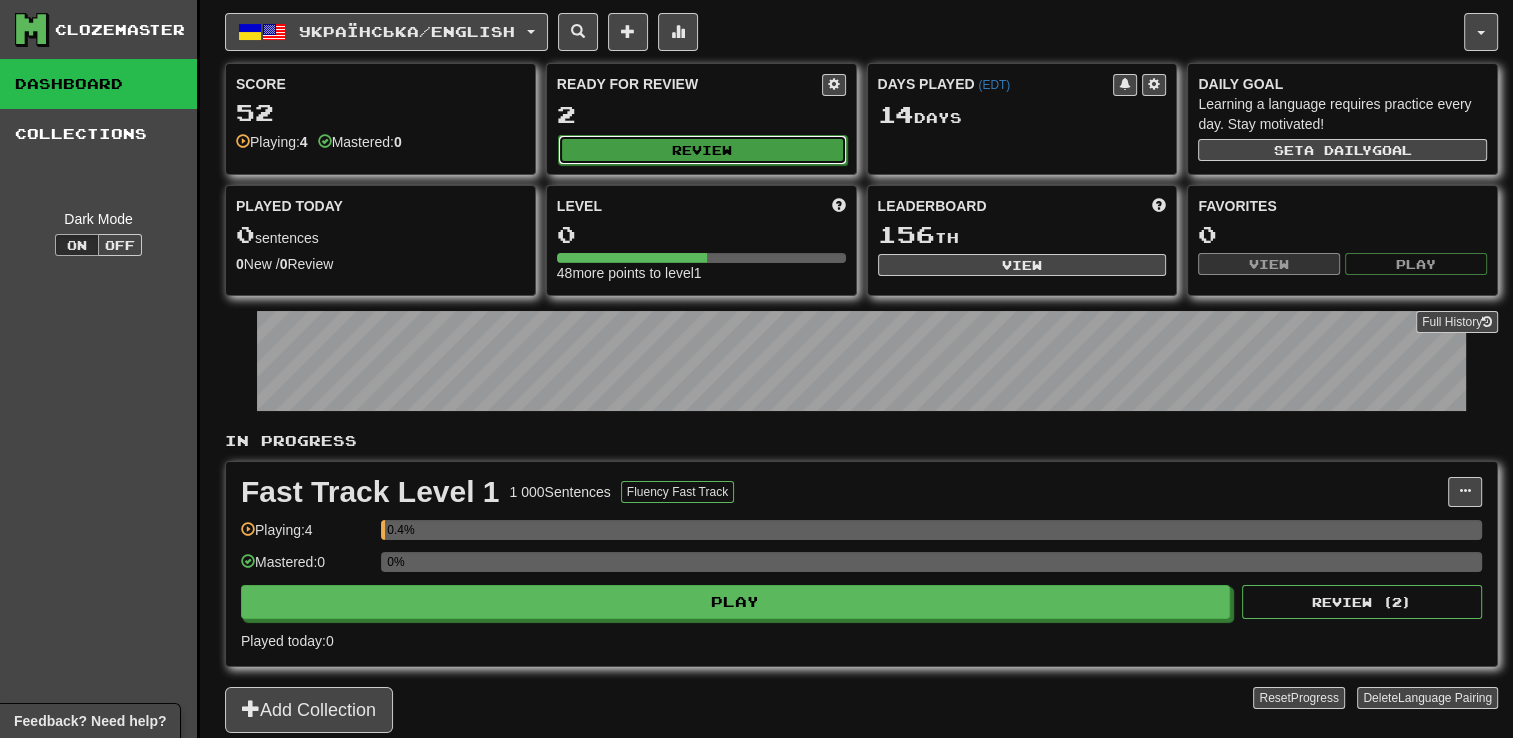 click on "Review" at bounding box center (702, 150) 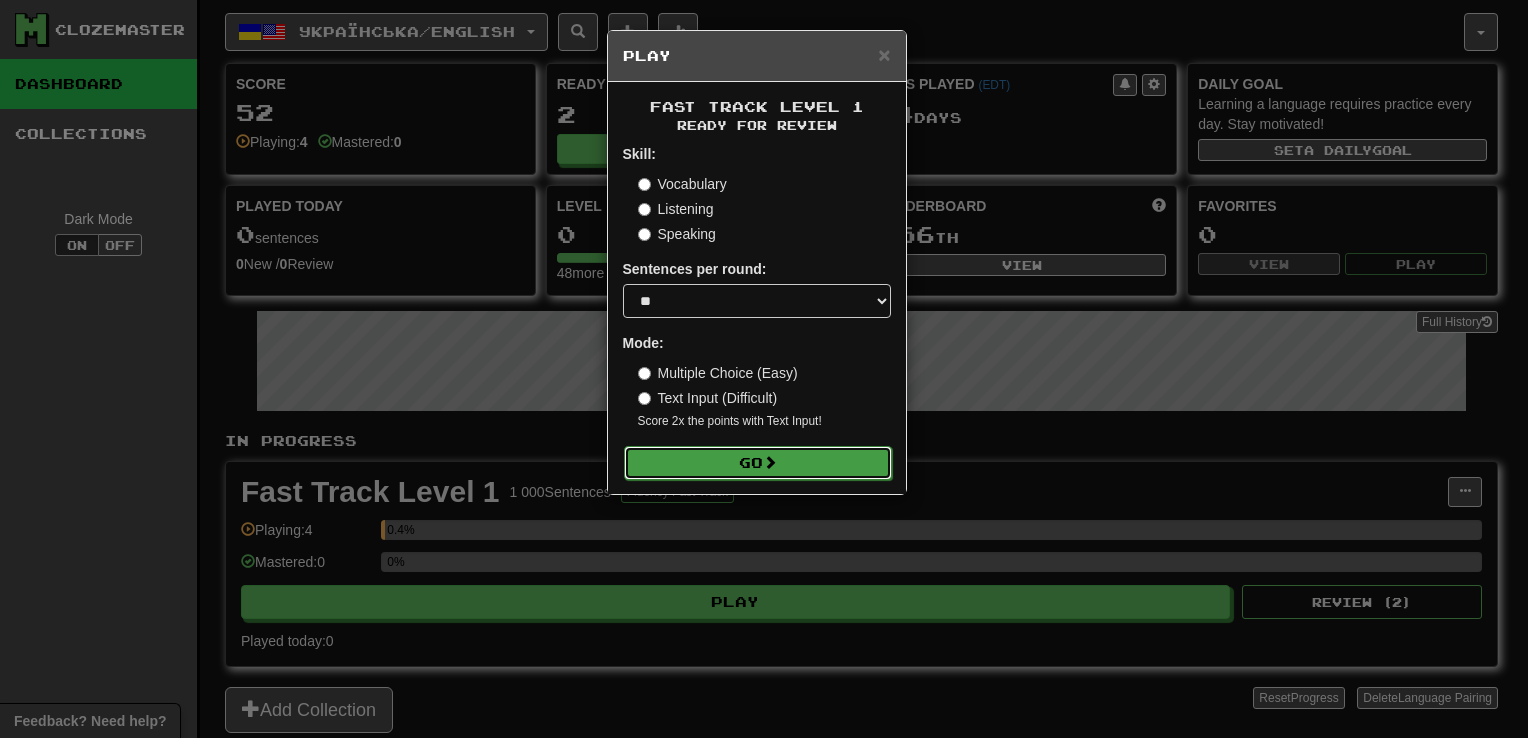 click on "Go" at bounding box center (758, 463) 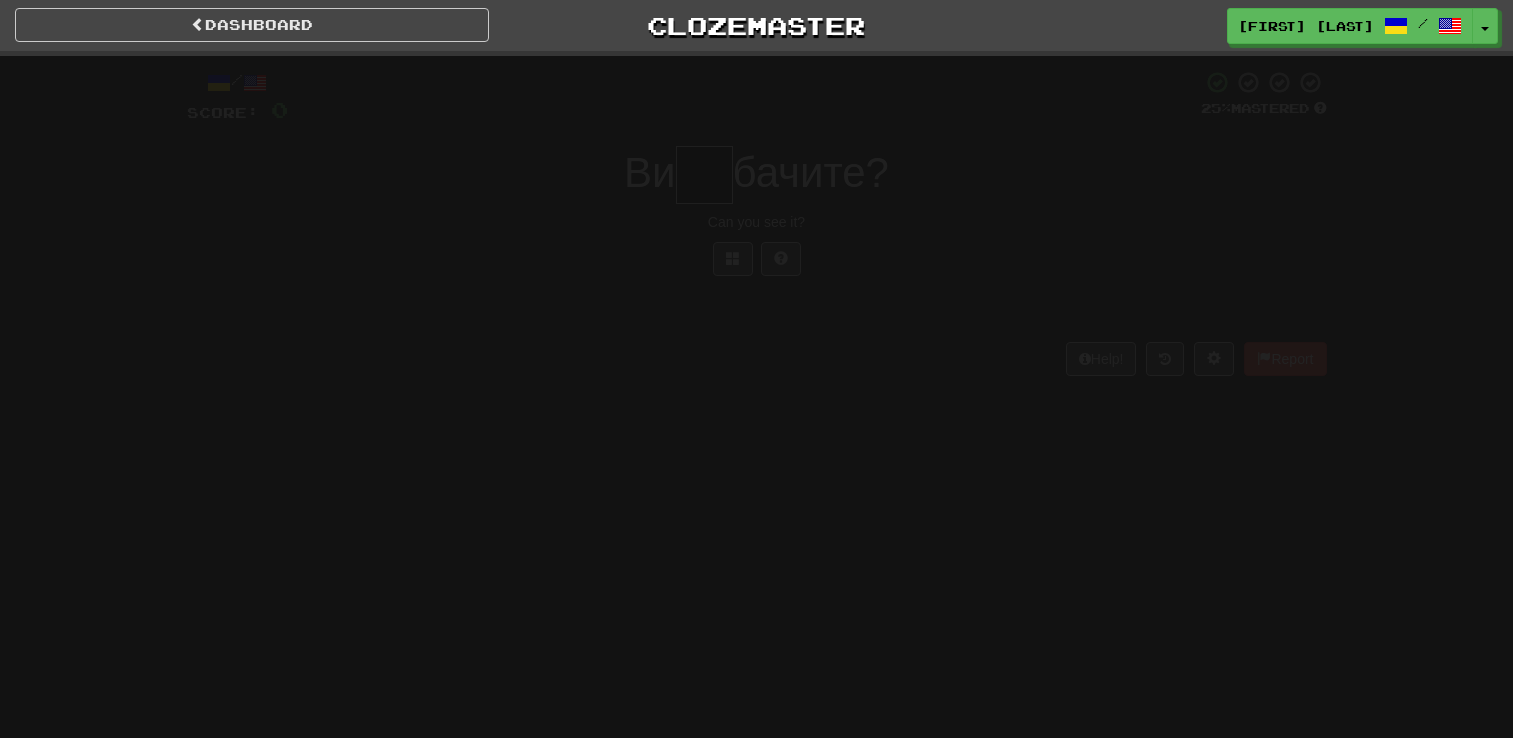 scroll, scrollTop: 0, scrollLeft: 0, axis: both 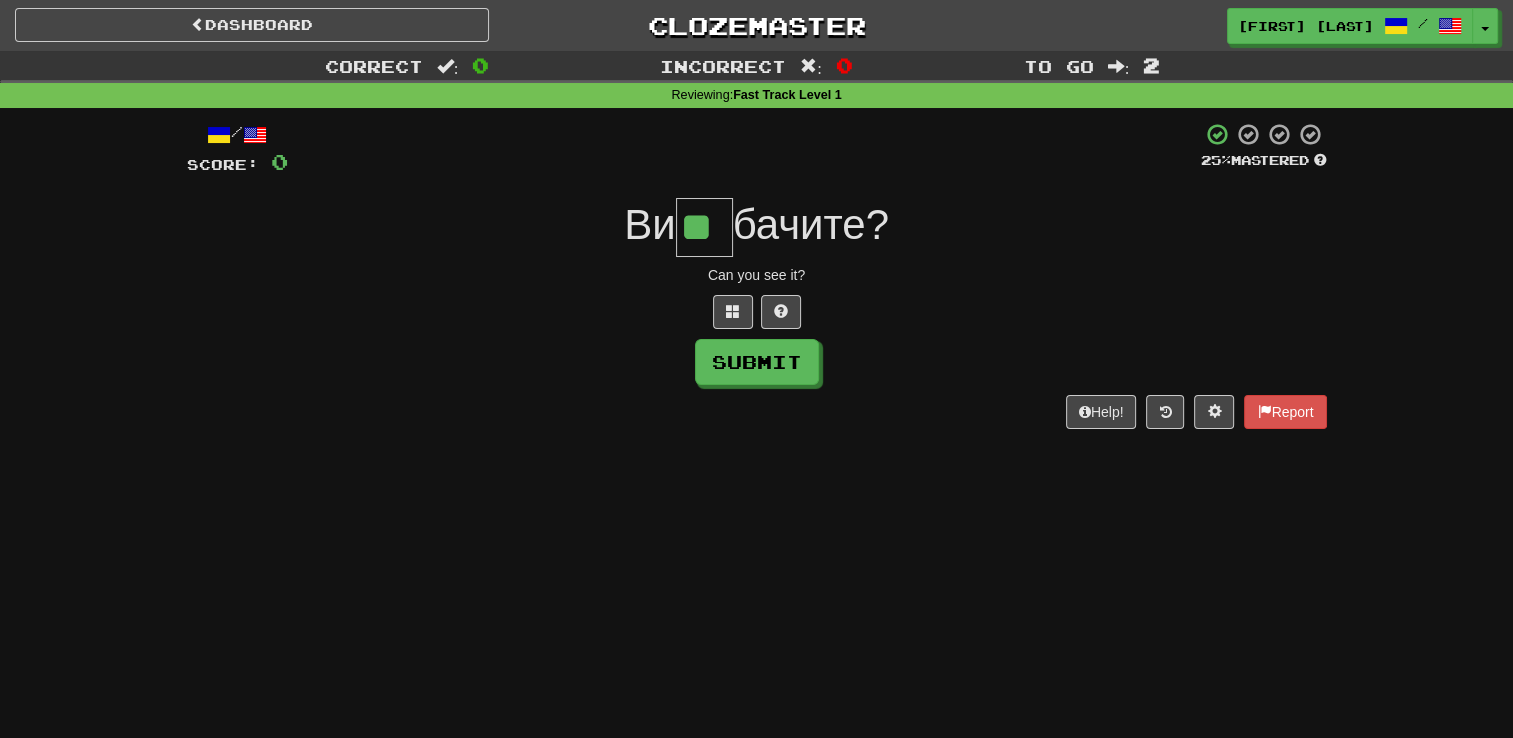type on "**" 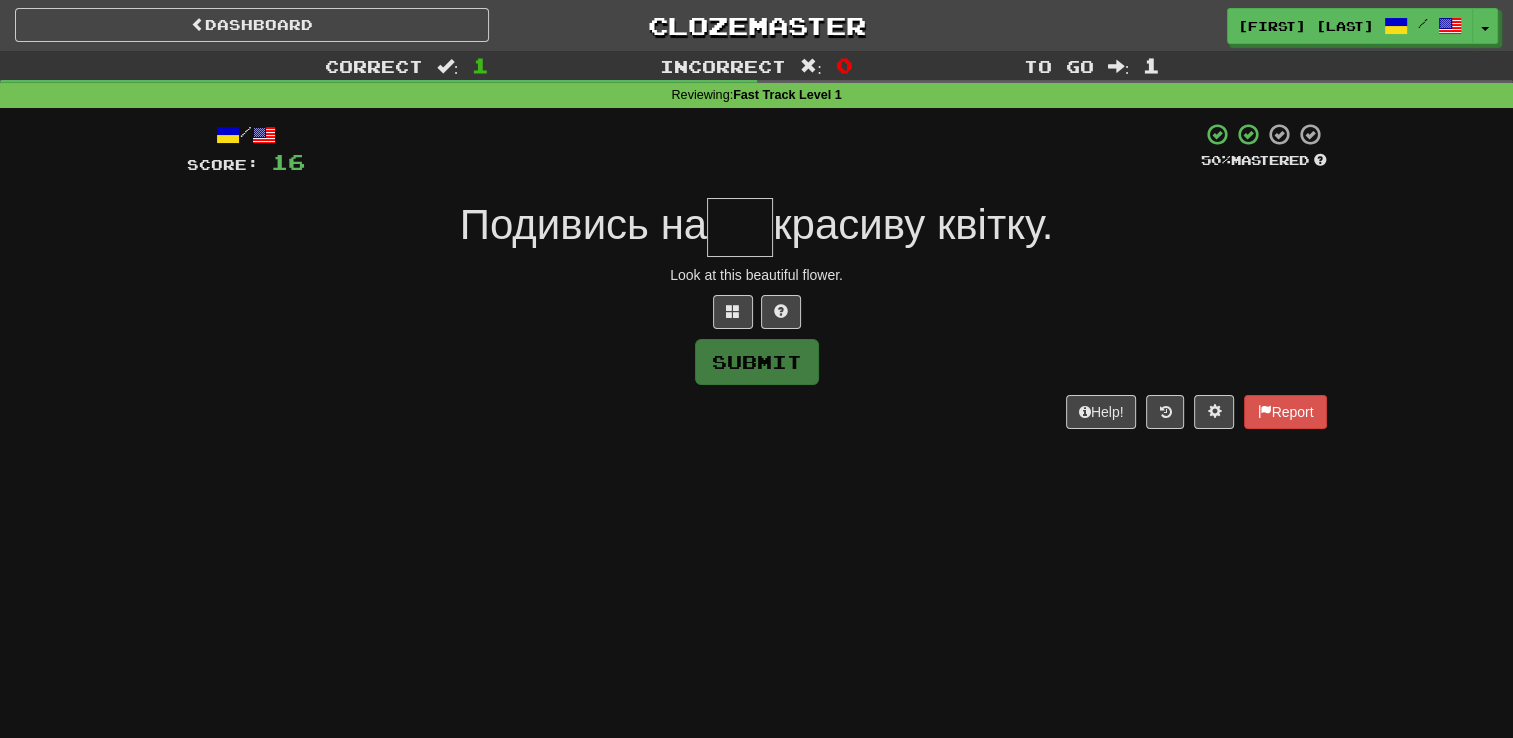 type on "*" 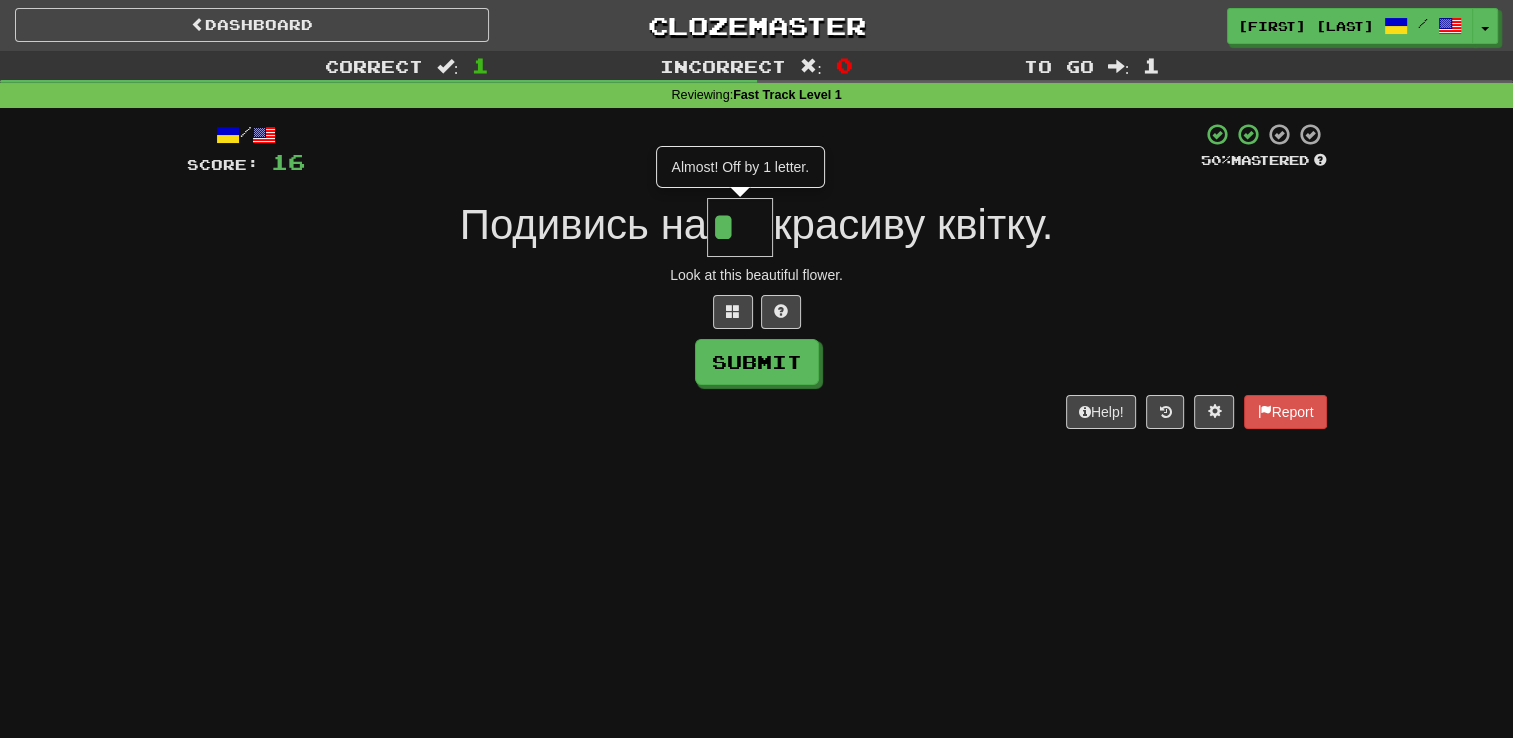 type on "**" 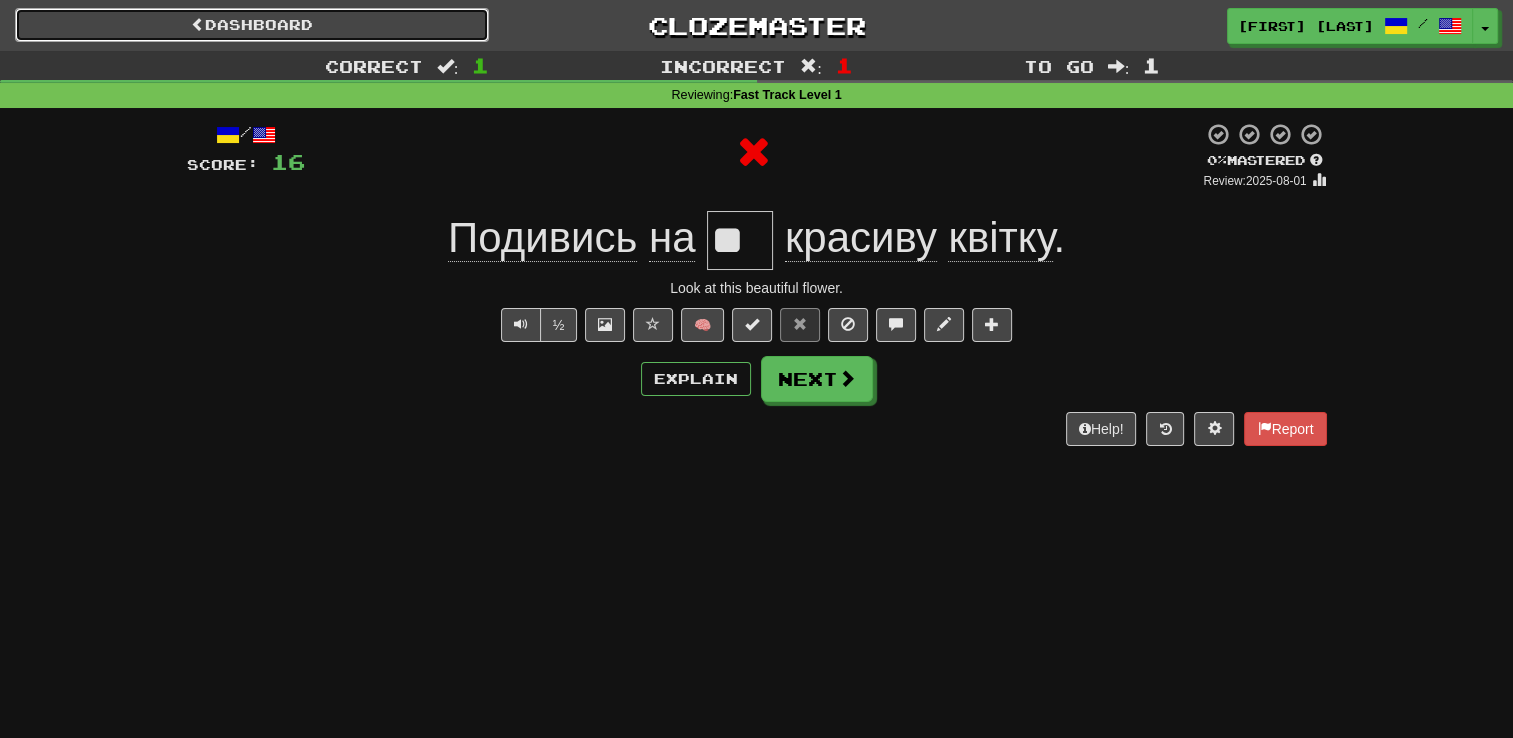 click on "Dashboard" at bounding box center [252, 25] 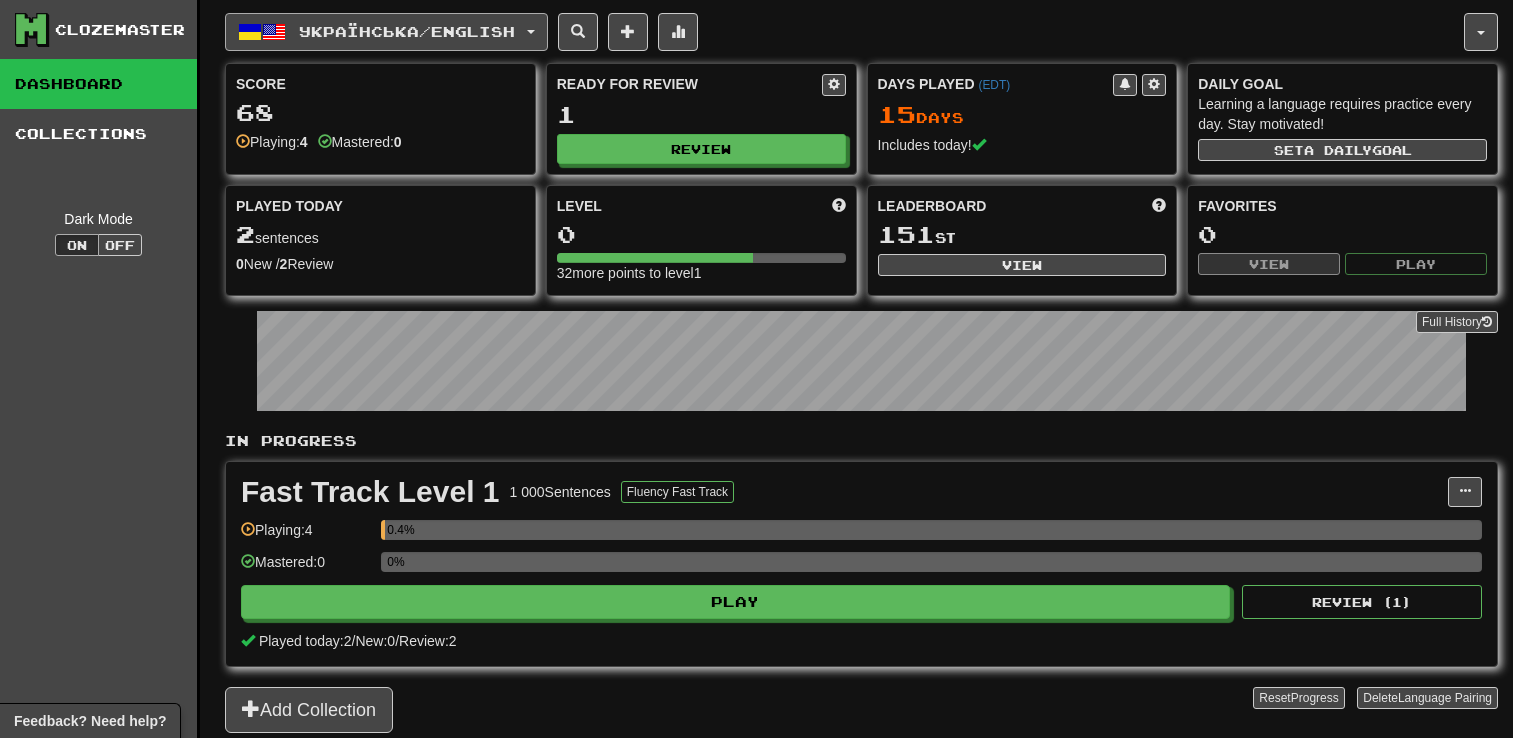 scroll, scrollTop: 0, scrollLeft: 0, axis: both 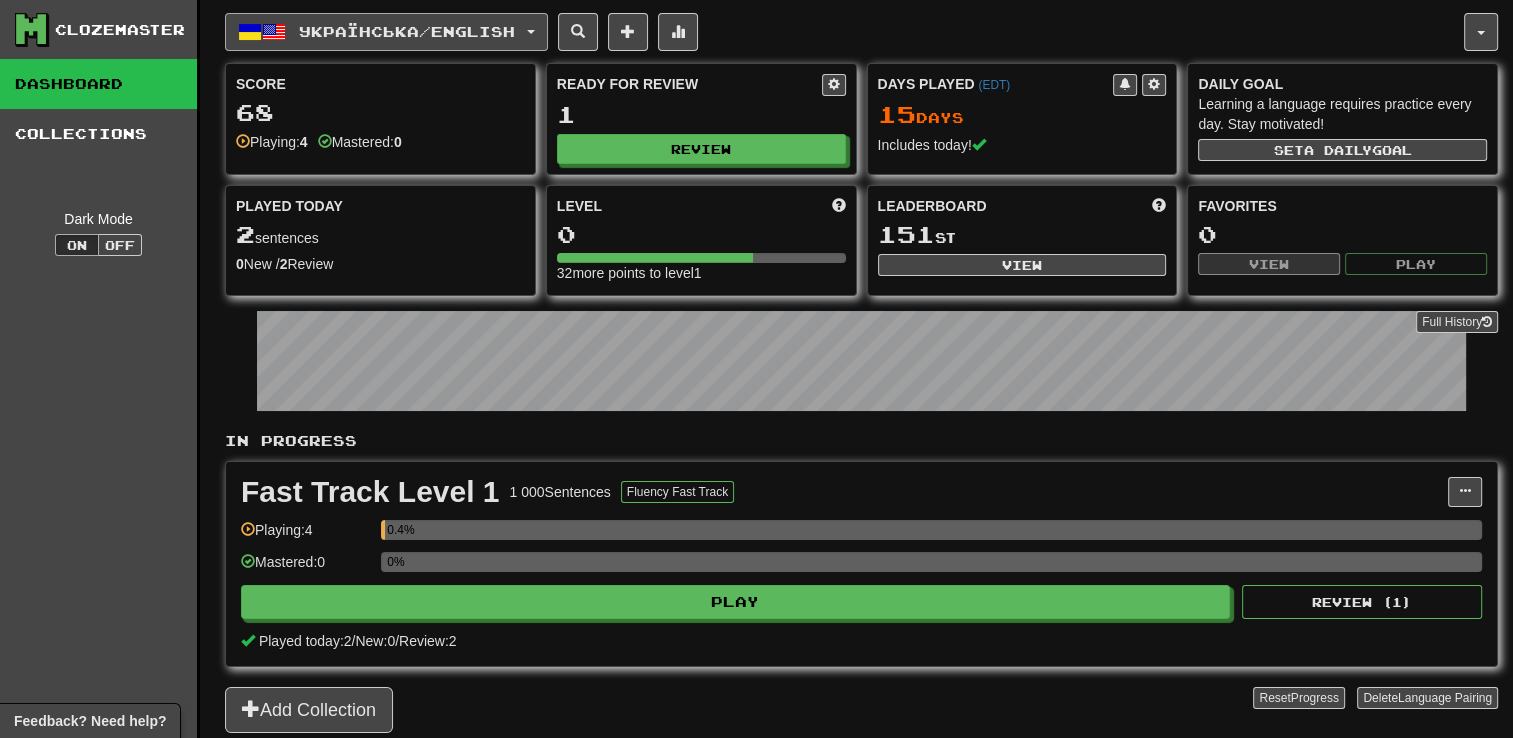 click on "Українська  /  English" at bounding box center [407, 31] 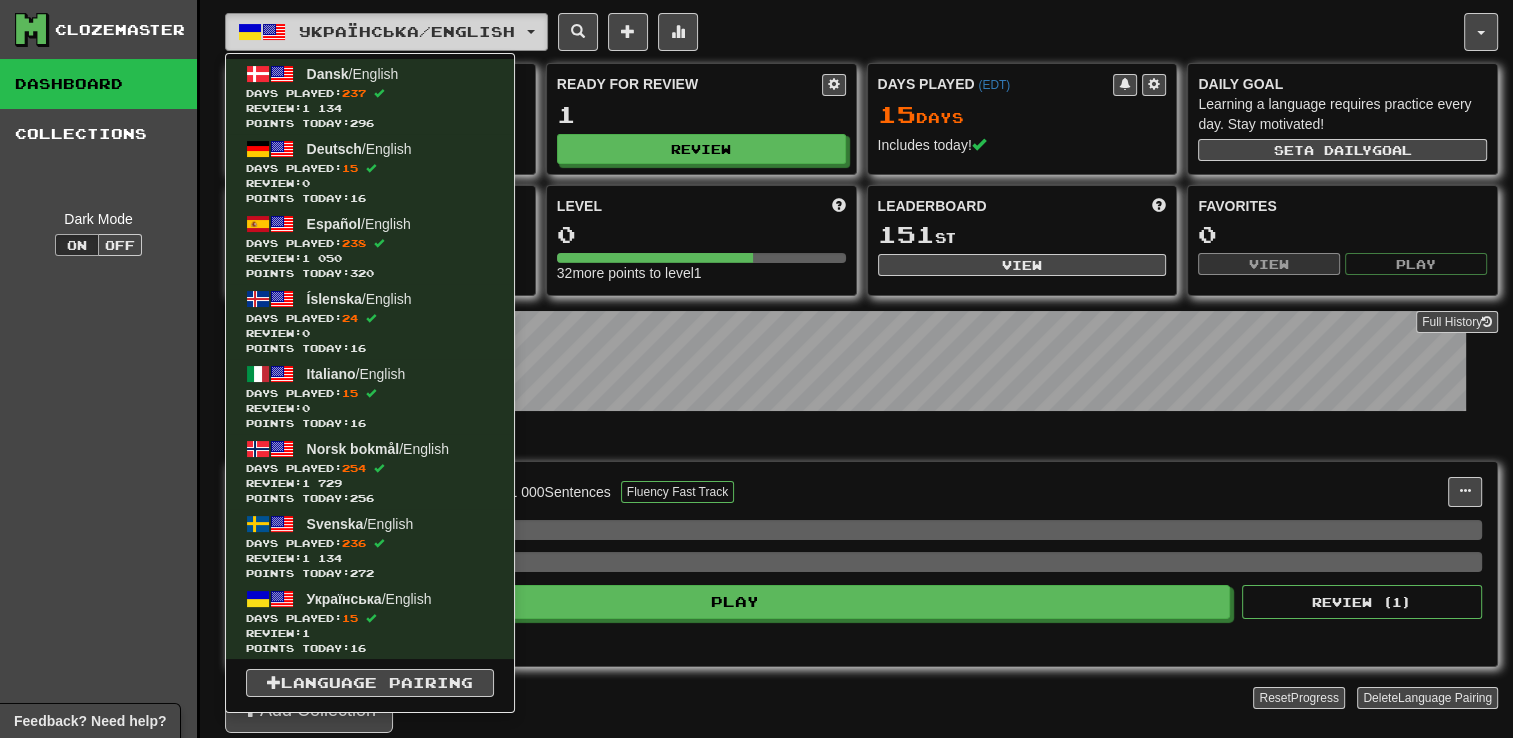 click on "Українська  /  English" at bounding box center (407, 31) 